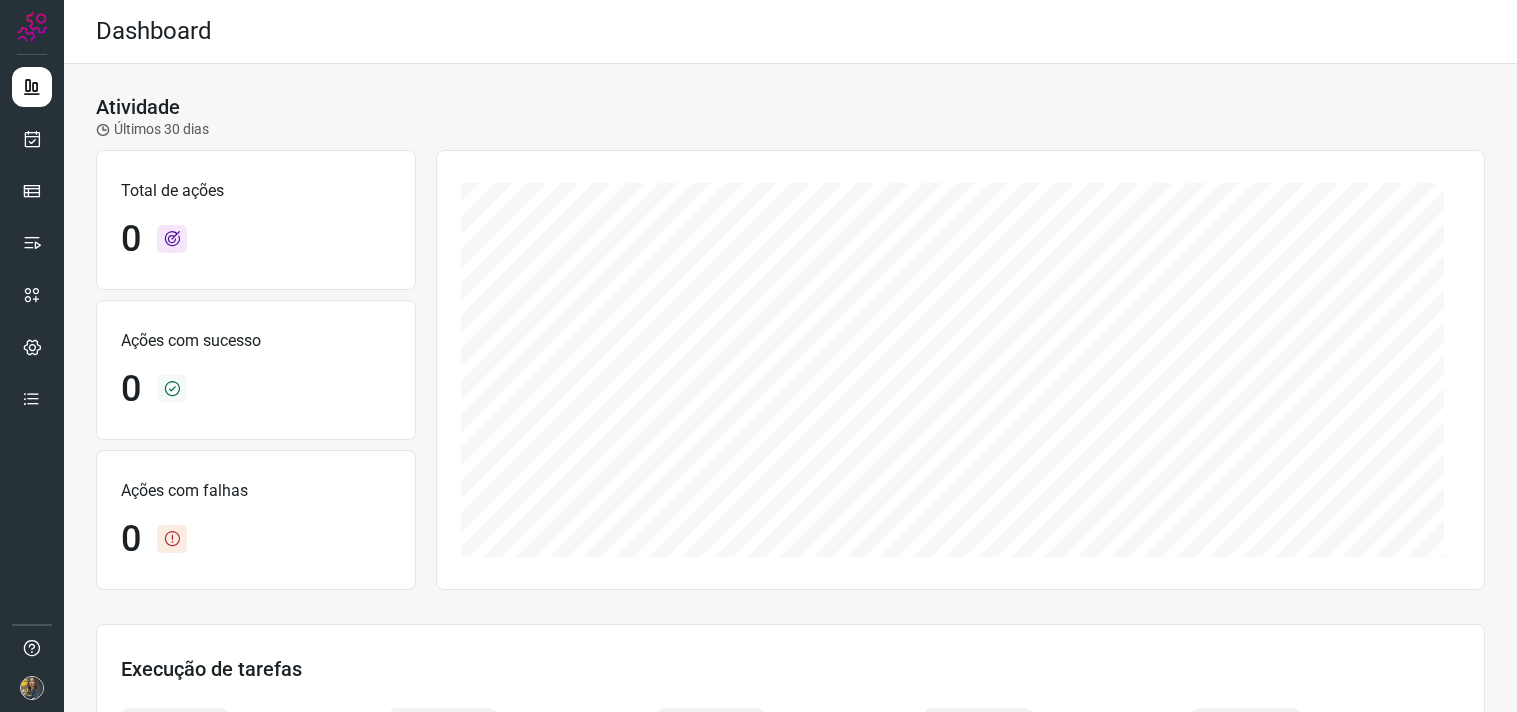scroll, scrollTop: 0, scrollLeft: 0, axis: both 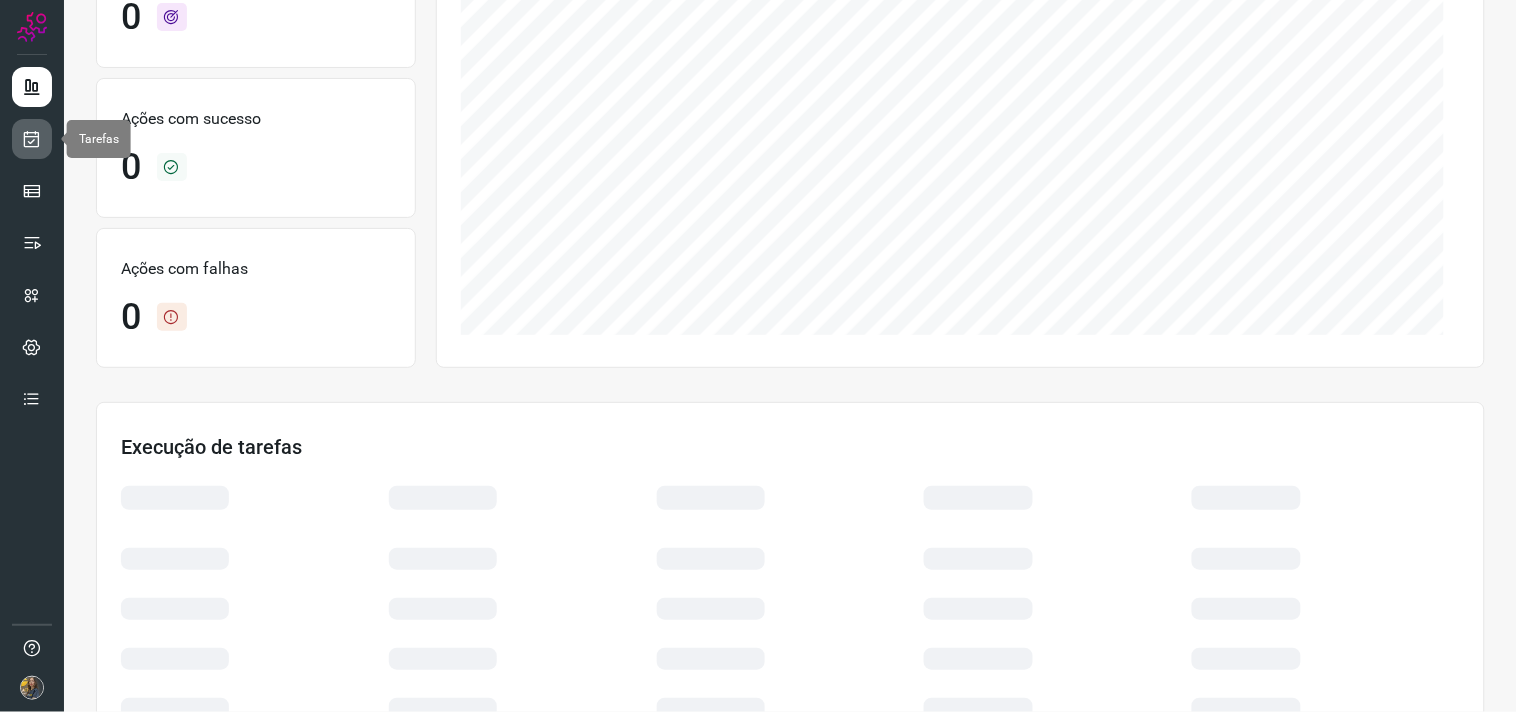 click at bounding box center (32, 139) 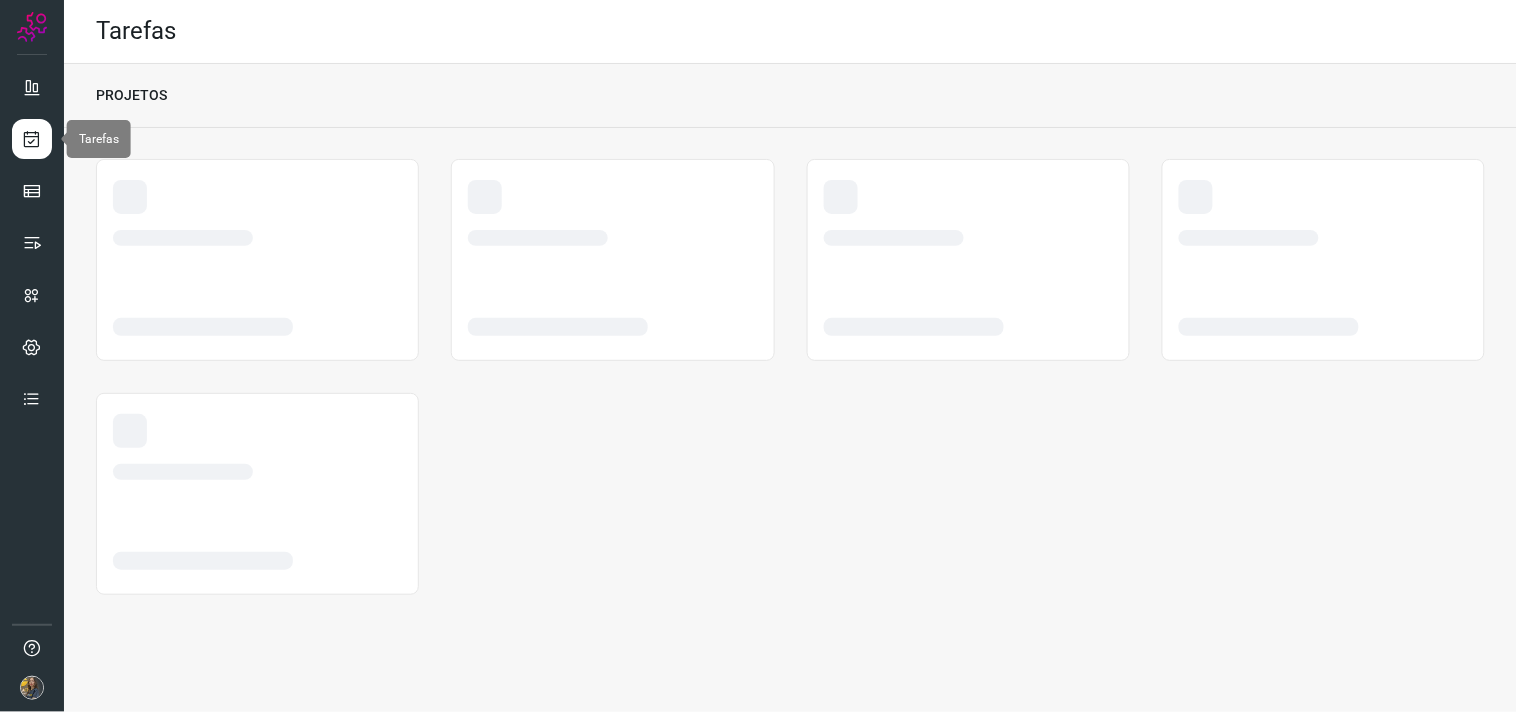 scroll, scrollTop: 0, scrollLeft: 0, axis: both 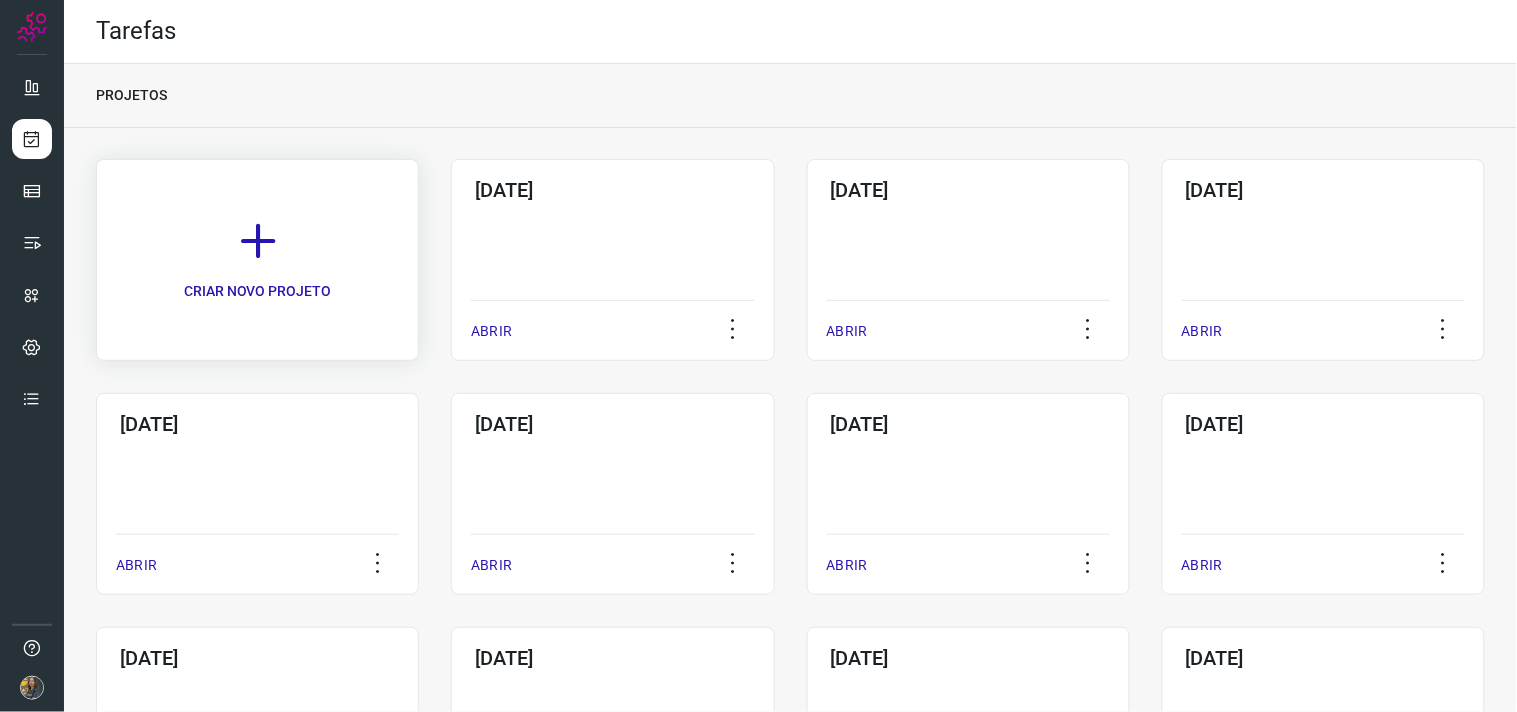 click on "CRIAR NOVO PROJETO" at bounding box center (257, 260) 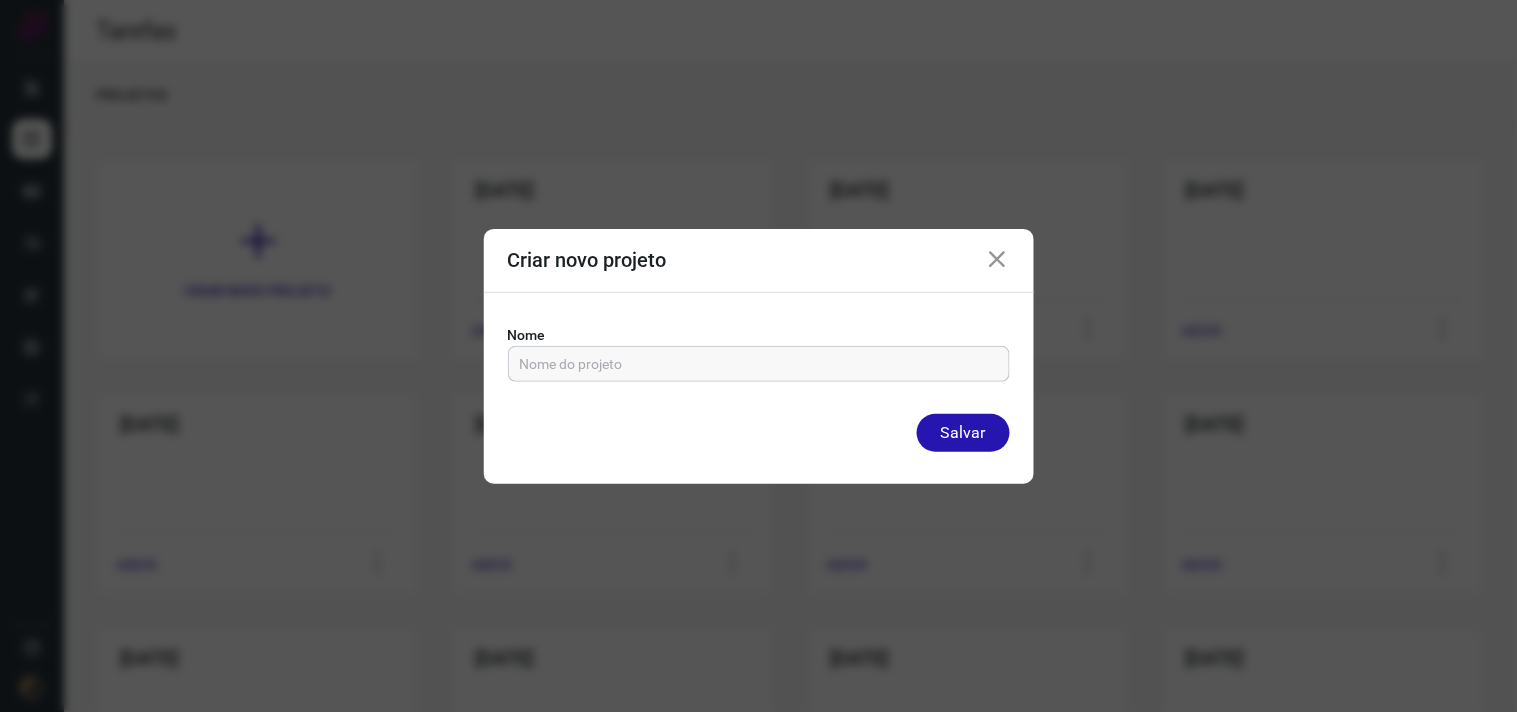 click at bounding box center [759, 364] 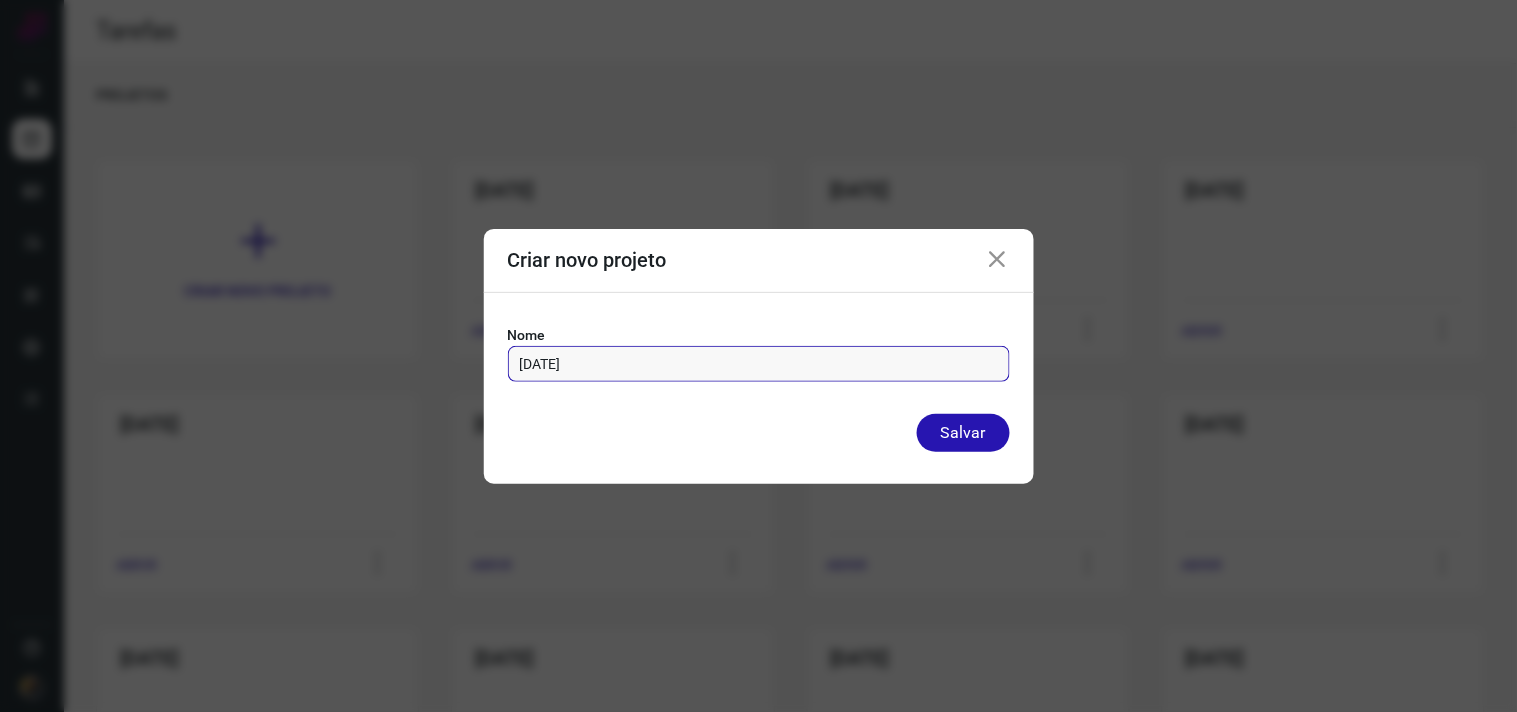 type on "10/07/2025" 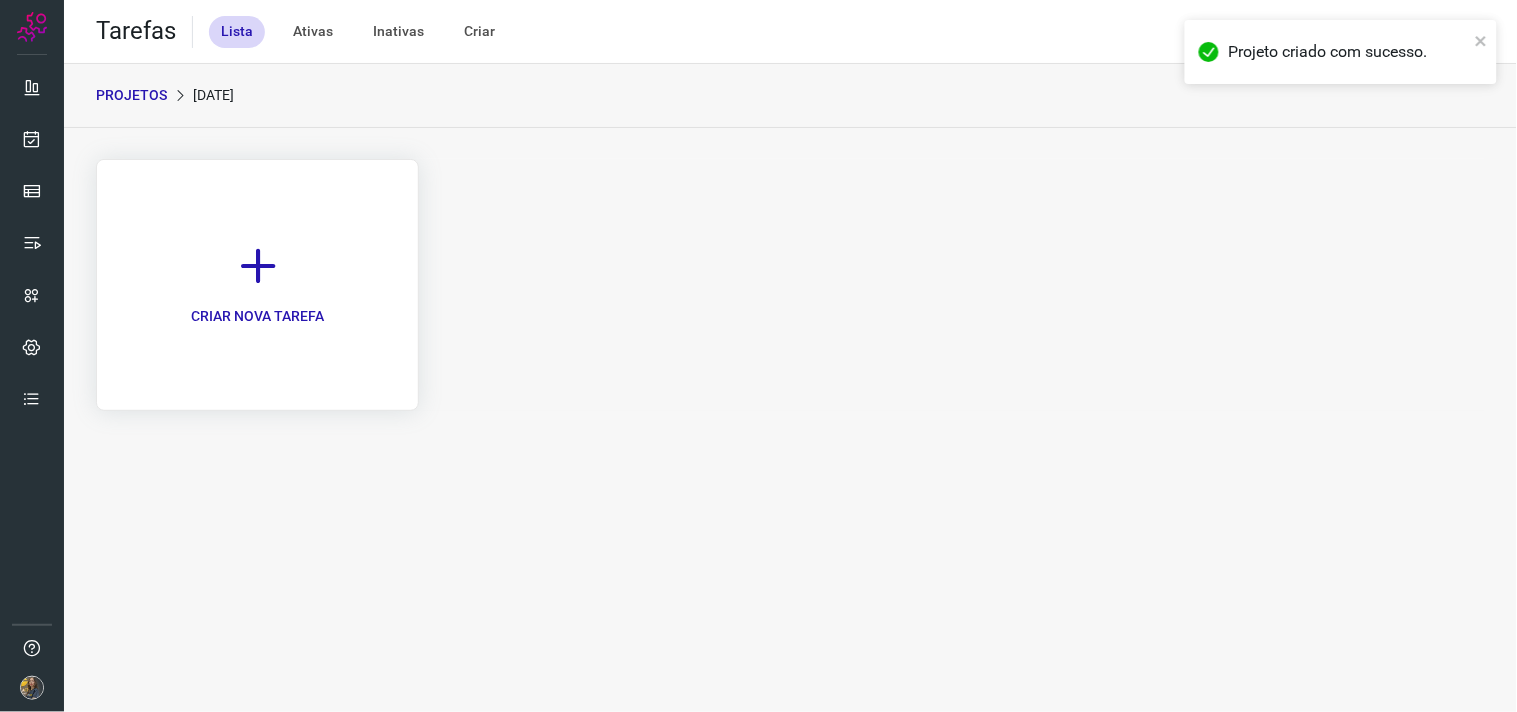 click on "CRIAR NOVA TAREFA" at bounding box center (257, 285) 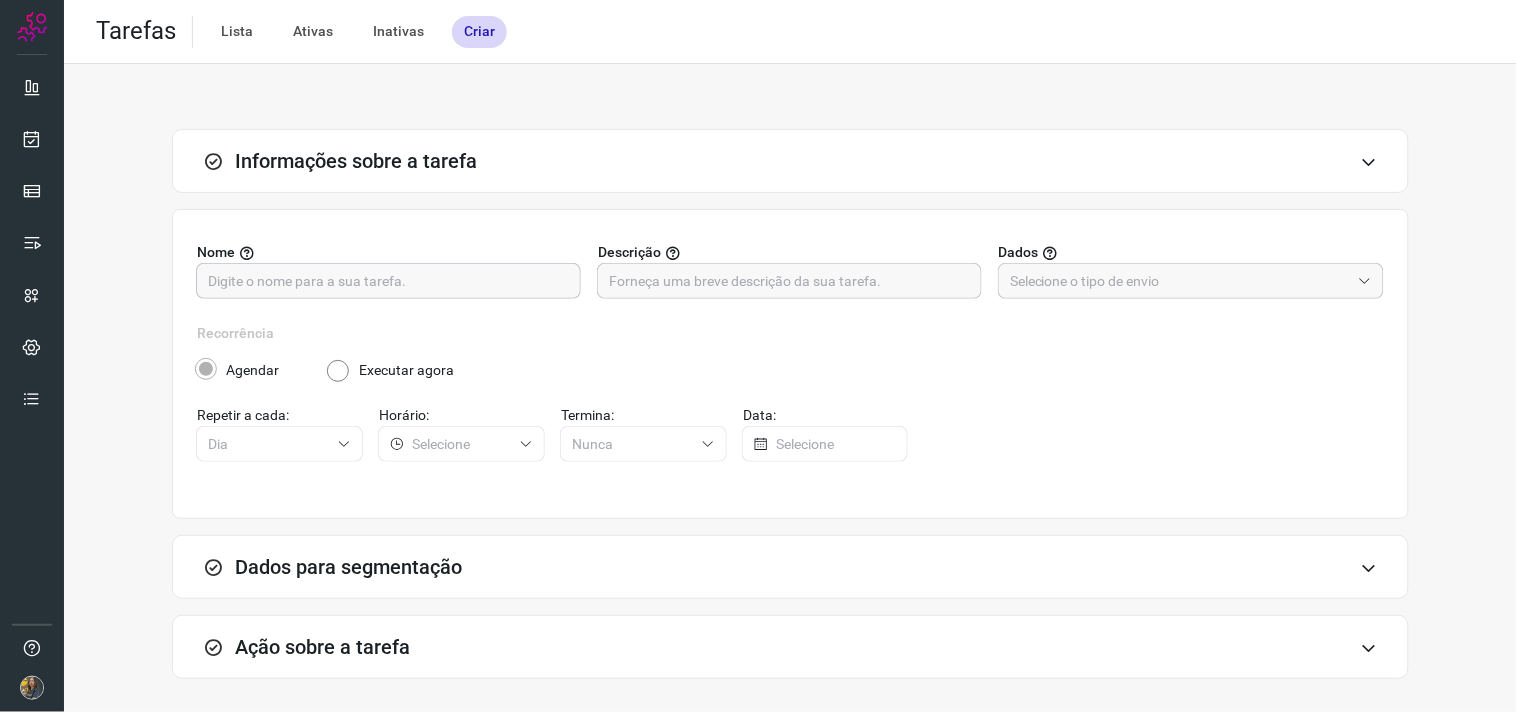click at bounding box center [388, 281] 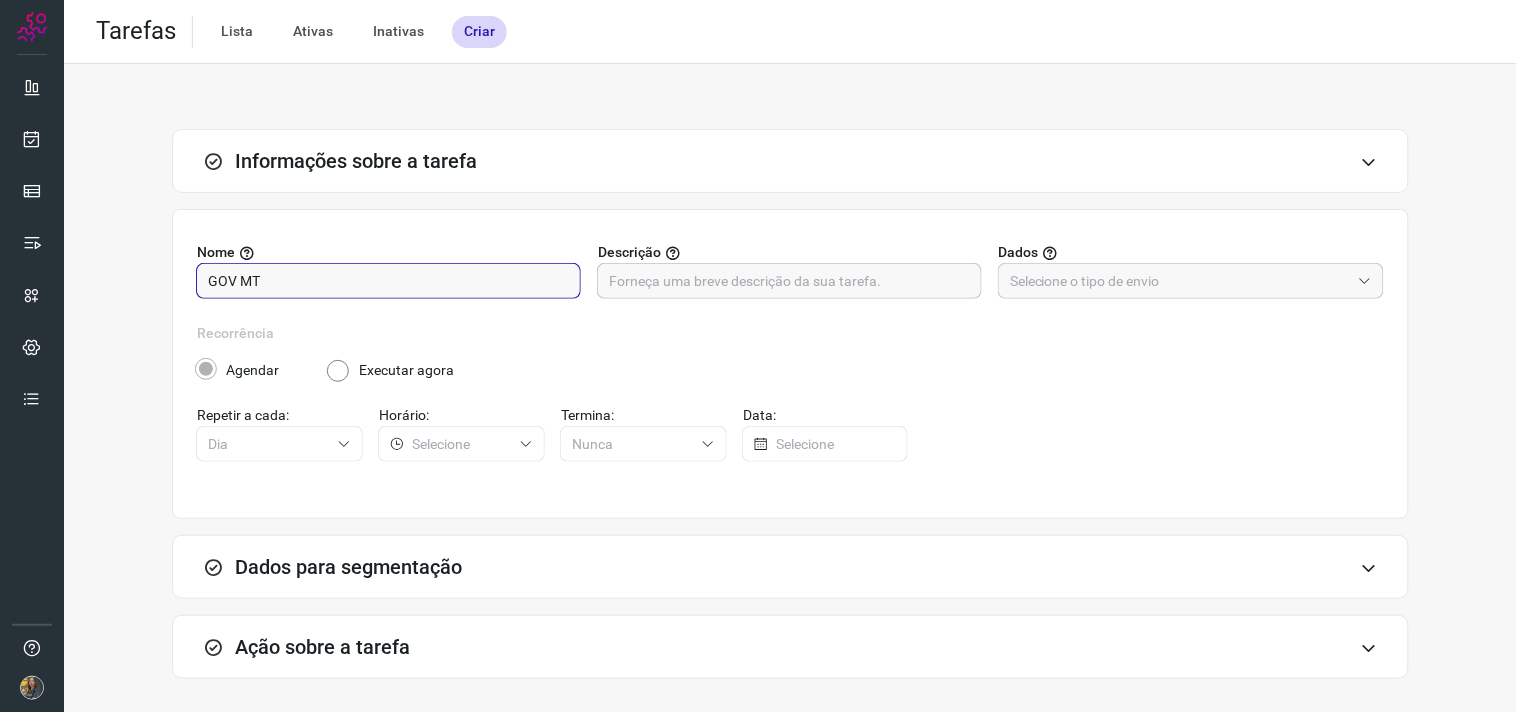 type on "GOV MT" 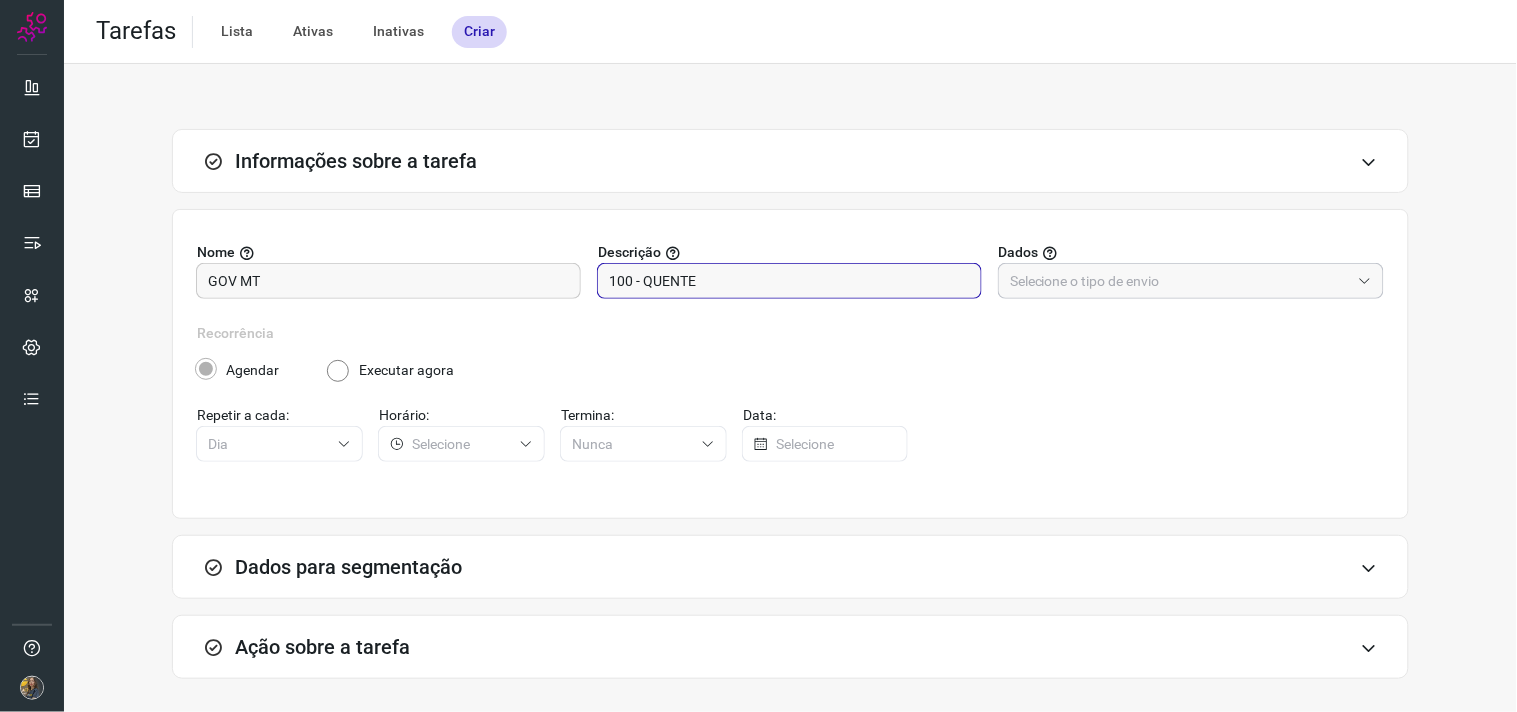 type on "100 - QUENTE" 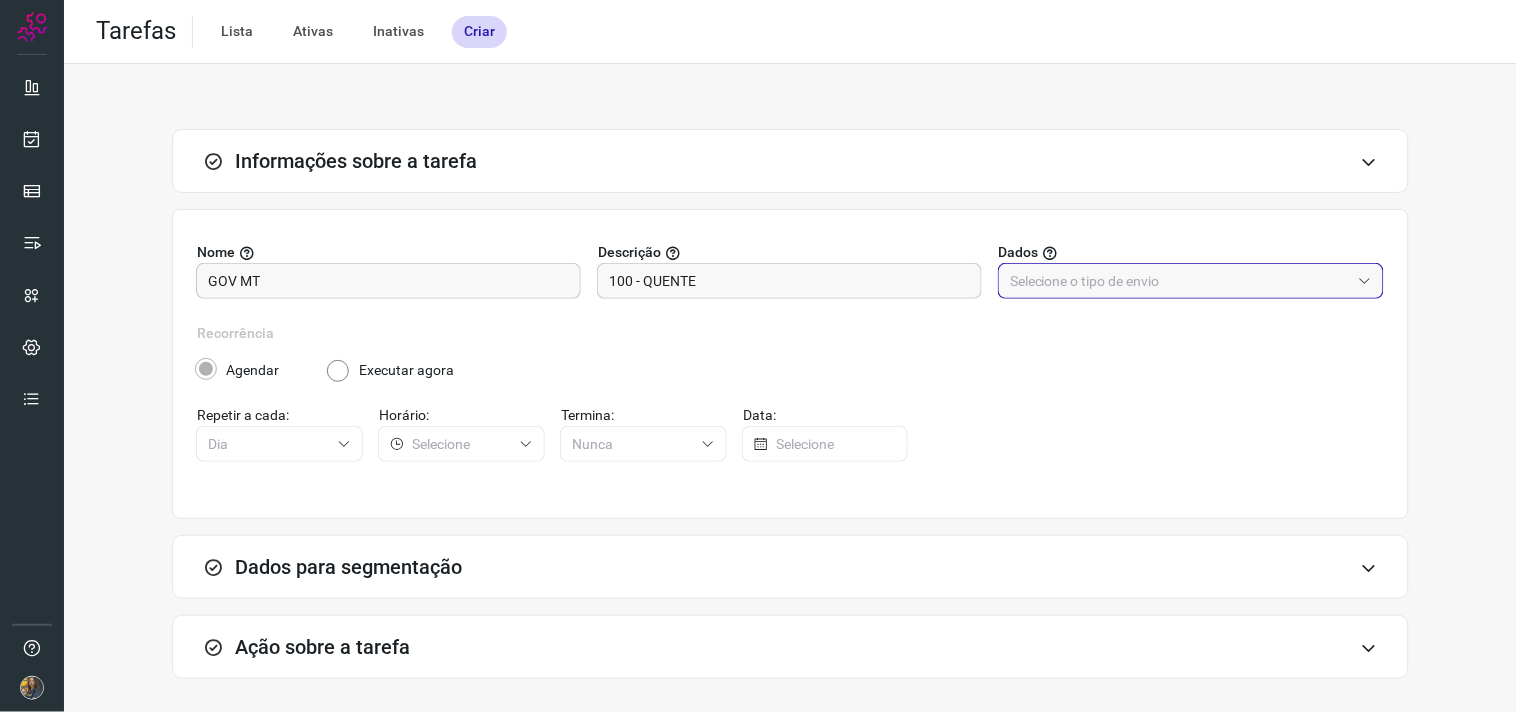 click at bounding box center (1180, 281) 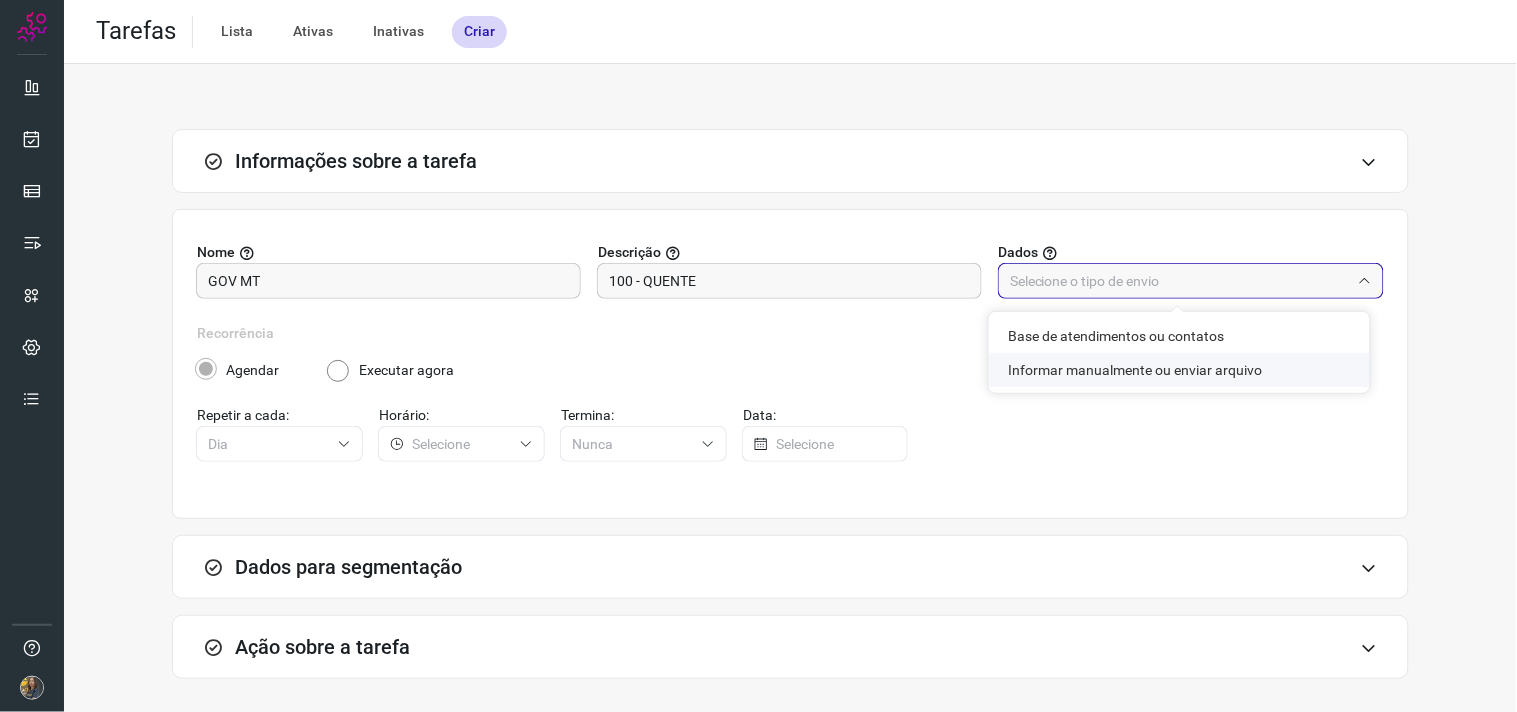 click on "Informar manualmente ou enviar arquivo" 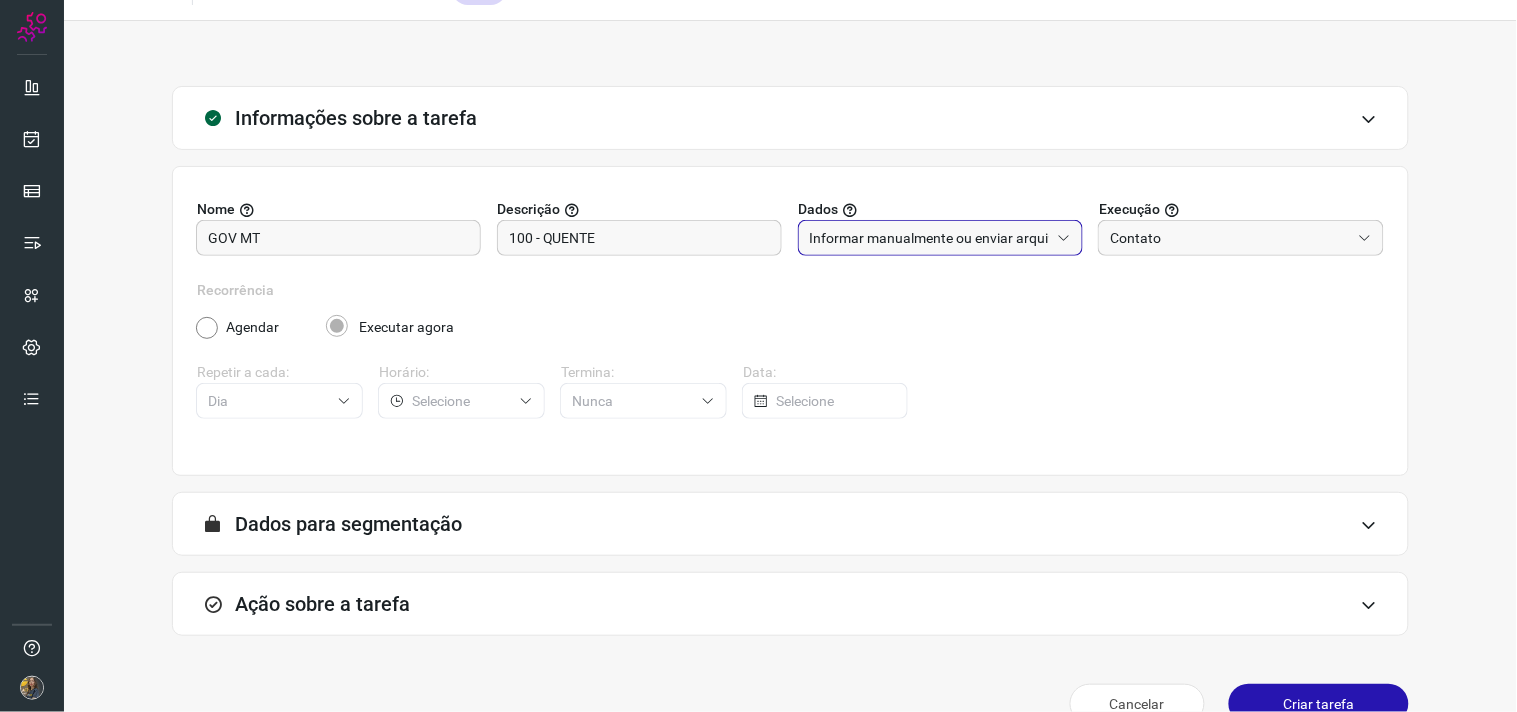 scroll, scrollTop: 82, scrollLeft: 0, axis: vertical 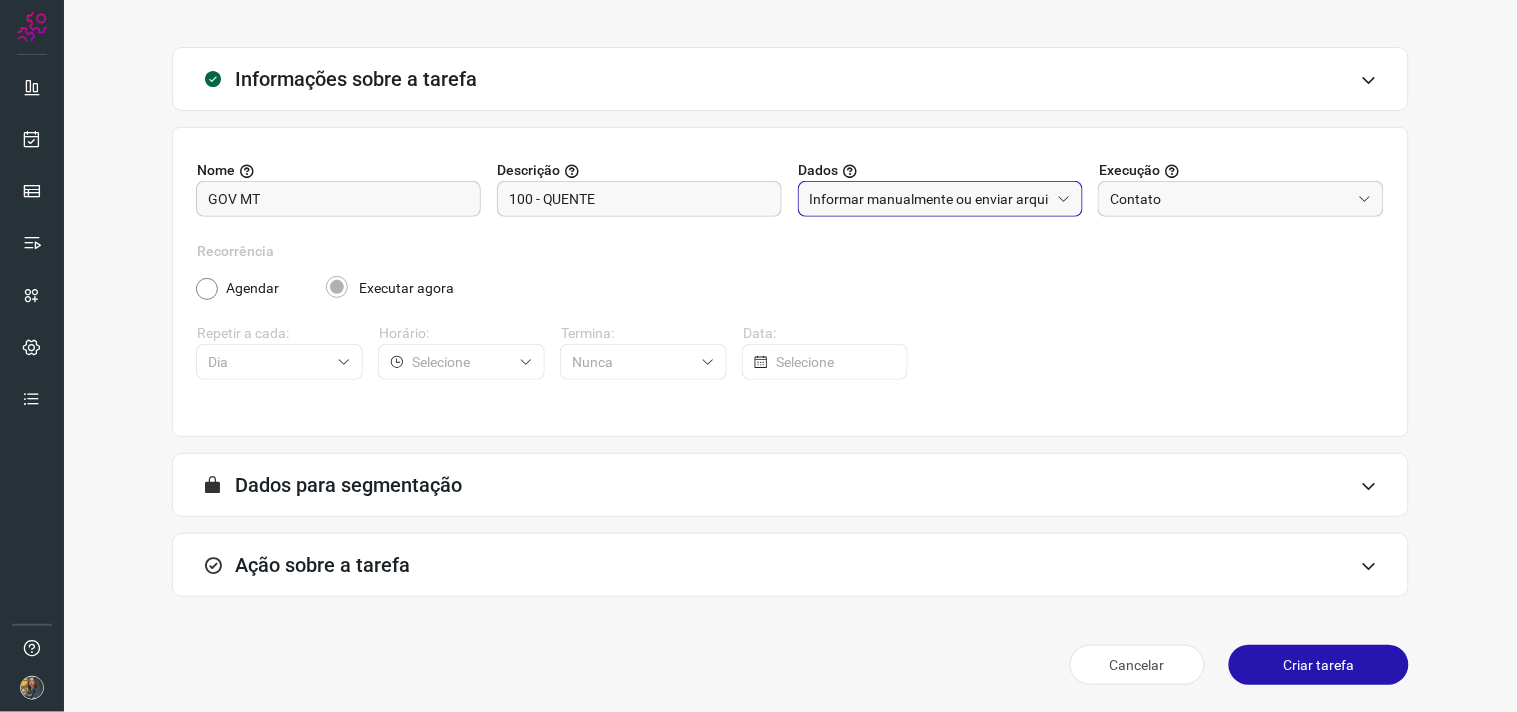 click on "Ação sobre a tarefa" at bounding box center (790, 565) 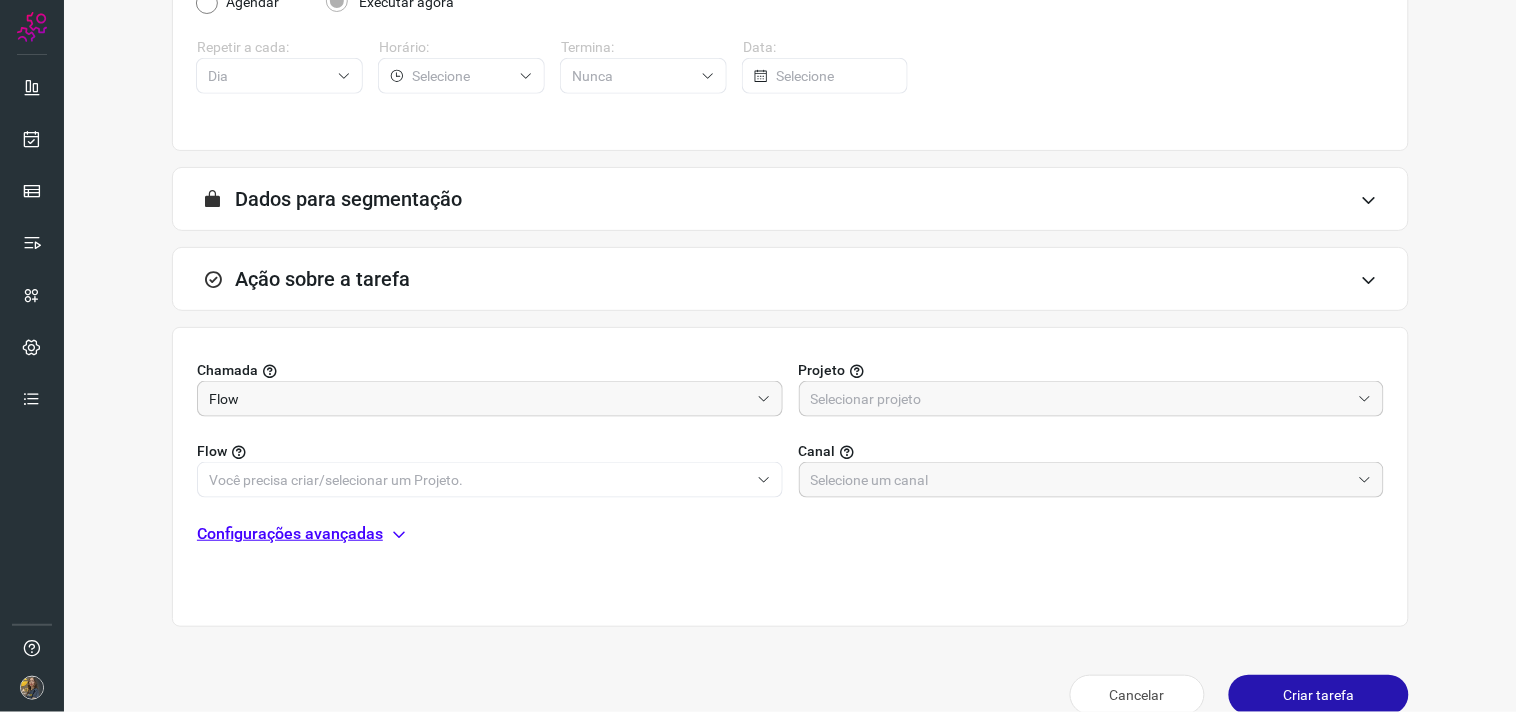 scroll, scrollTop: 398, scrollLeft: 0, axis: vertical 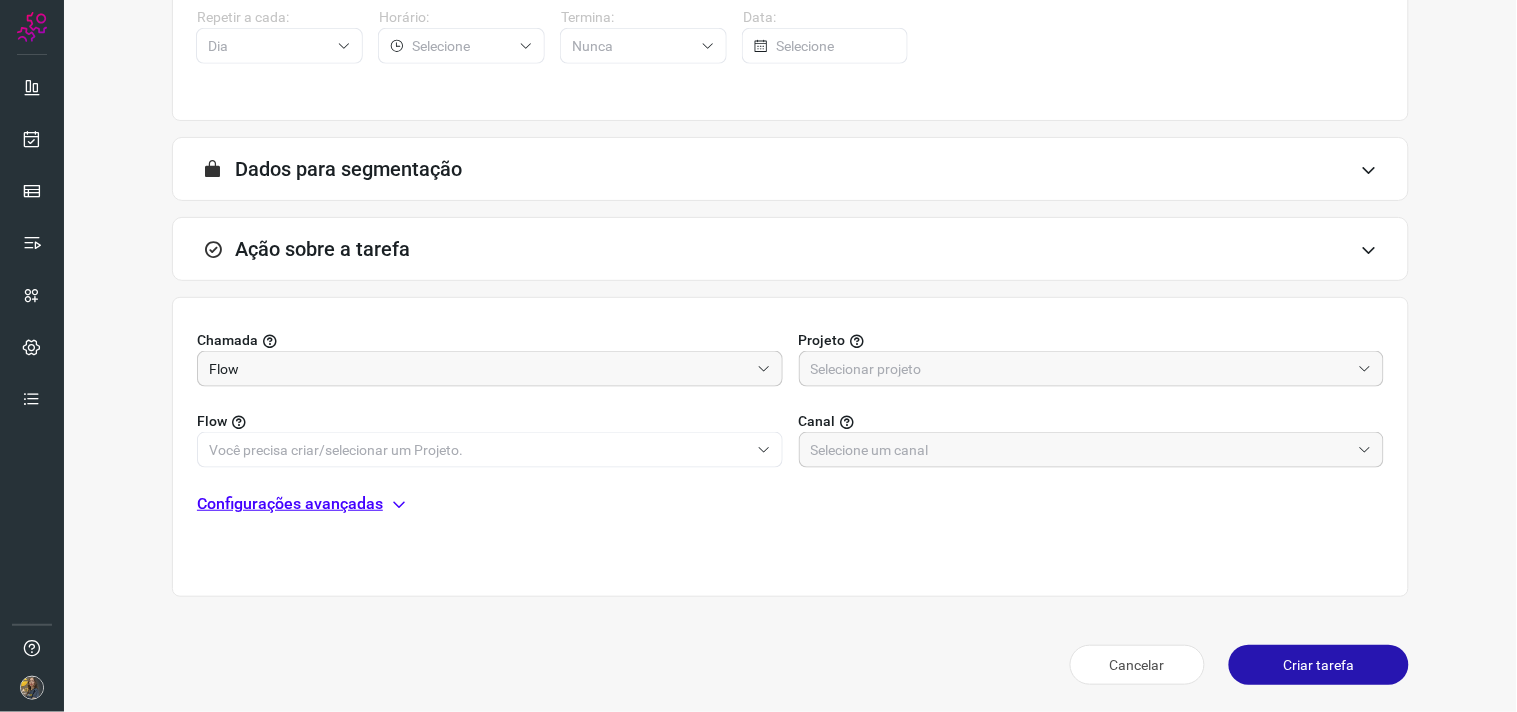 click on "Flow Canal" at bounding box center [790, 427] 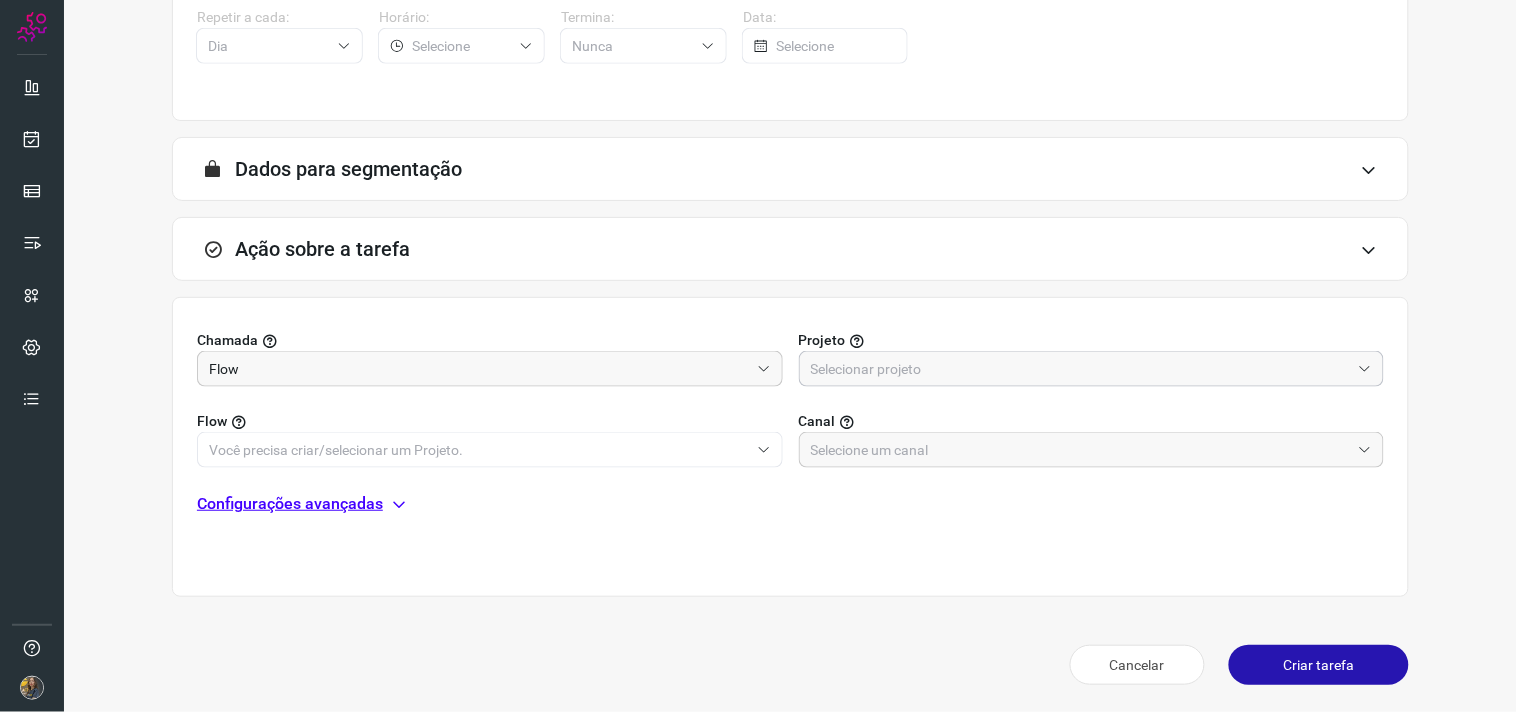 click at bounding box center [1081, 369] 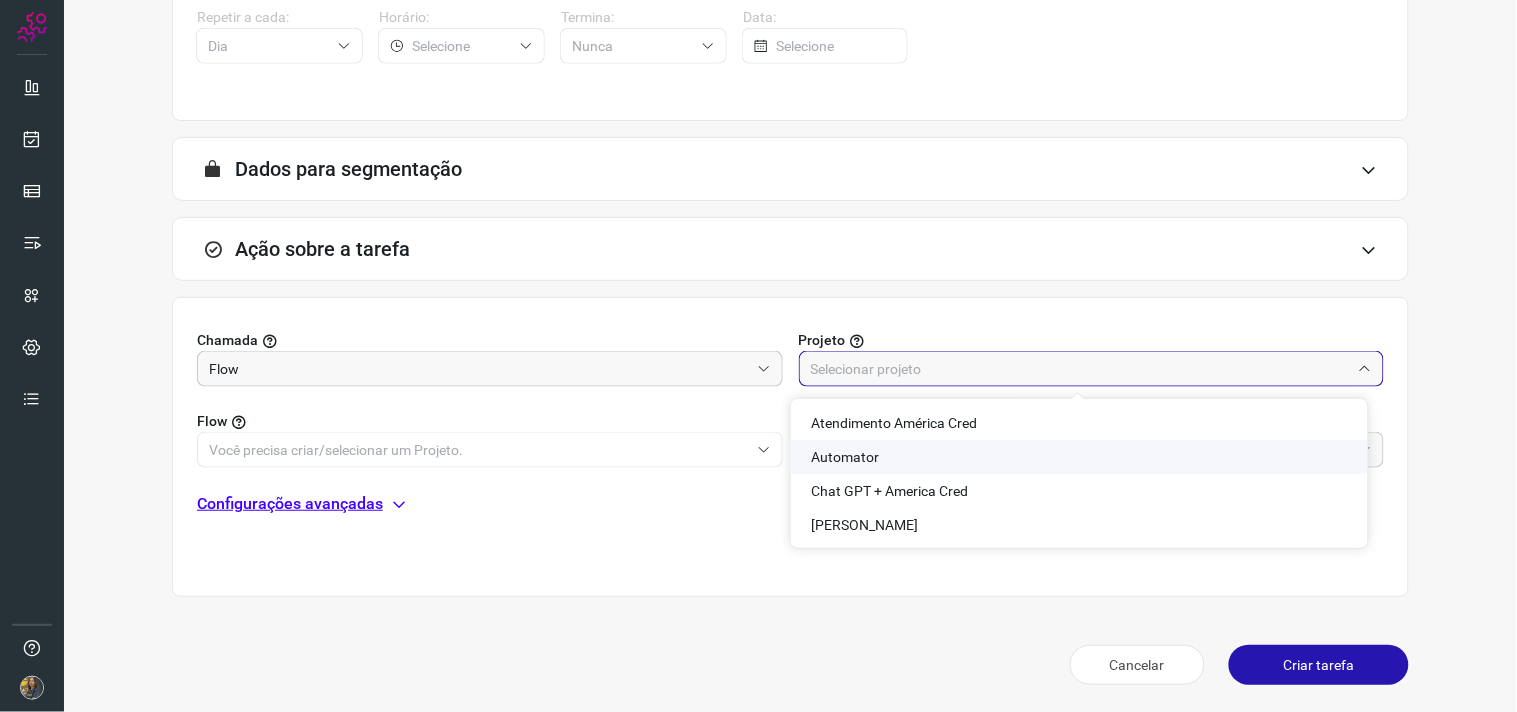 drag, startPoint x: 846, startPoint y: 463, endPoint x: 790, endPoint y: 462, distance: 56.008926 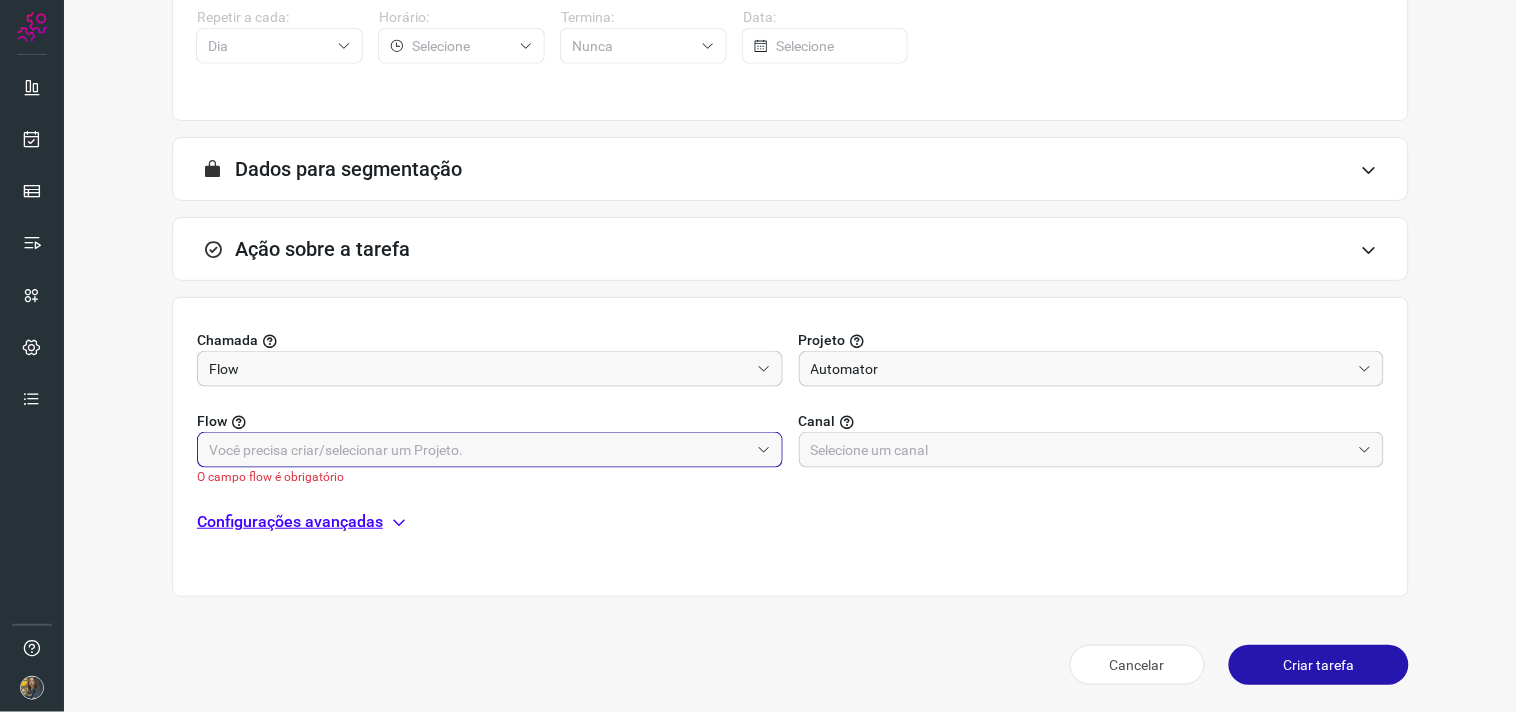 click at bounding box center [479, 450] 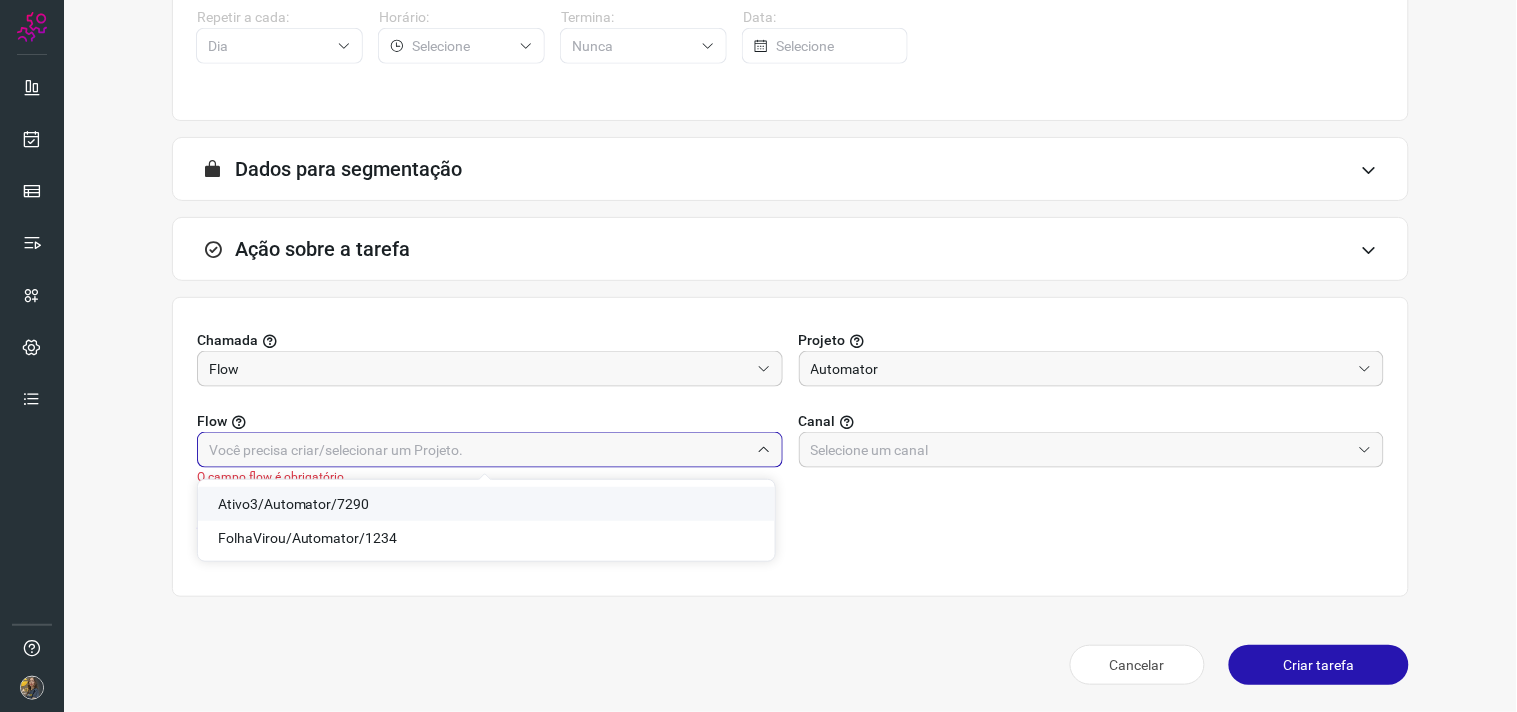 click on "Ativo3/Automator/7290" 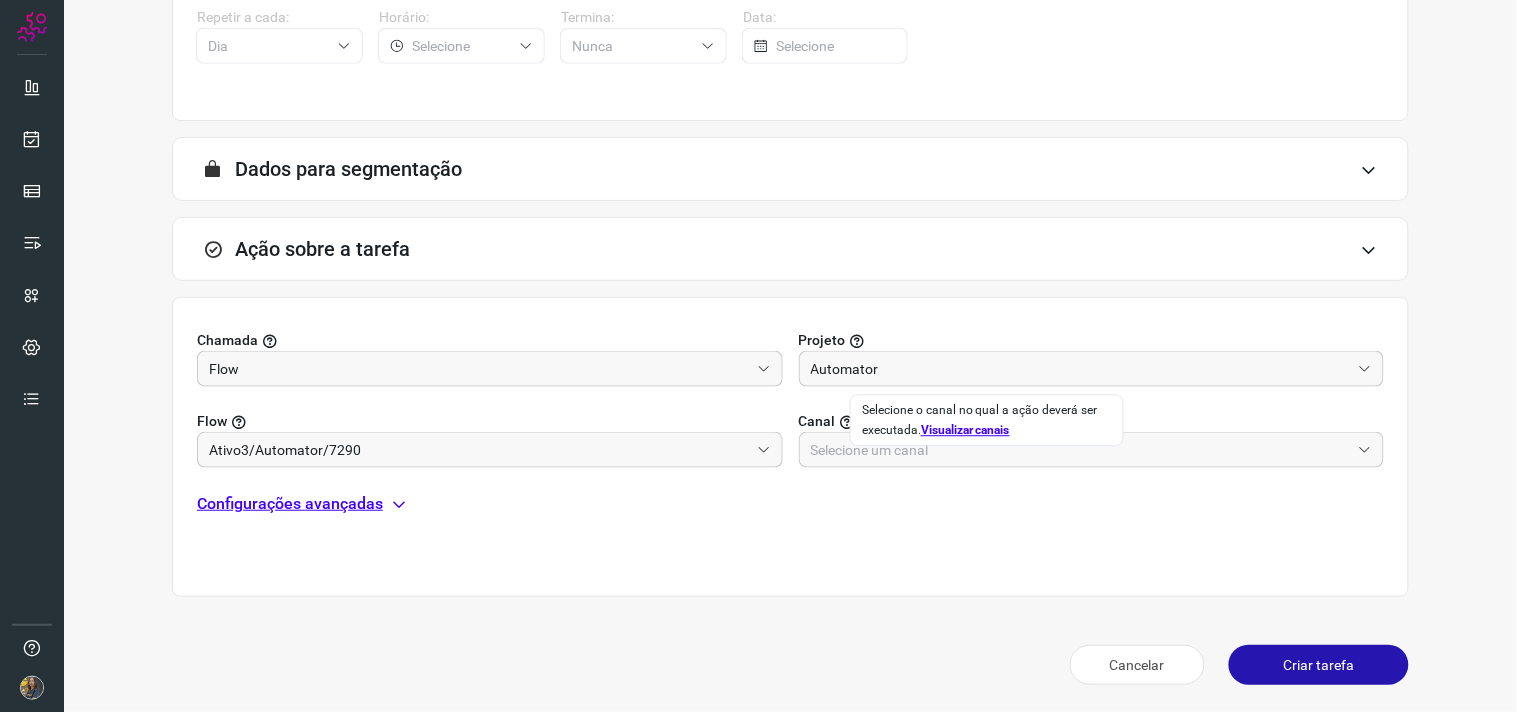 click on "Selecione o canal no qual a ação deverá ser executada.  Visualizar canais" 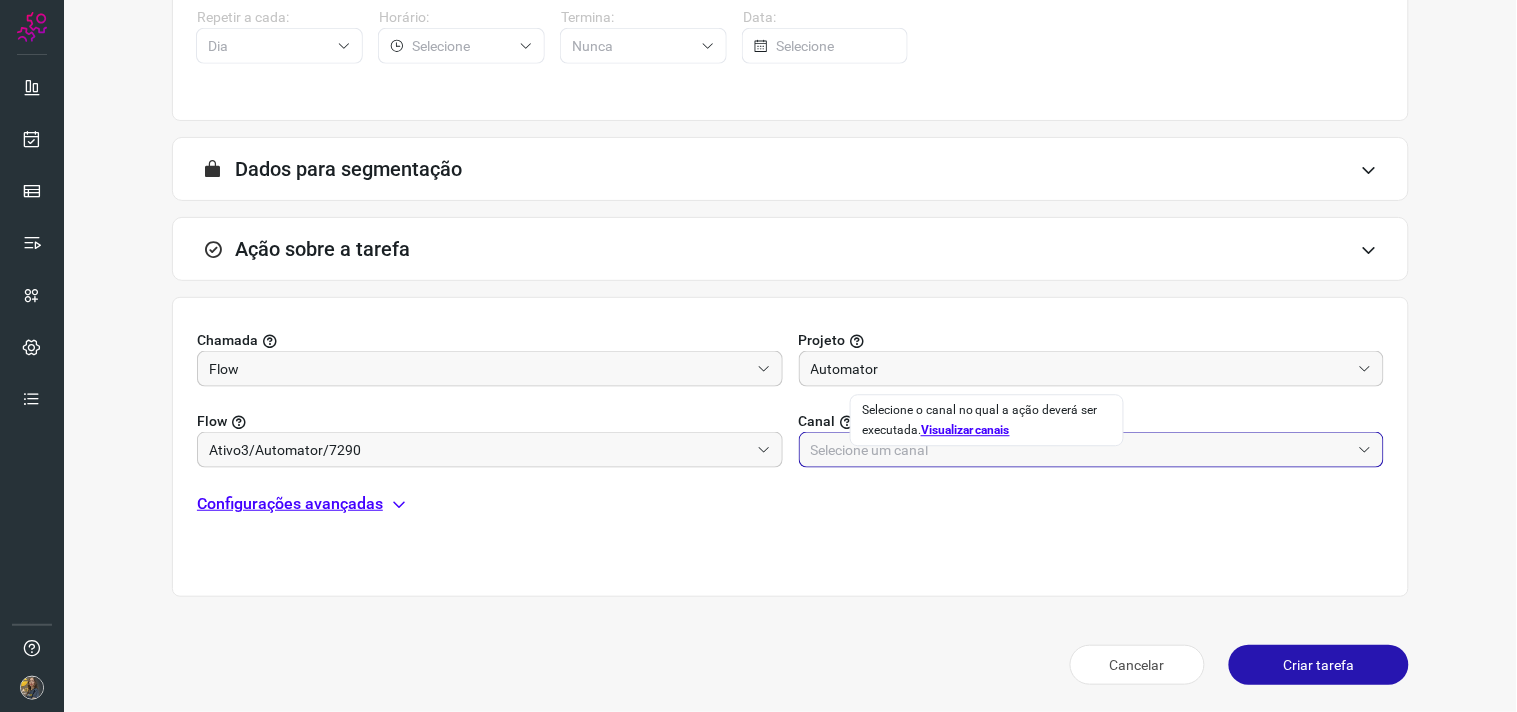 click at bounding box center [1081, 450] 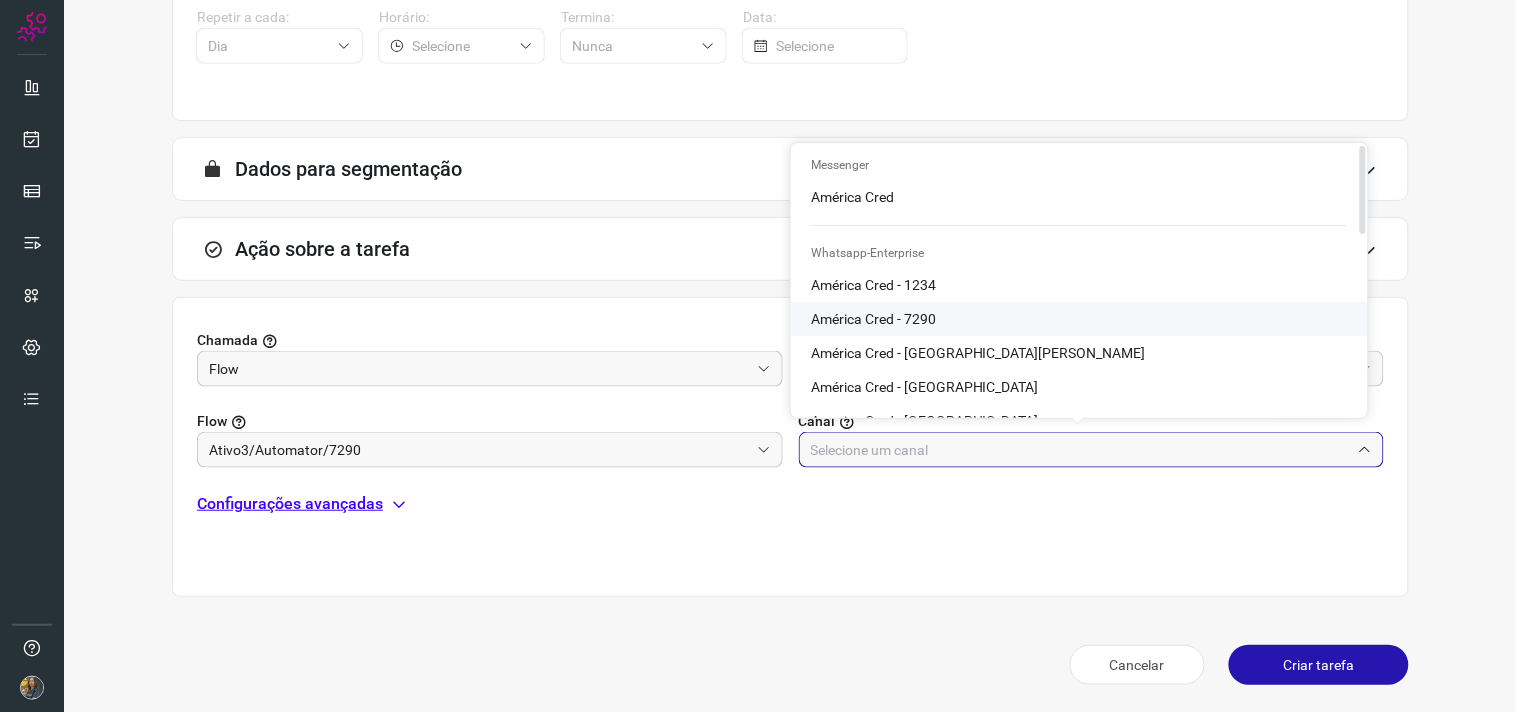 click on "América Cred - 7290" 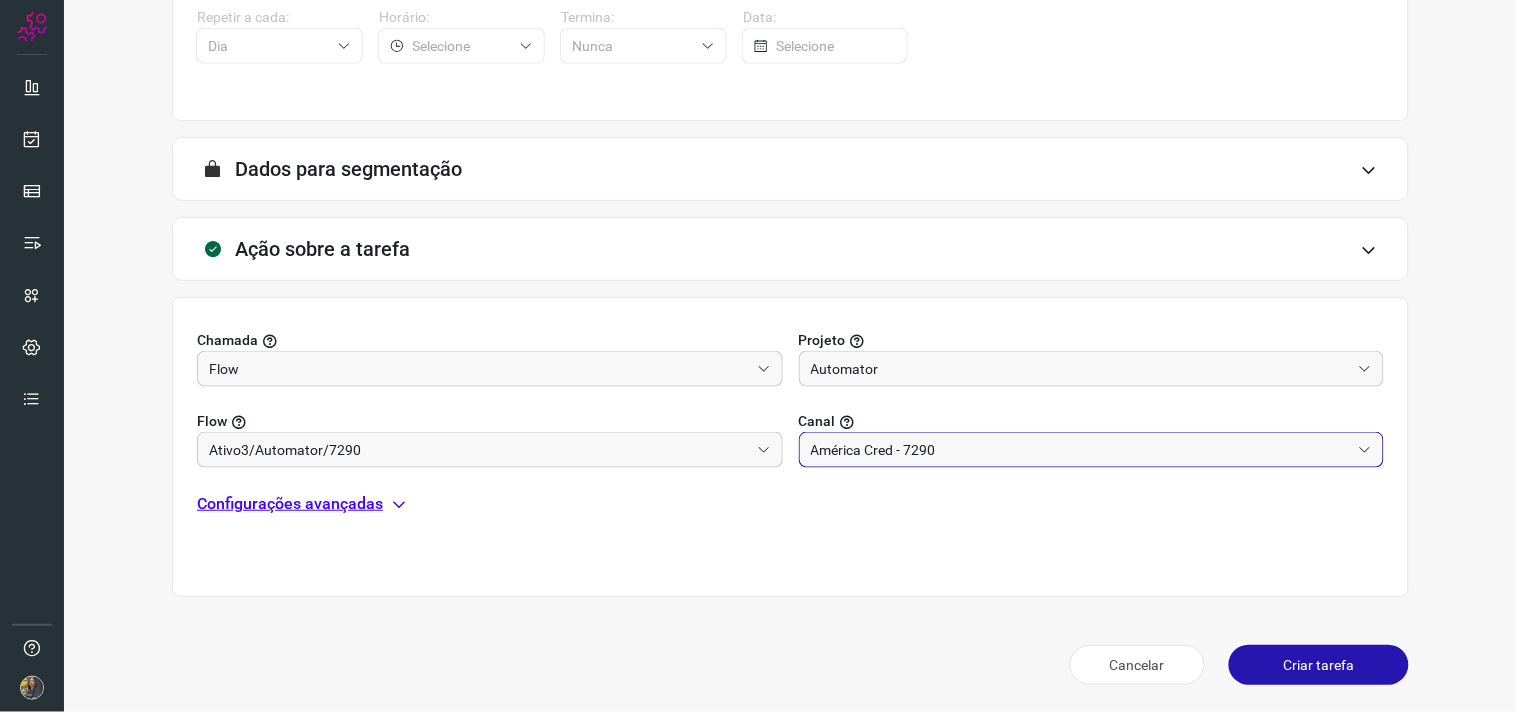 click on "América Cred - 7290" at bounding box center (1081, 450) 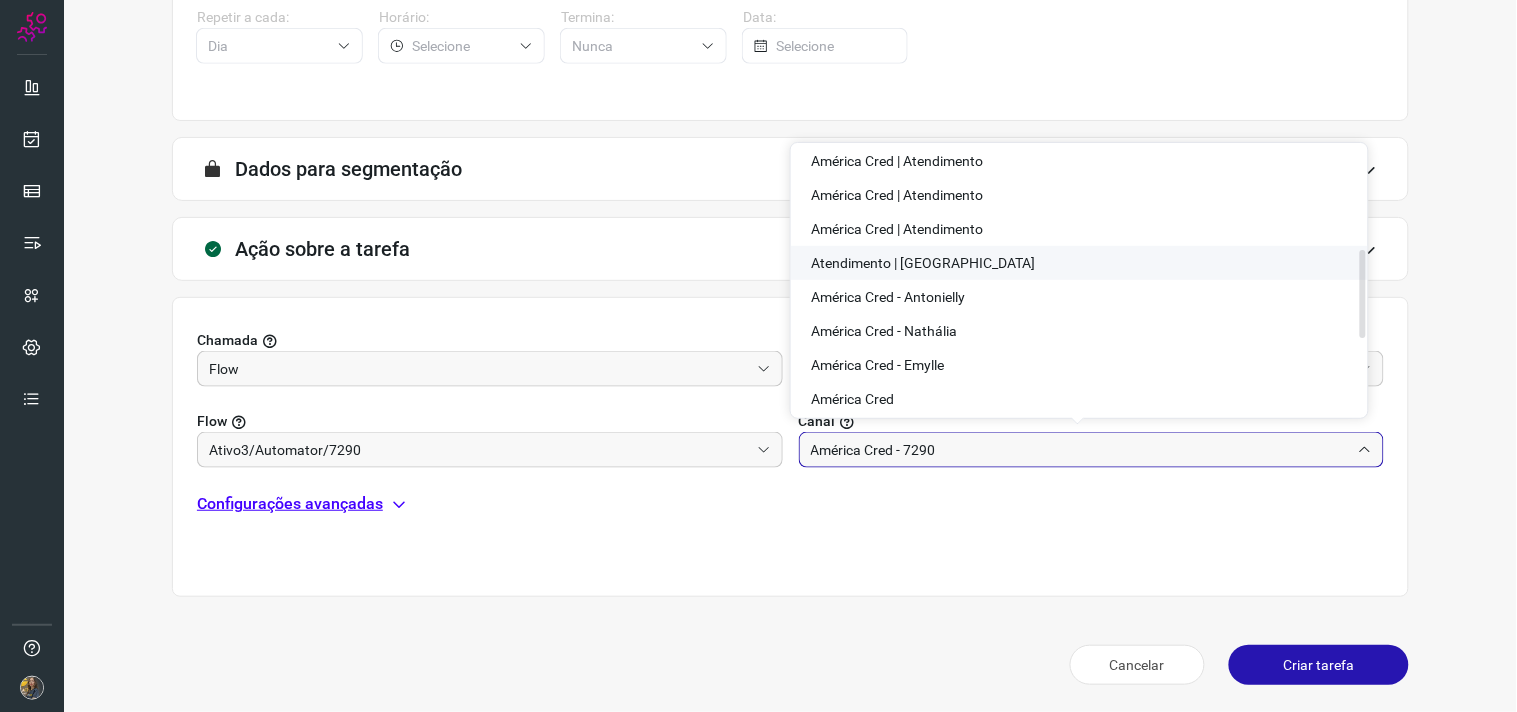 scroll, scrollTop: 333, scrollLeft: 0, axis: vertical 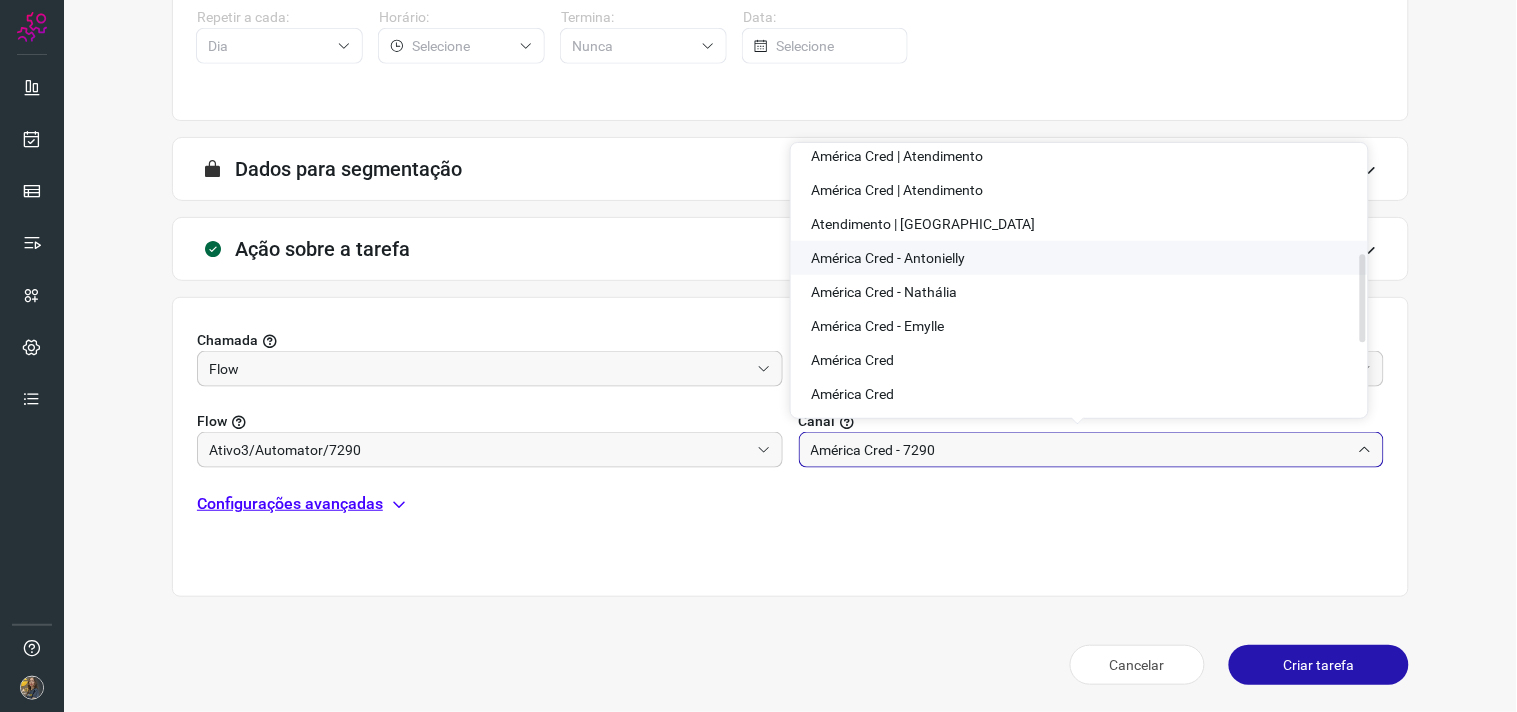 click on "América Cred - Antonielly" 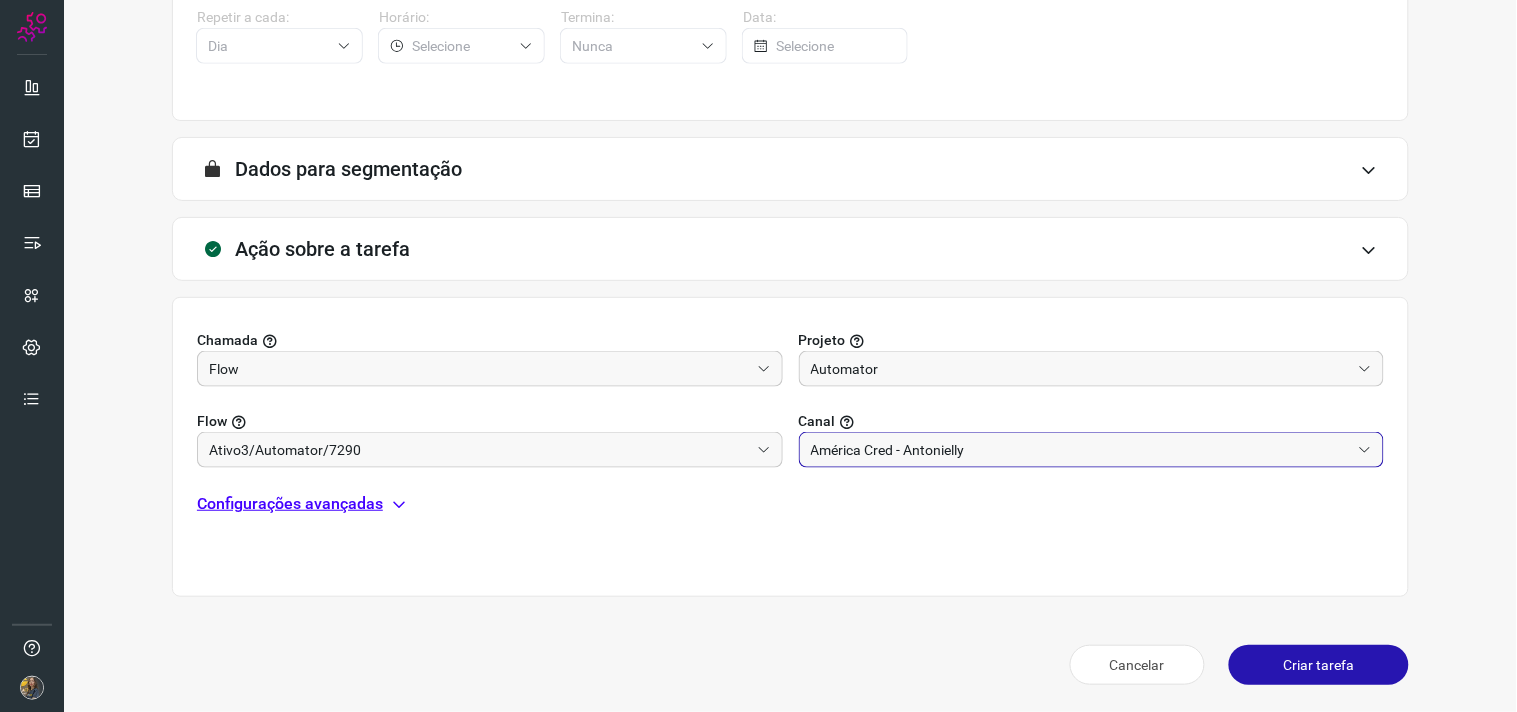 click on "Configurações avançadas" at bounding box center [290, 504] 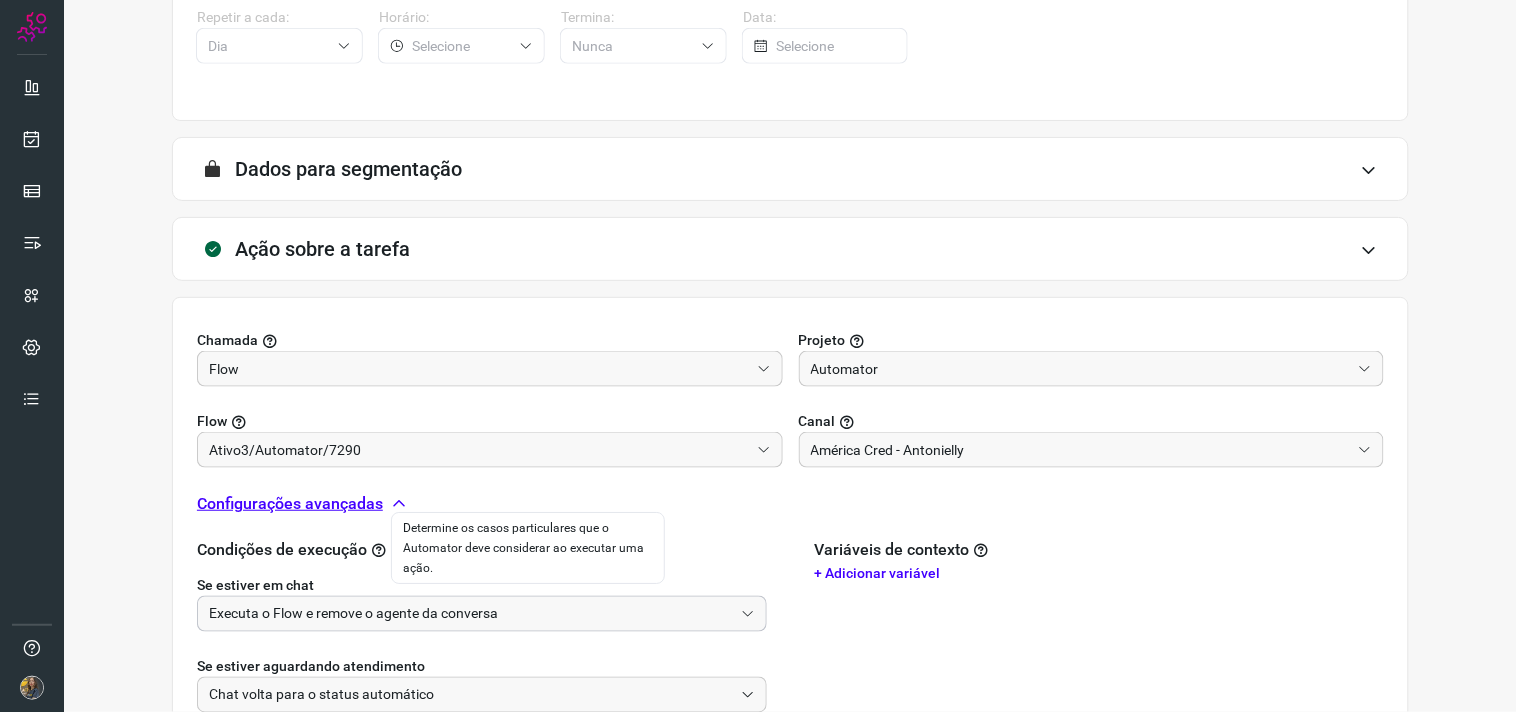 click on "Executa o Flow e remove o agente da conversa" at bounding box center [471, 614] 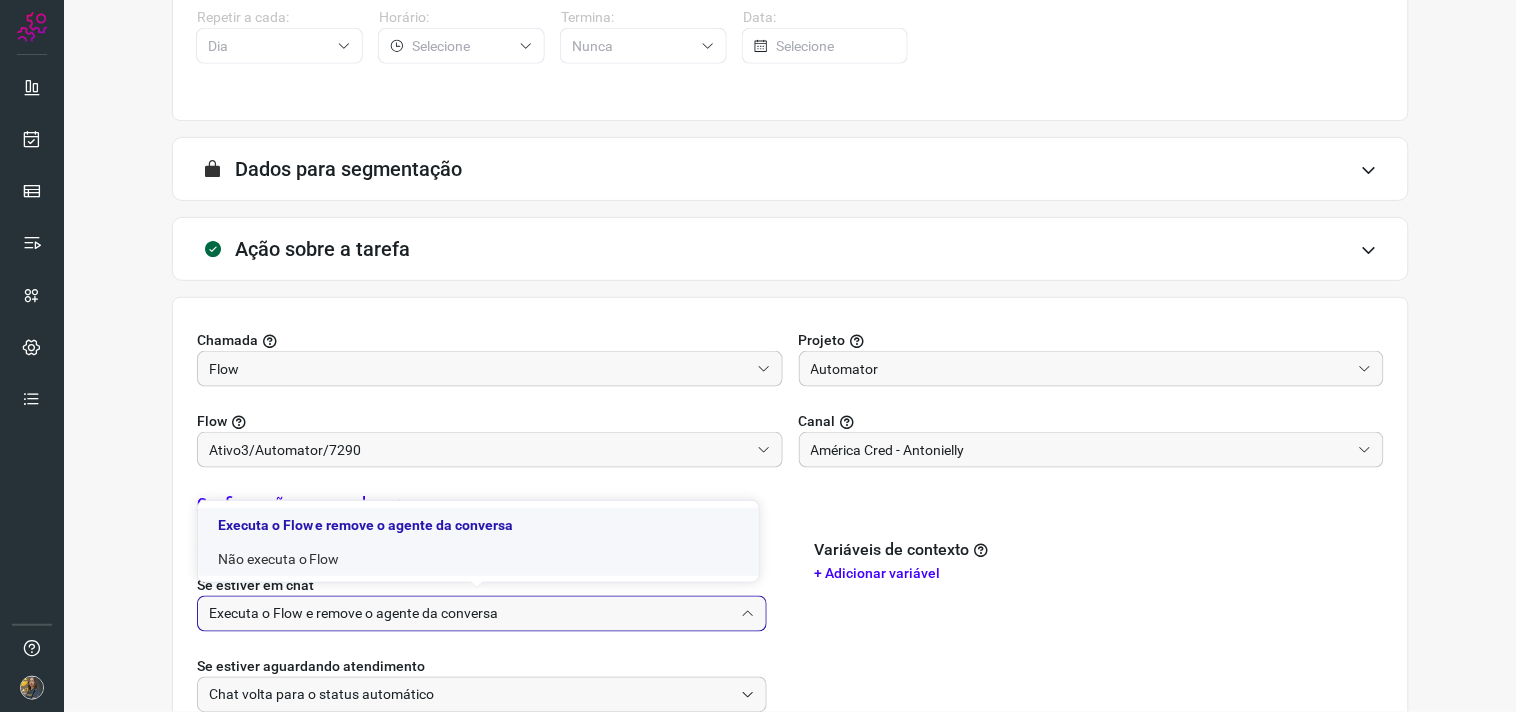 click on "Executa o Flow e remove o agente da conversa" 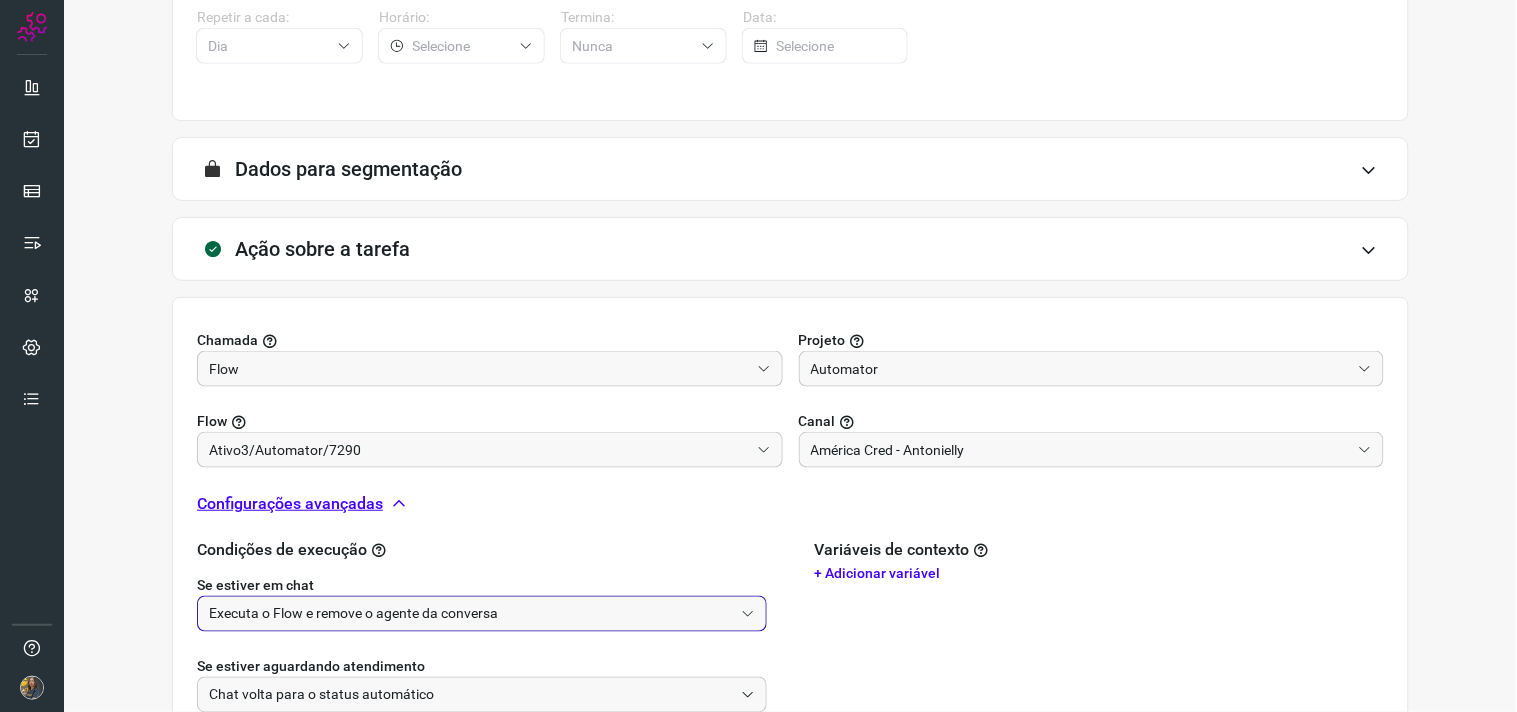 drag, startPoint x: 370, startPoint y: 617, endPoint x: 327, endPoint y: 580, distance: 56.727417 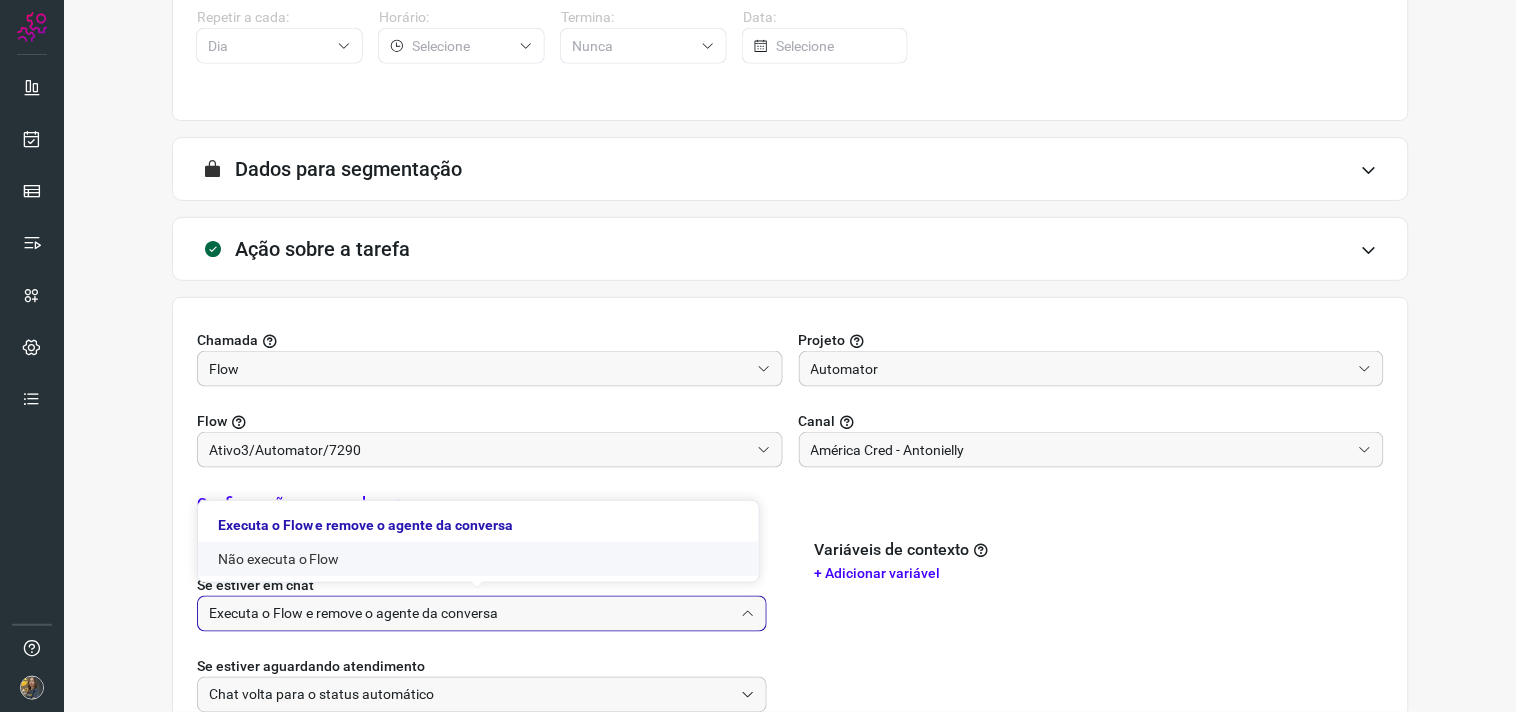 click on "Não executa o Flow" 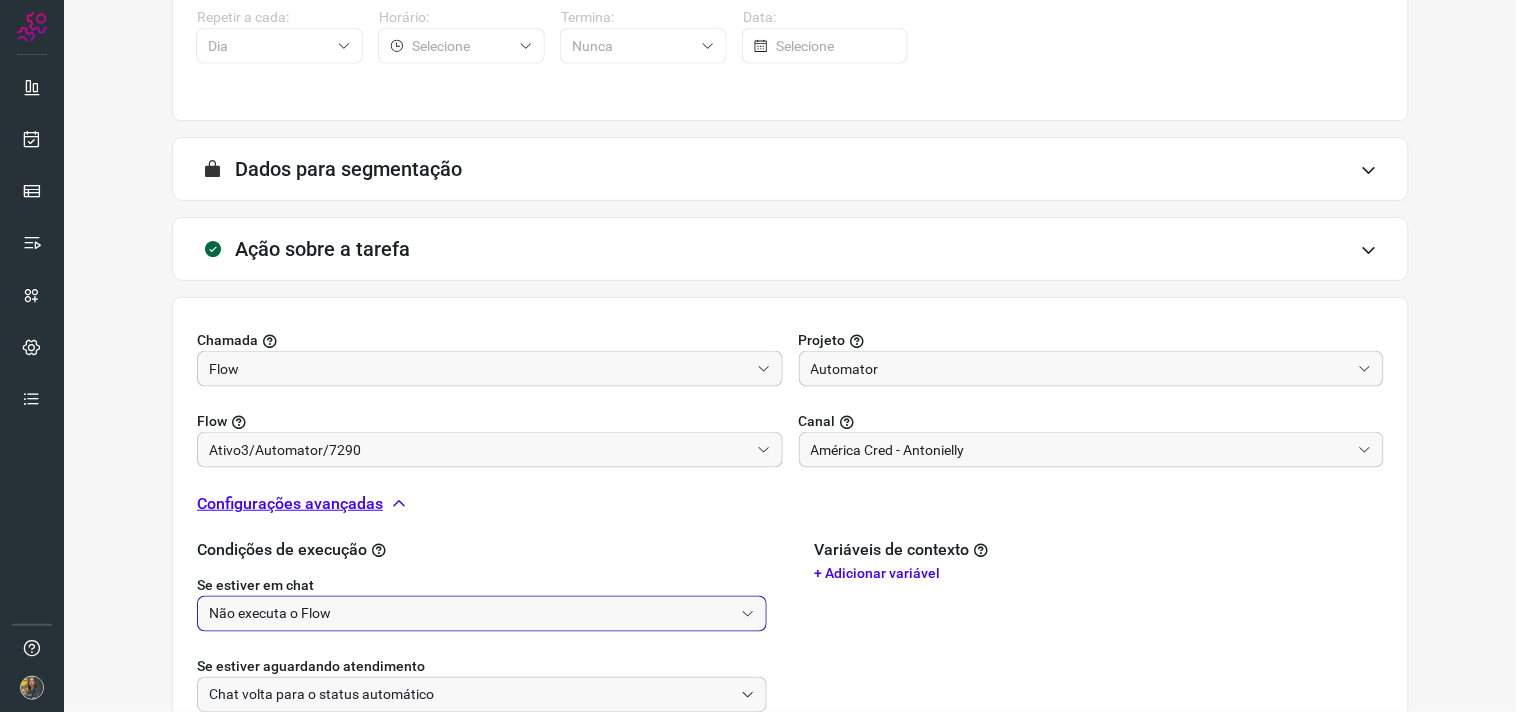 click on "+ Adicionar variável" at bounding box center (1100, 573) 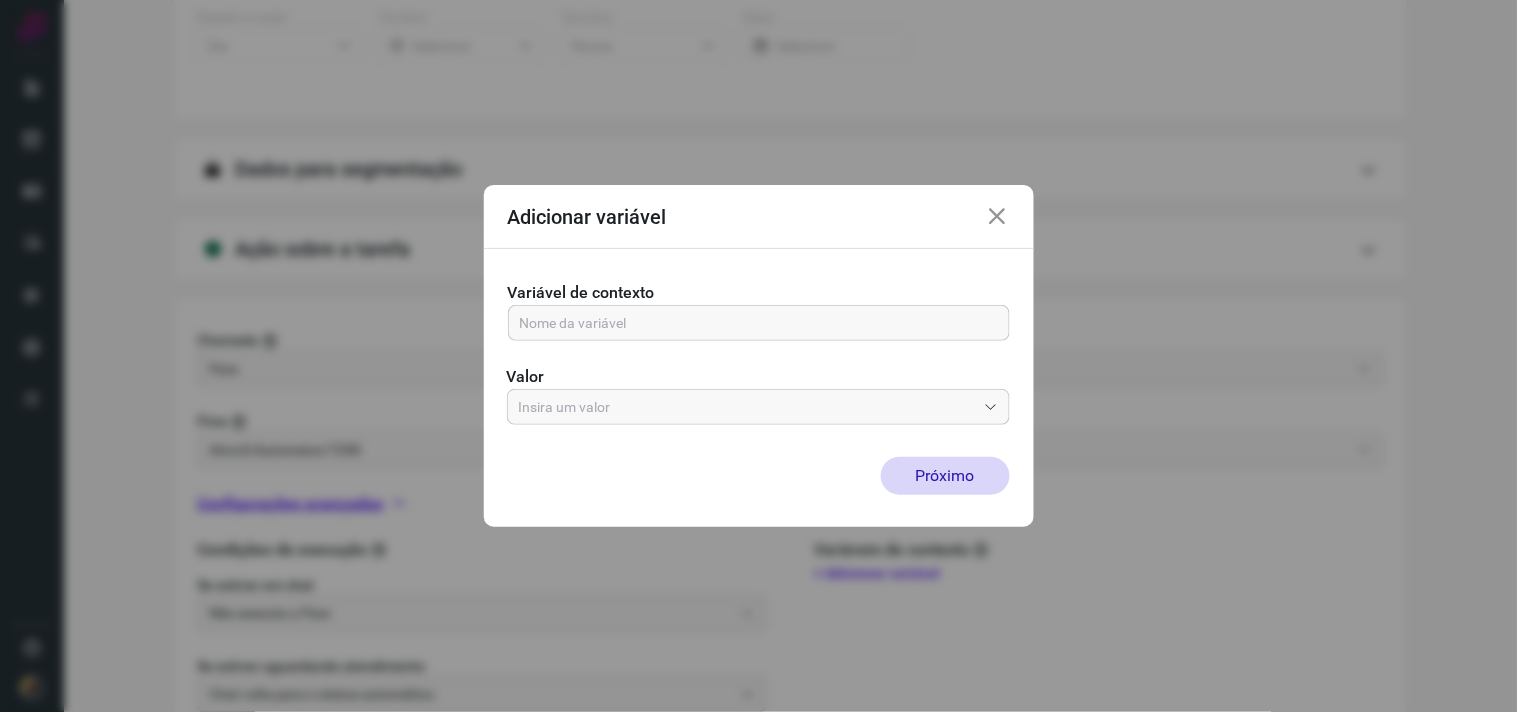 click on "Adicionar variável" at bounding box center (759, 217) 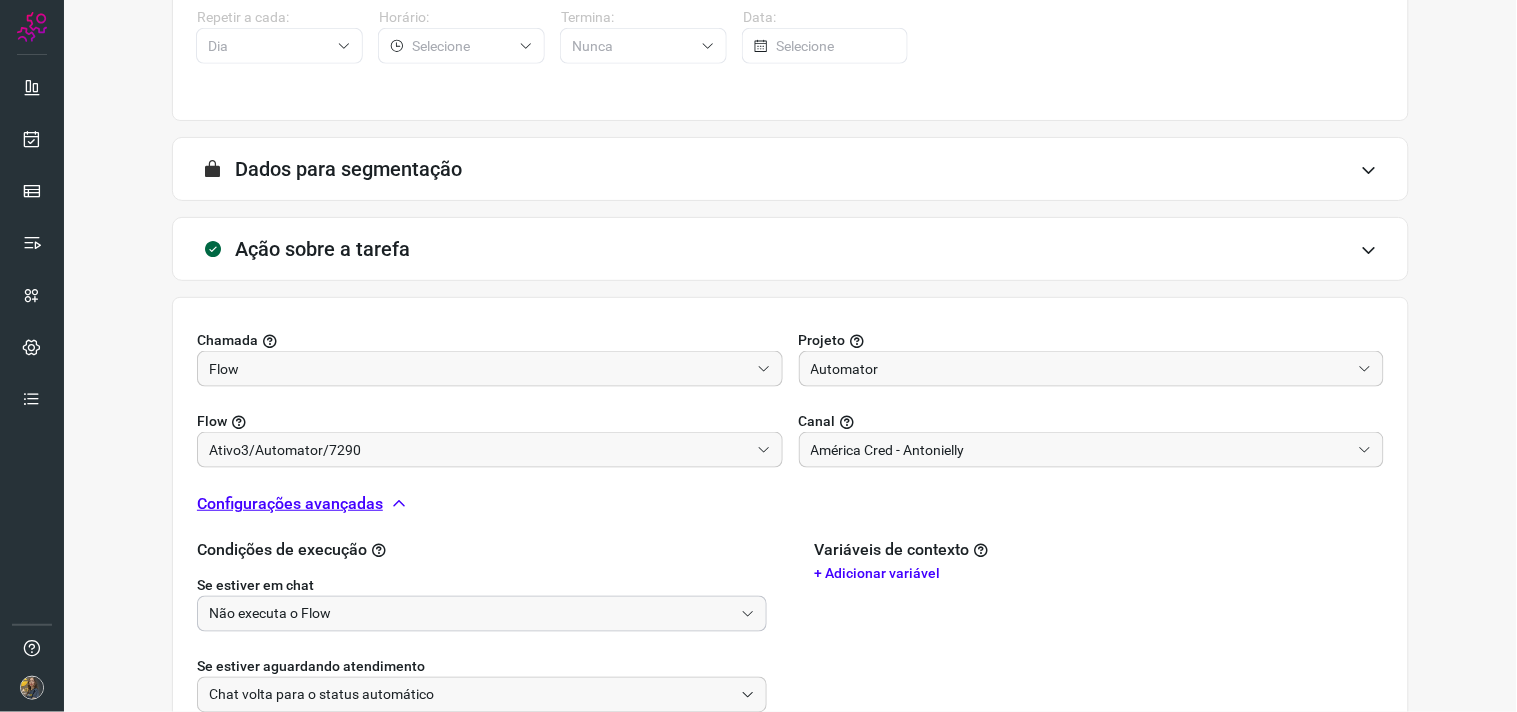 click on "Não executa o Flow" at bounding box center (471, 614) 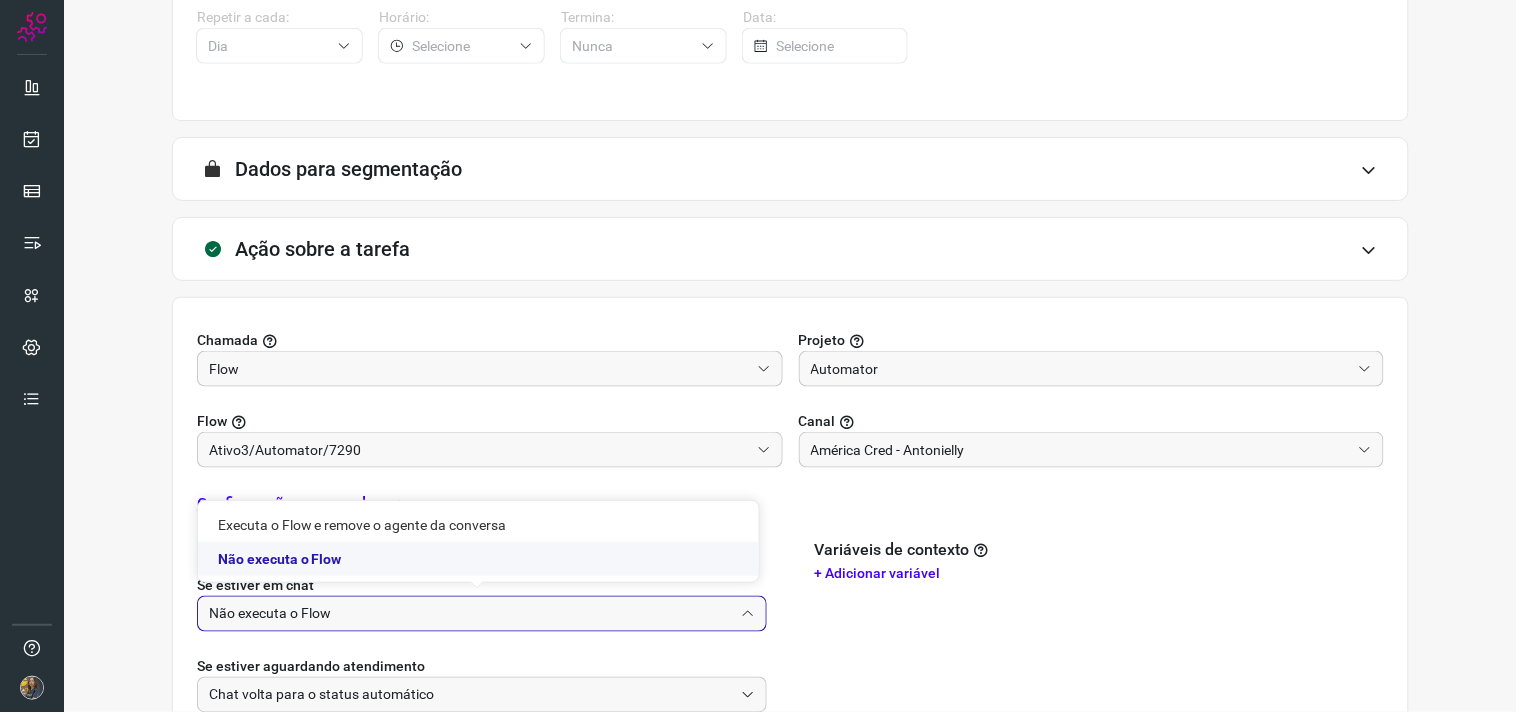 click on "Variáveis de contexto   + Adicionar variável" at bounding box center [1100, 667] 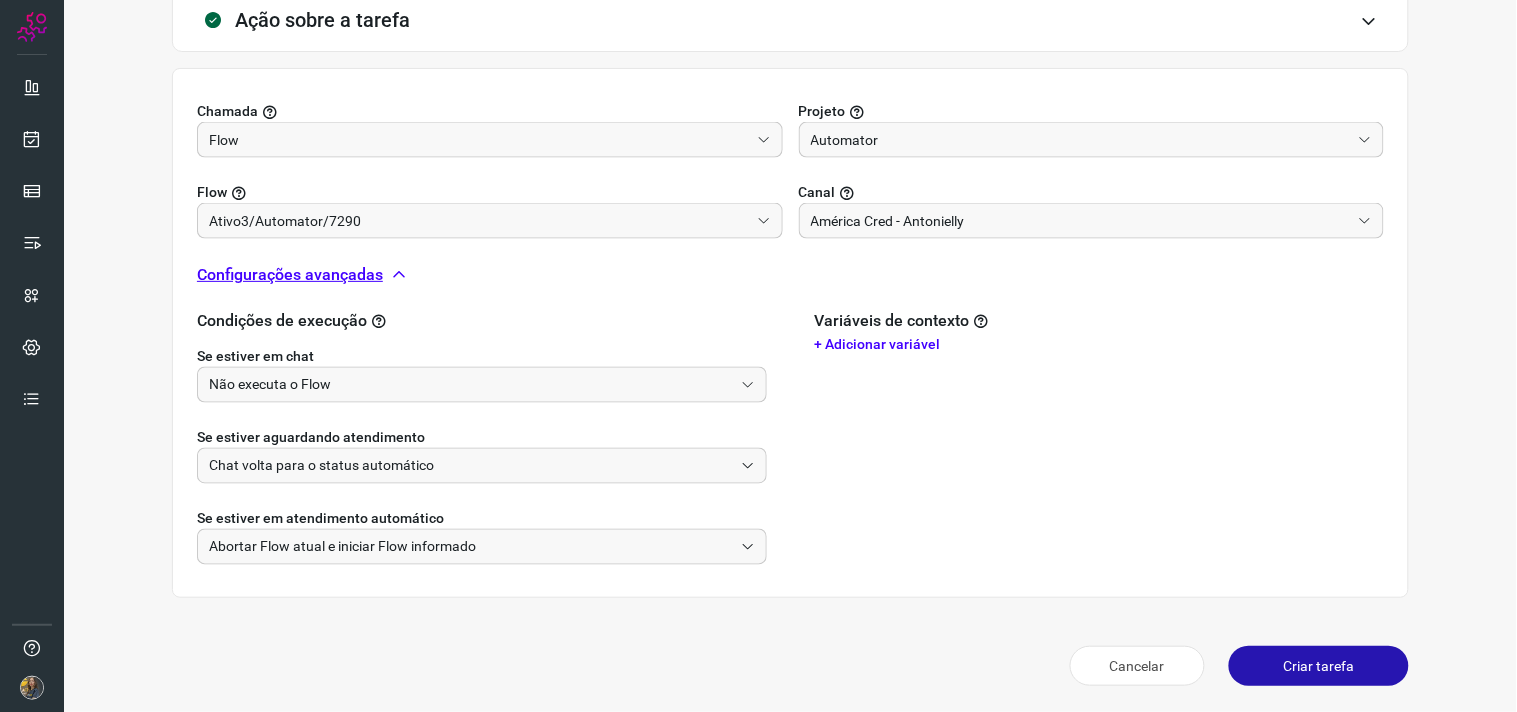 scroll, scrollTop: 628, scrollLeft: 0, axis: vertical 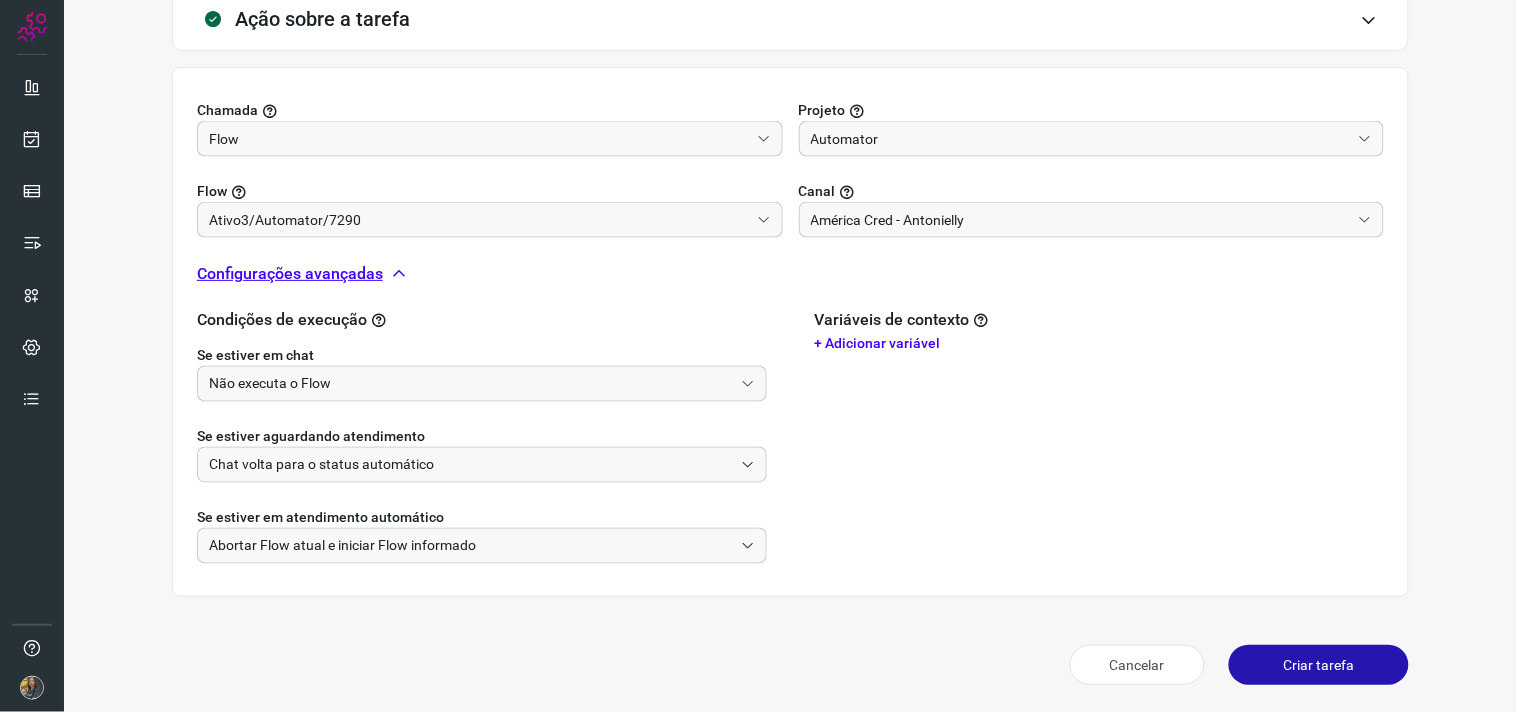click on "Criar tarefa" at bounding box center [1319, 665] 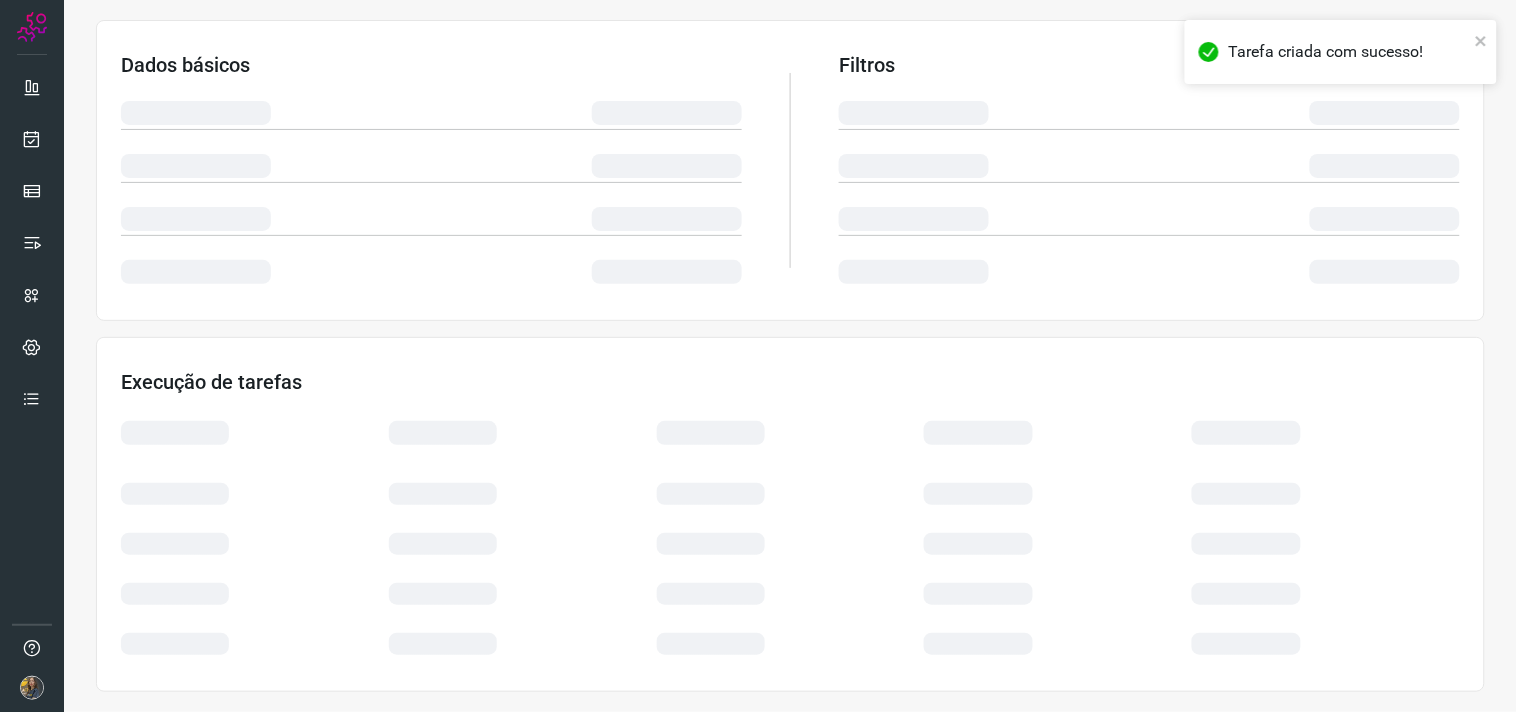 scroll, scrollTop: 321, scrollLeft: 0, axis: vertical 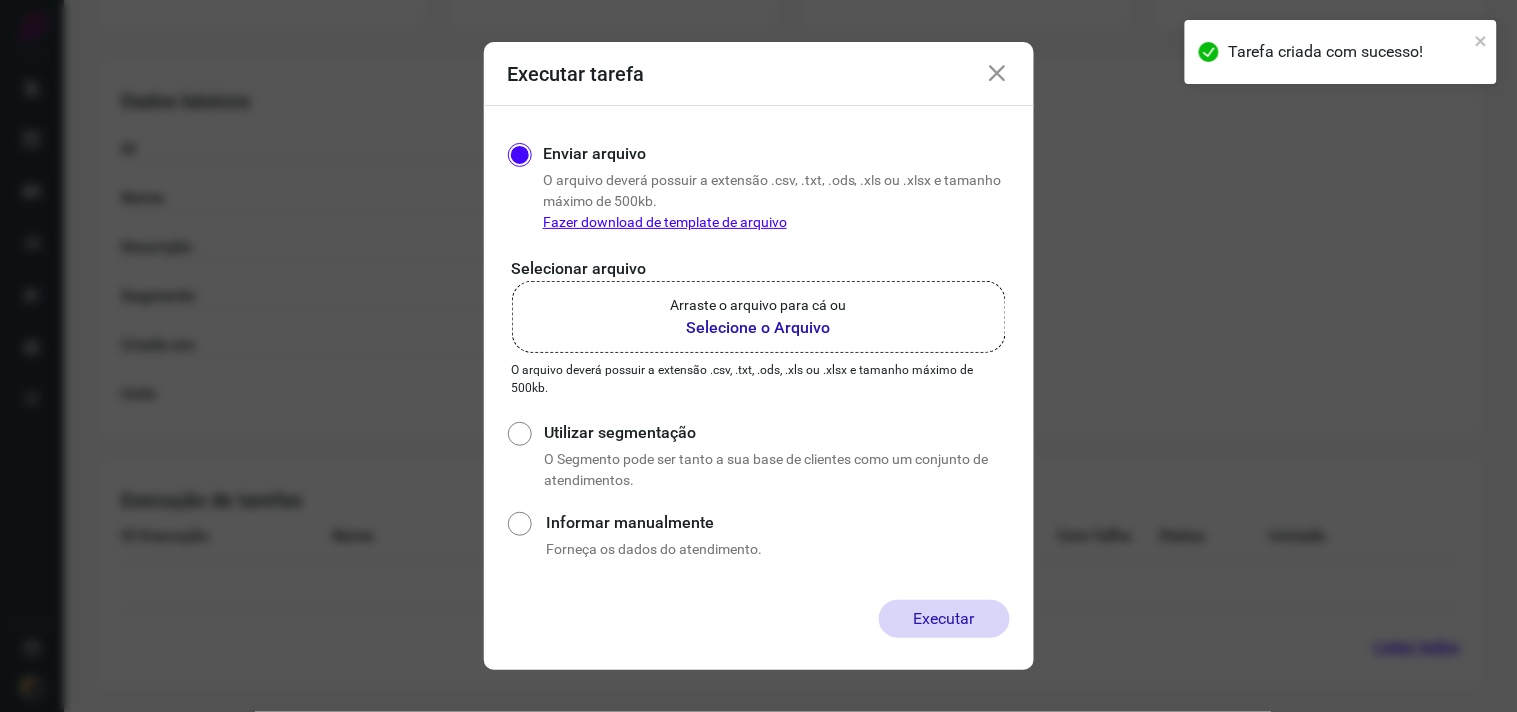 click on "Selecione o Arquivo" at bounding box center [759, 328] 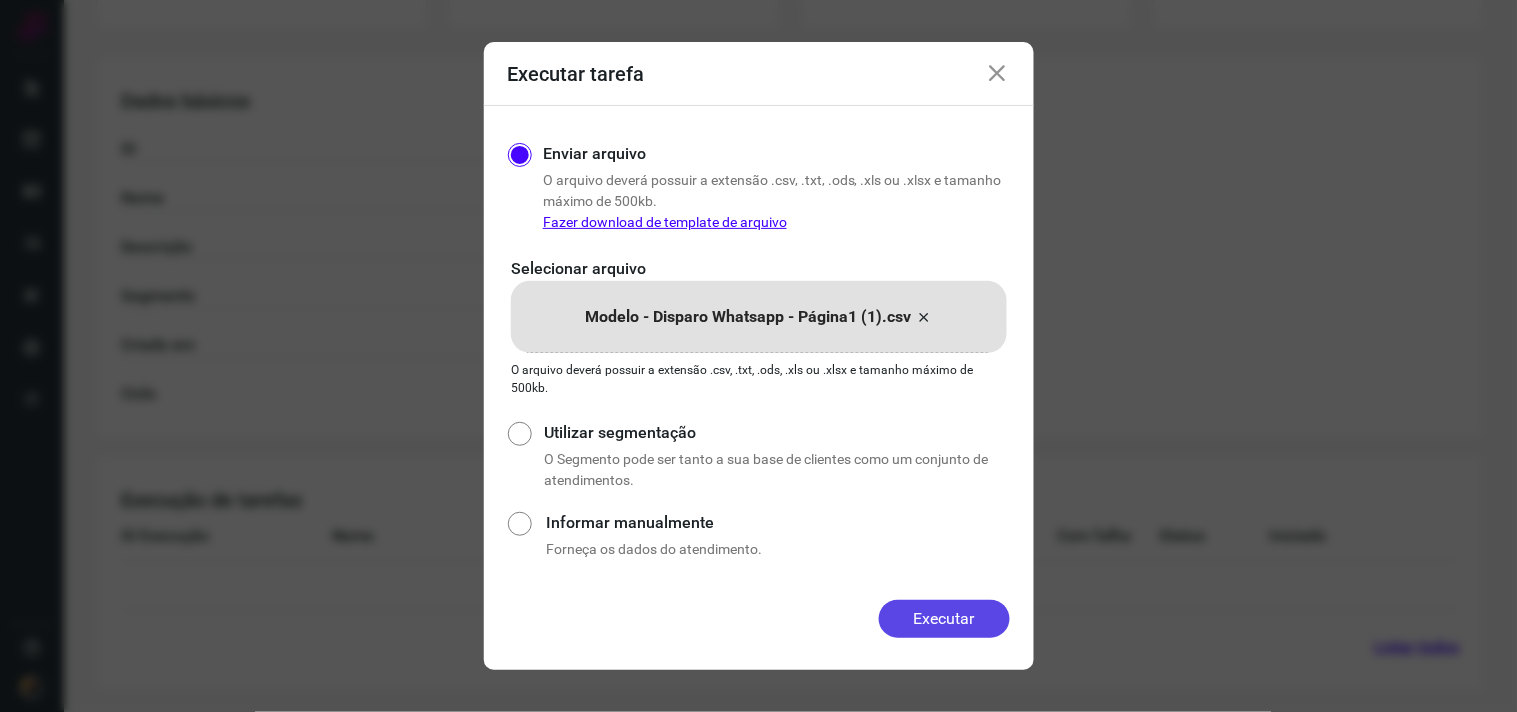 click on "Executar" at bounding box center (944, 619) 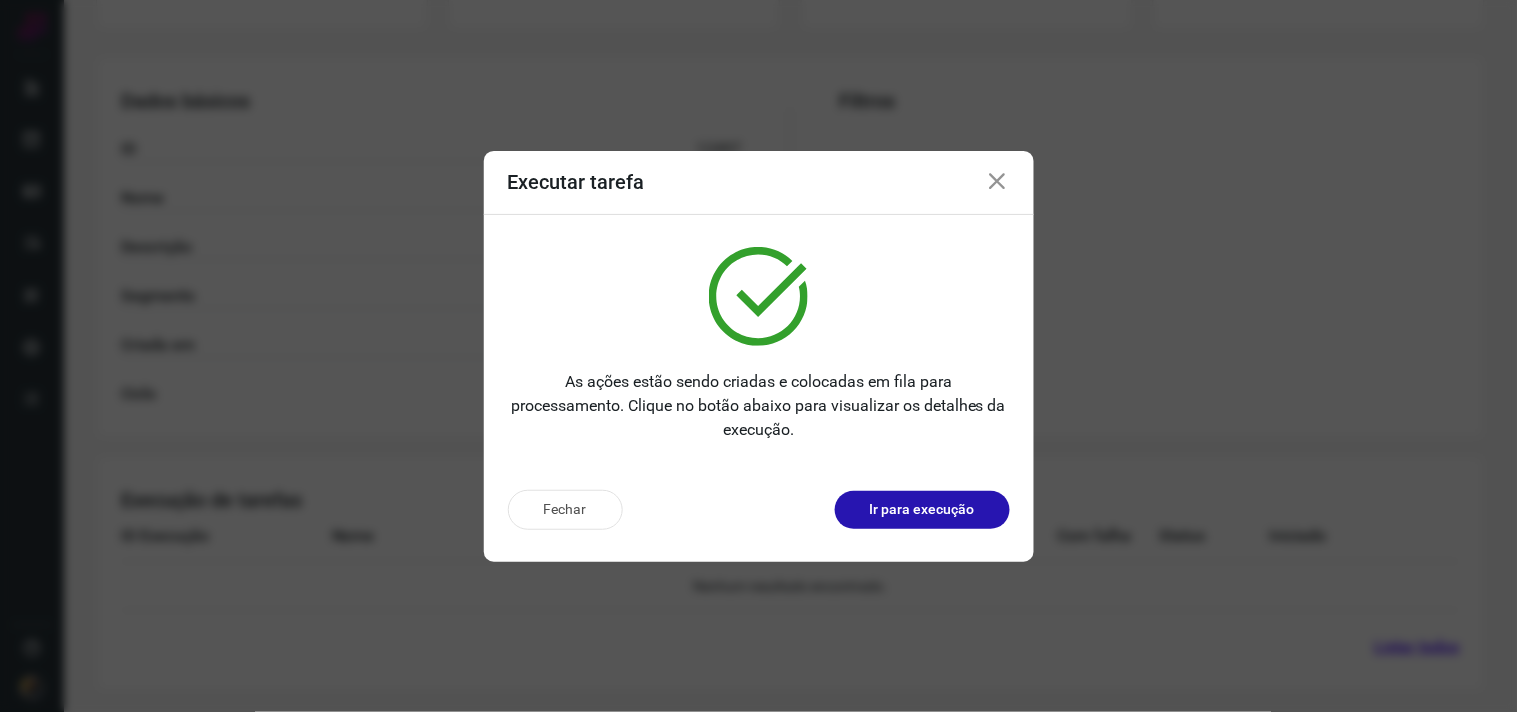 click on "Ir para execução" at bounding box center [922, 509] 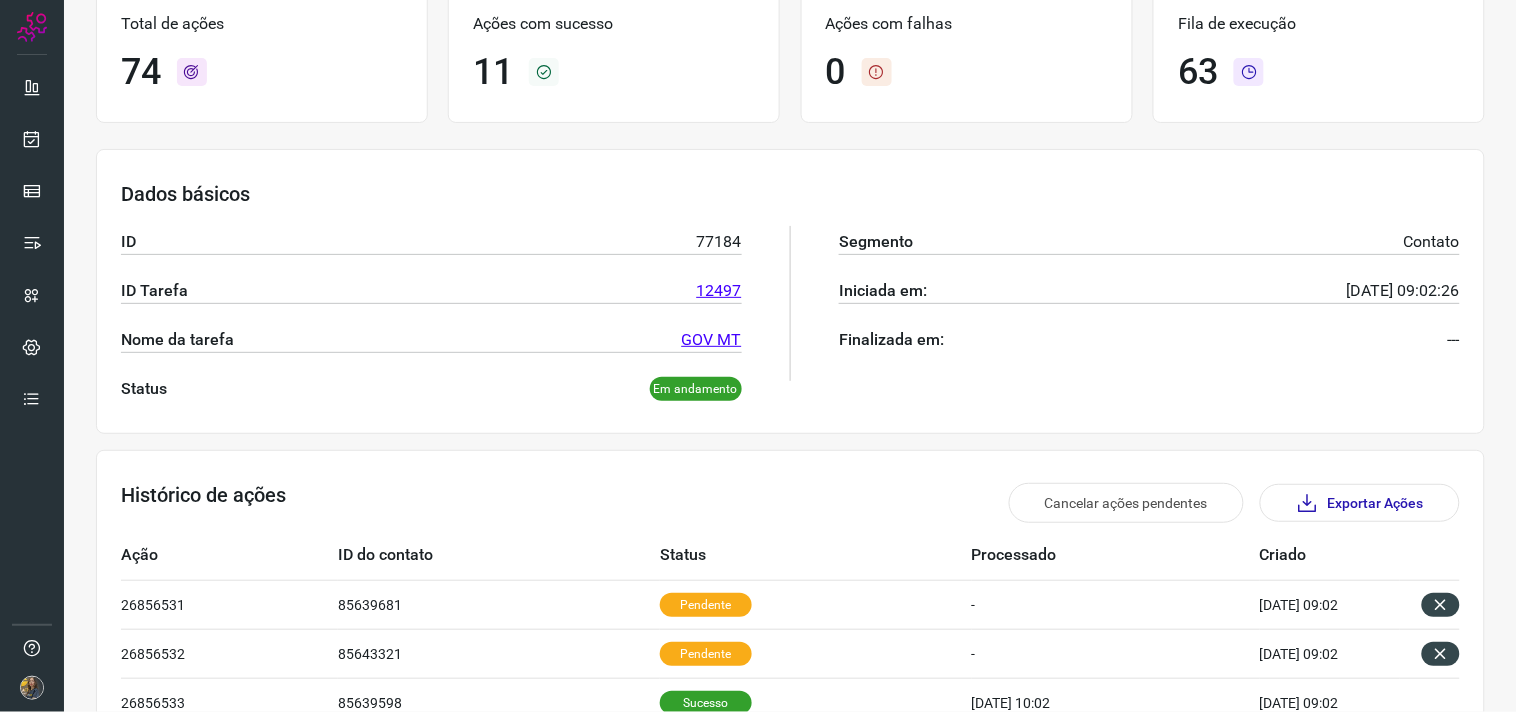 scroll, scrollTop: 0, scrollLeft: 0, axis: both 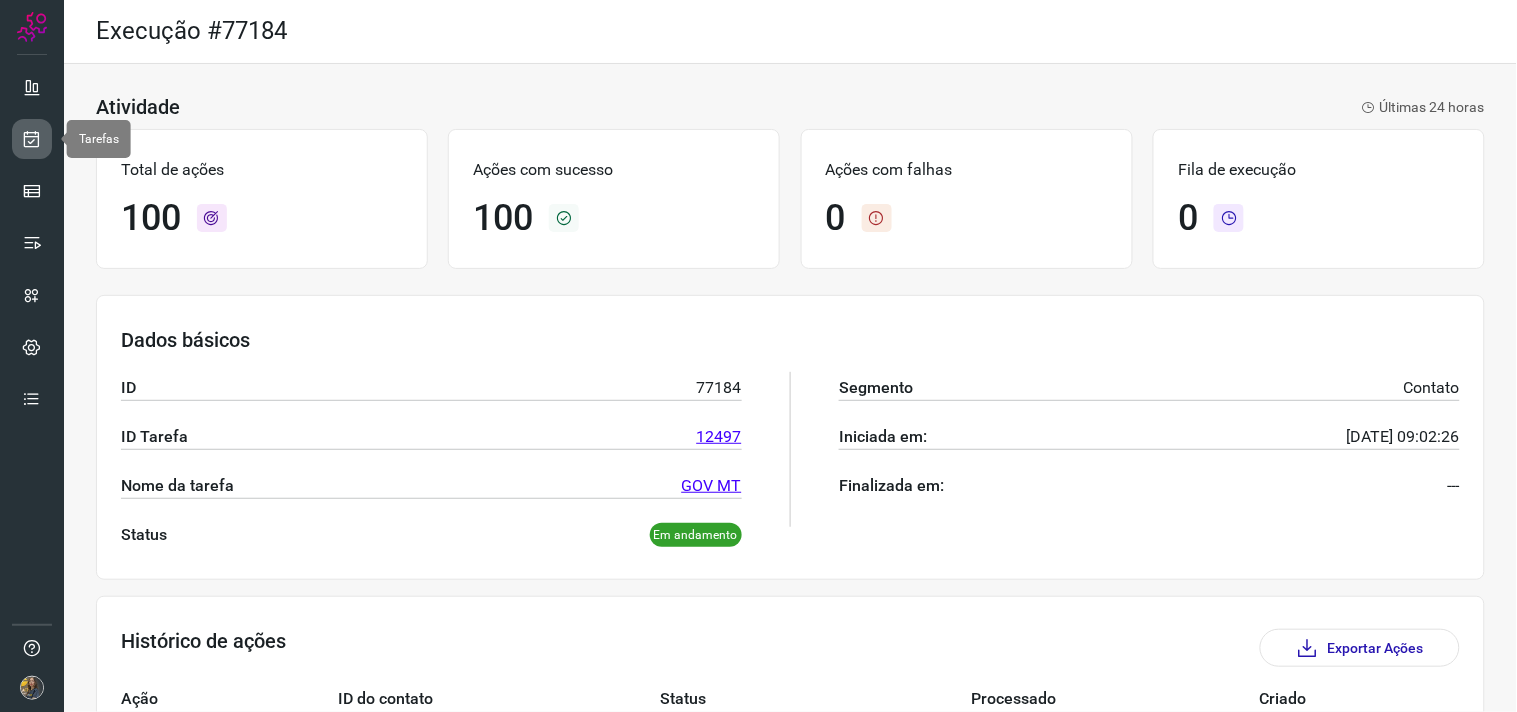 click at bounding box center (32, 139) 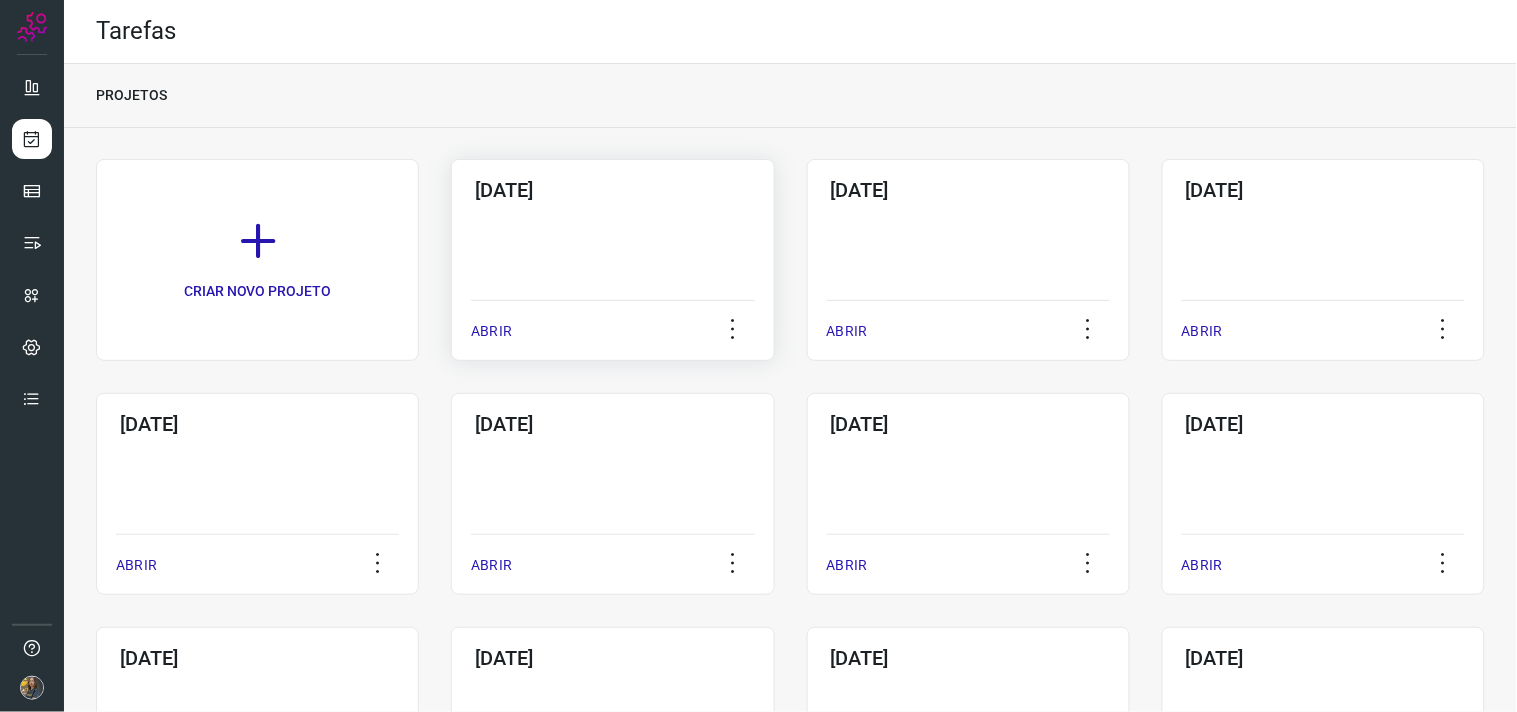 click on "[DATE]  ABRIR" 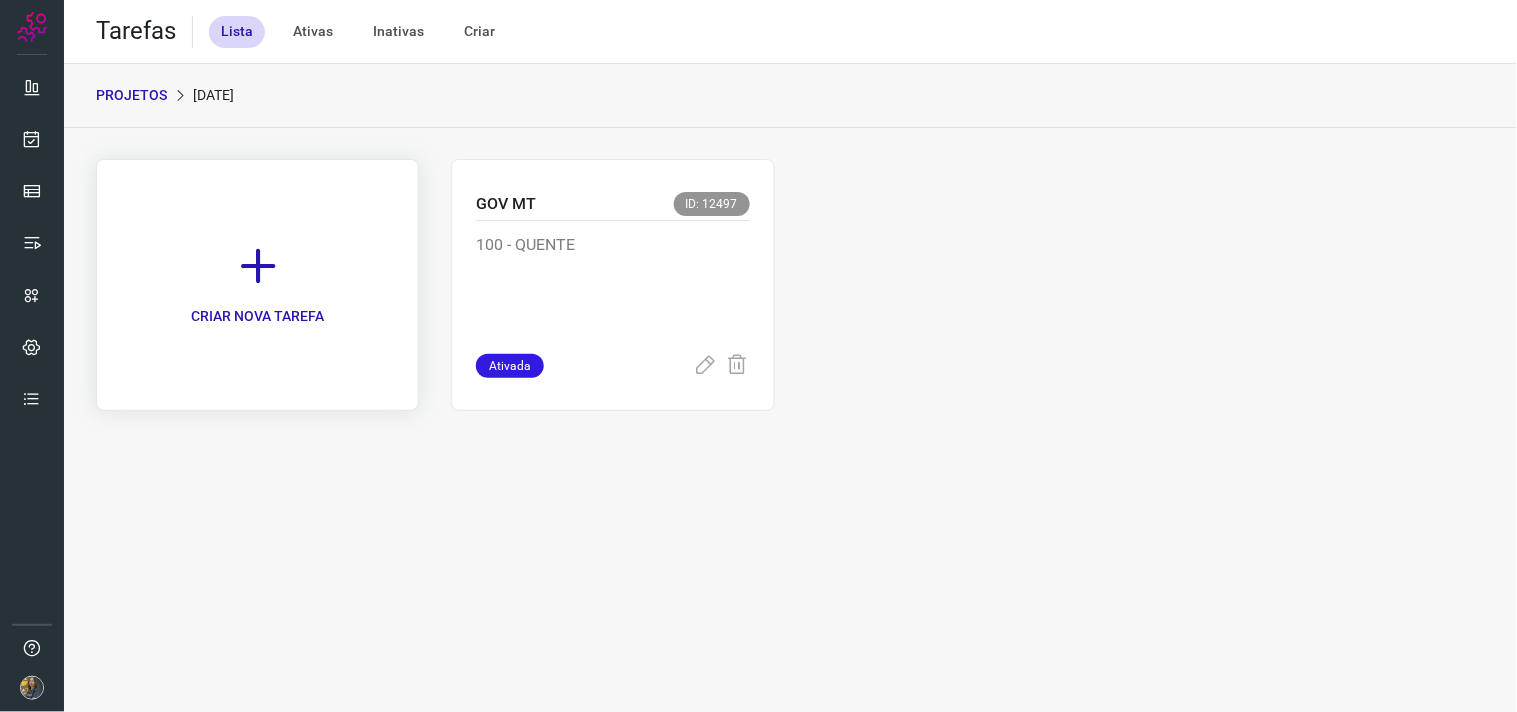 click on "CRIAR NOVA TAREFA" at bounding box center (257, 285) 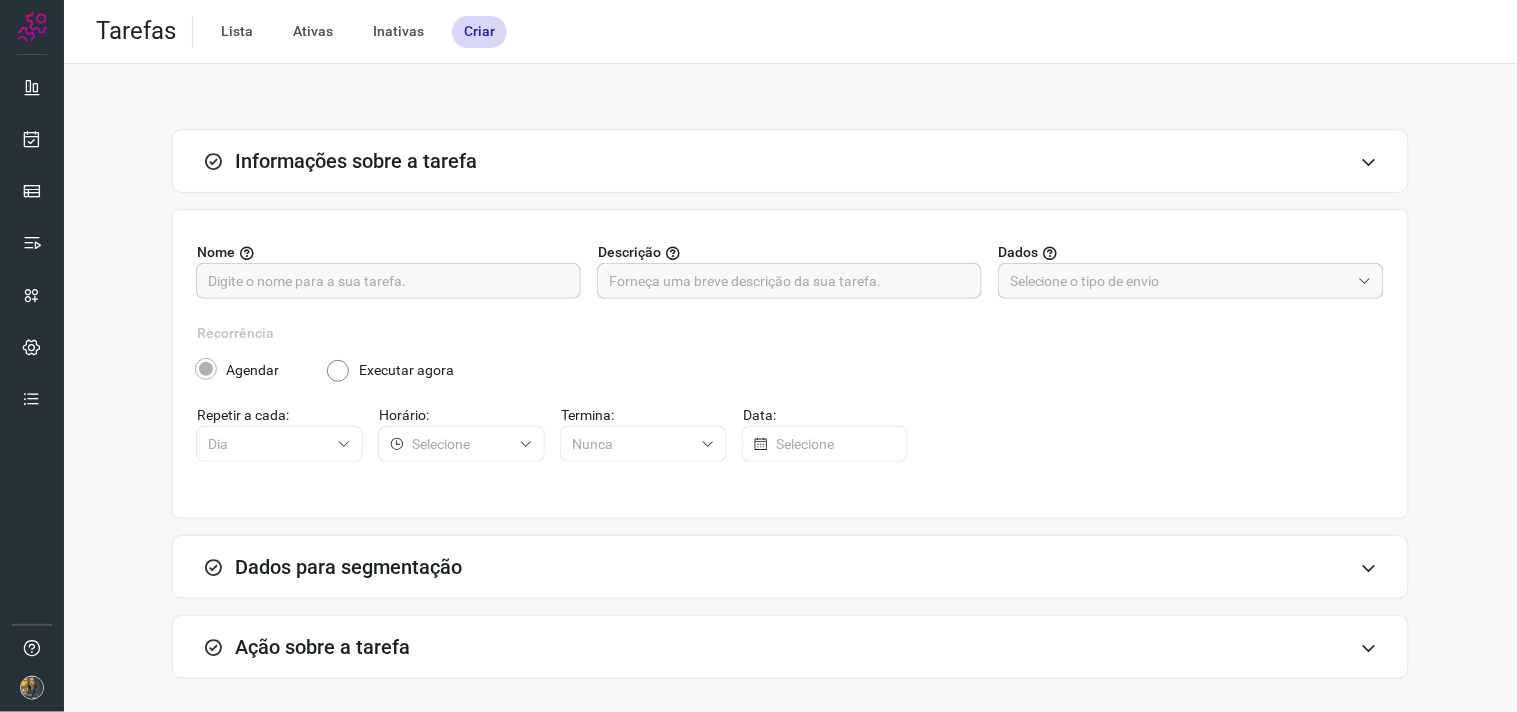 click on "Nome Descrição Dados" at bounding box center [790, 282] 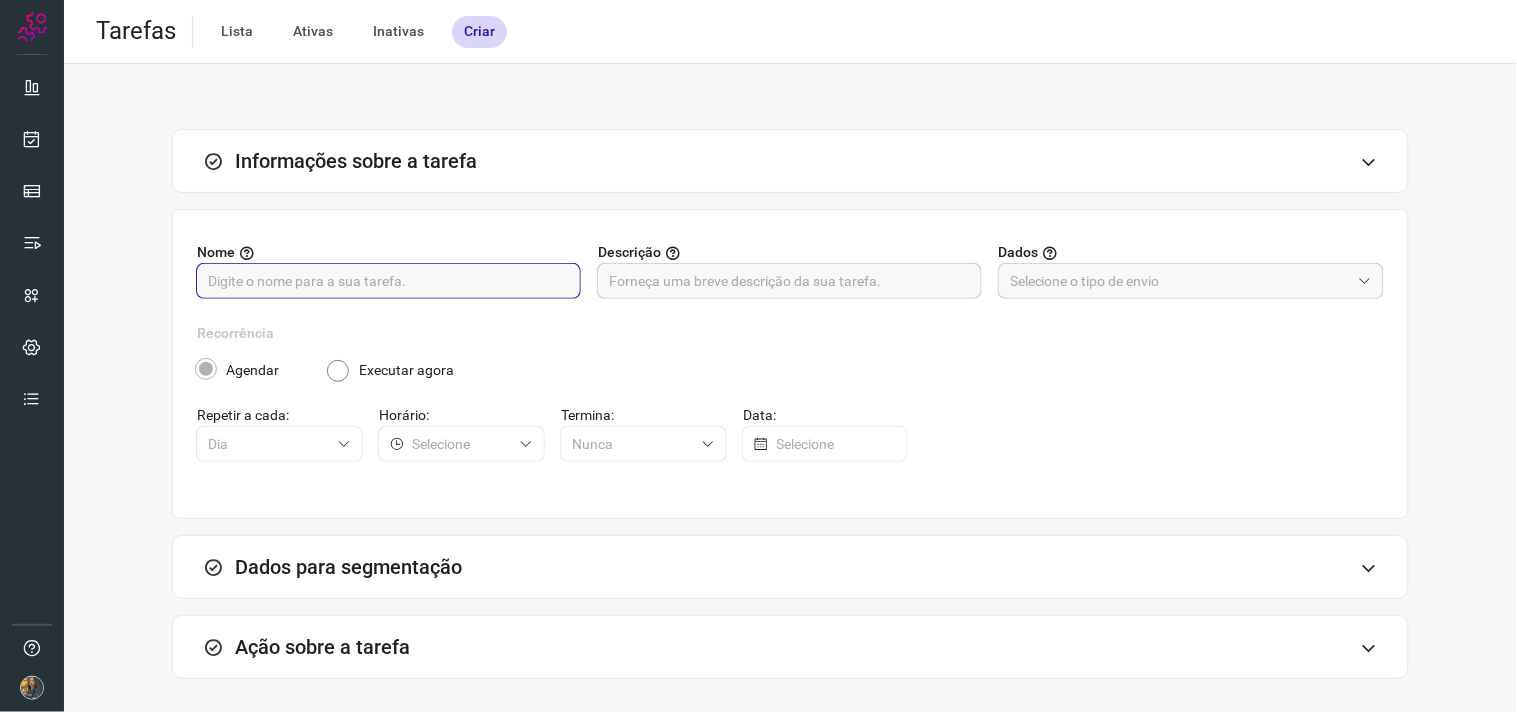 click at bounding box center [388, 281] 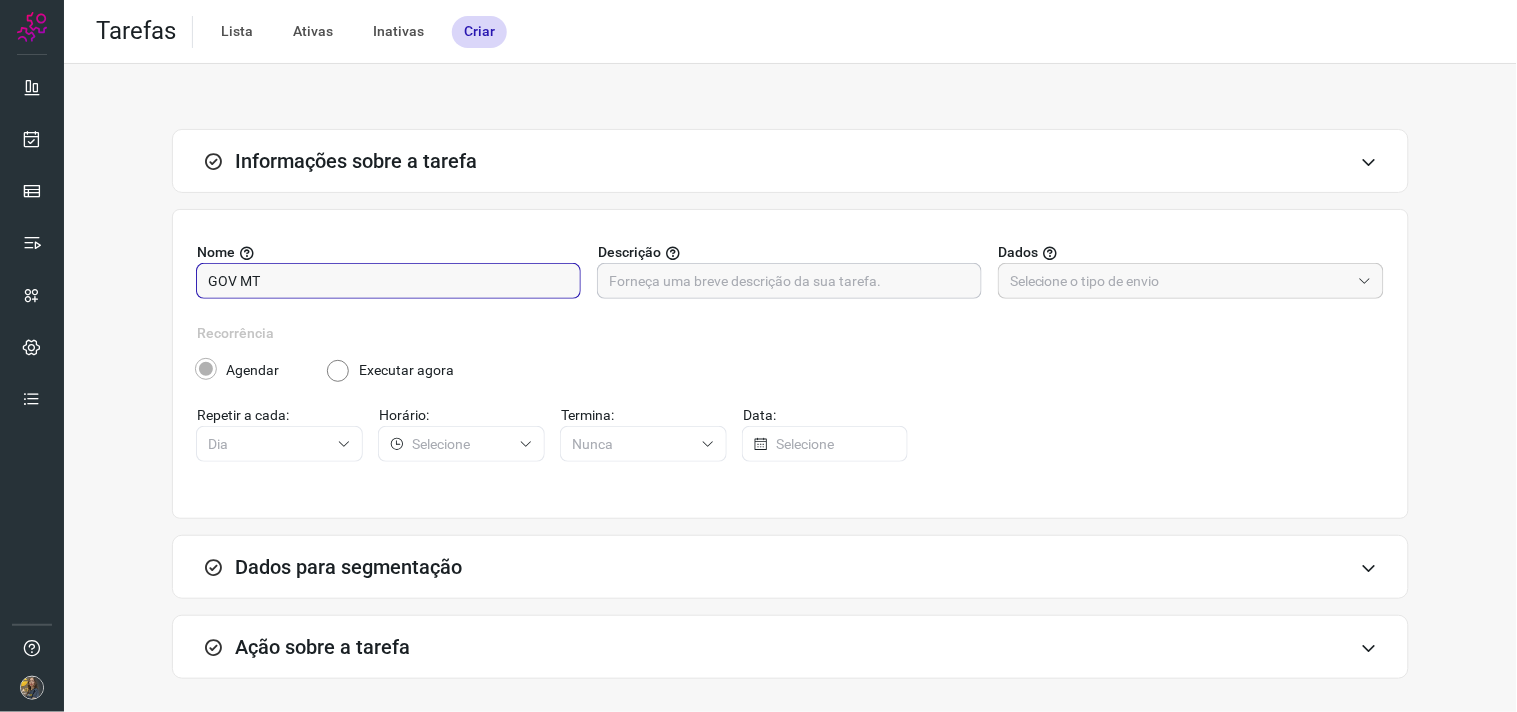 type on "GOV MT" 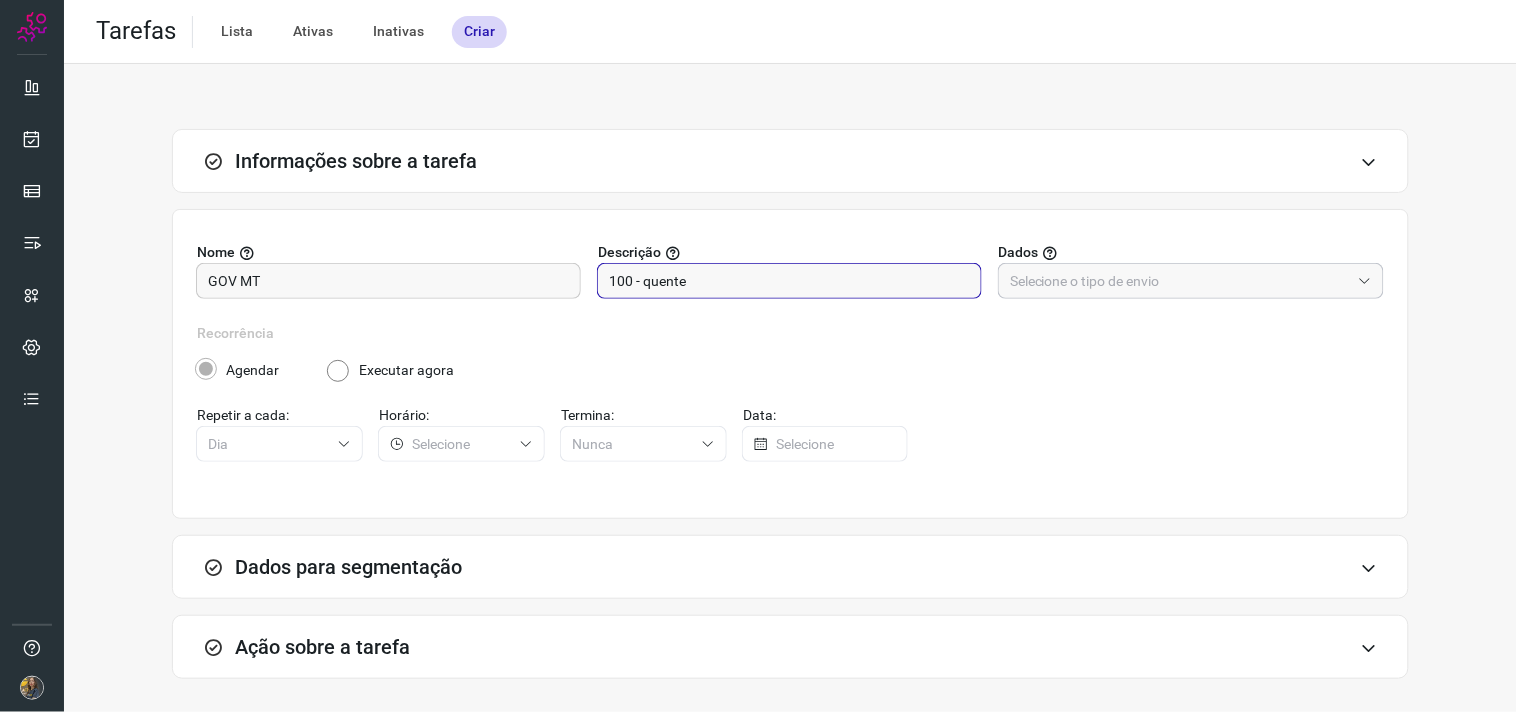 type on "100 - quente" 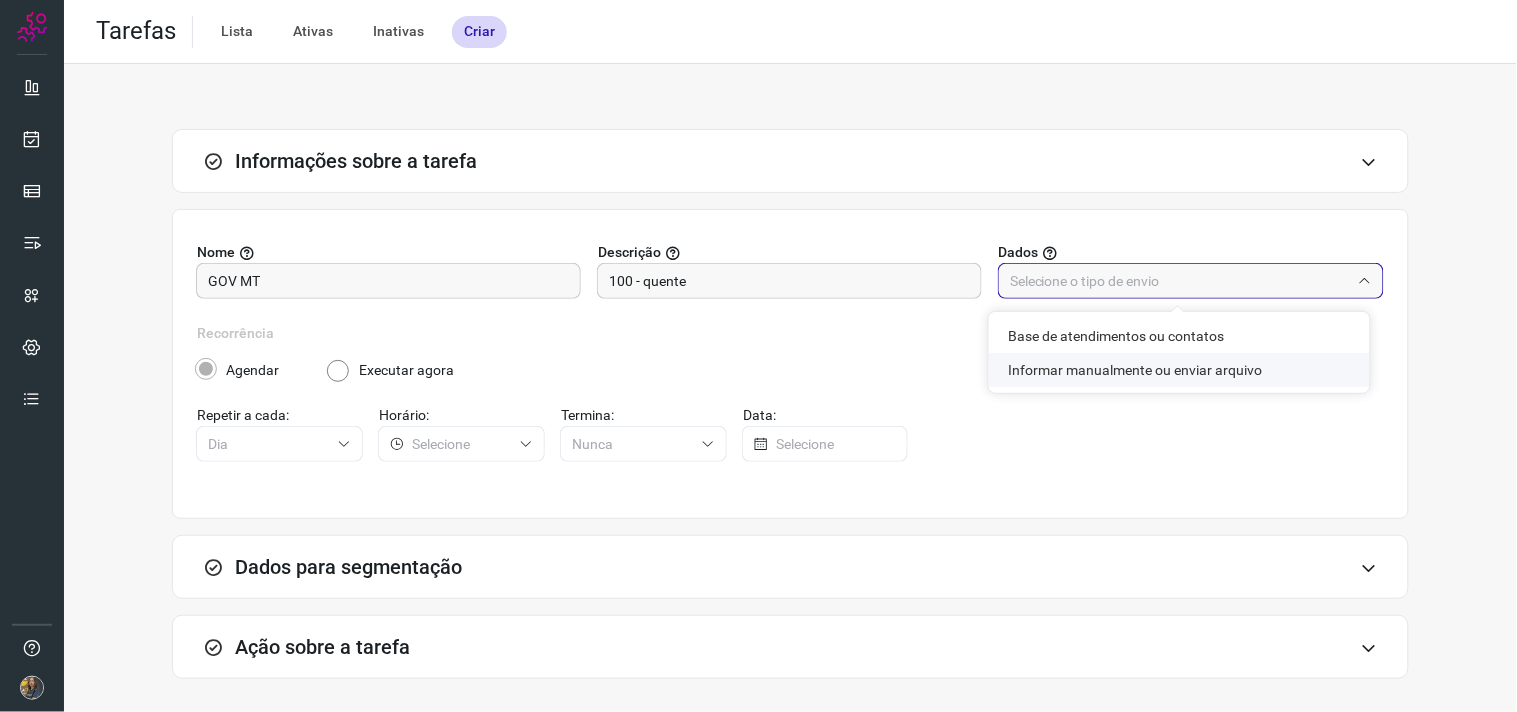 click on "Informar manualmente ou enviar arquivo" 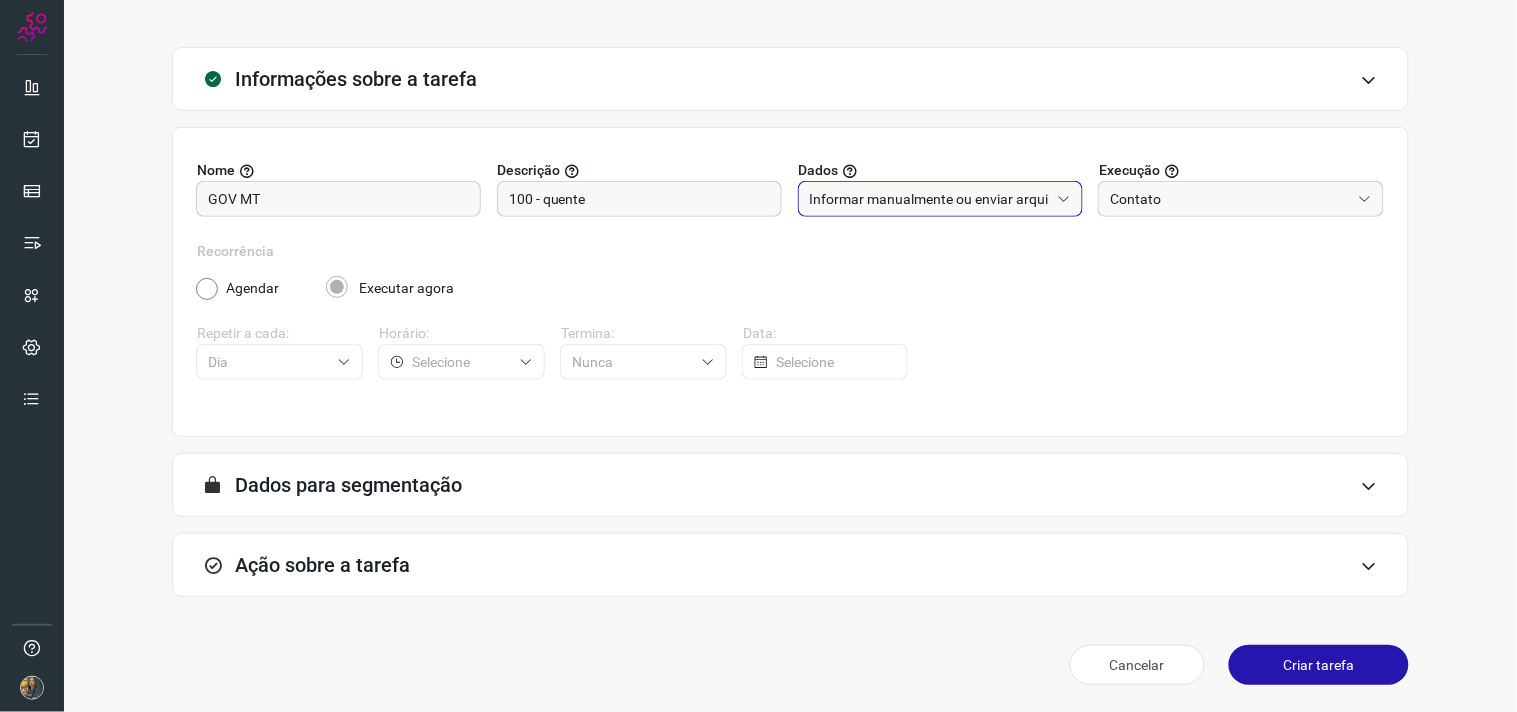 click on "Ação sobre a tarefa" at bounding box center (790, 565) 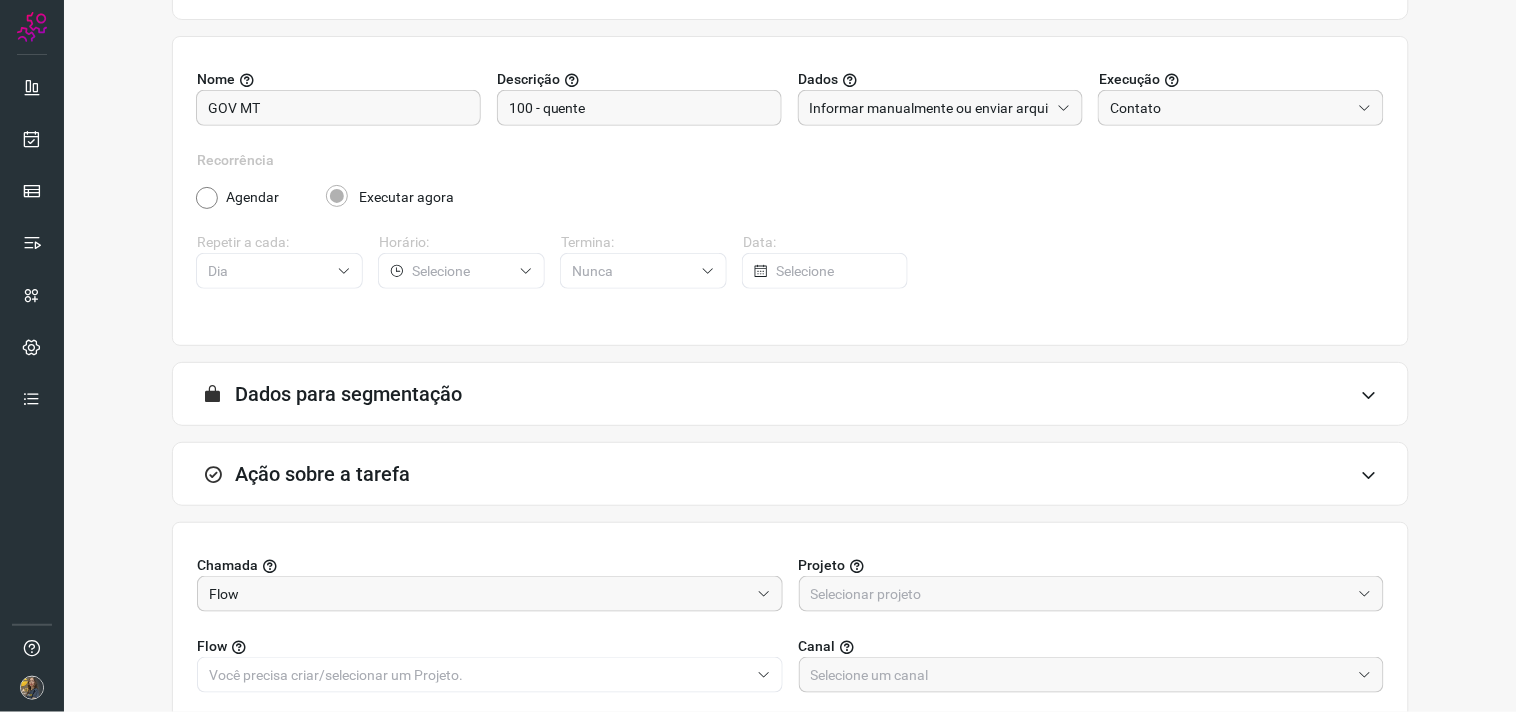 scroll, scrollTop: 398, scrollLeft: 0, axis: vertical 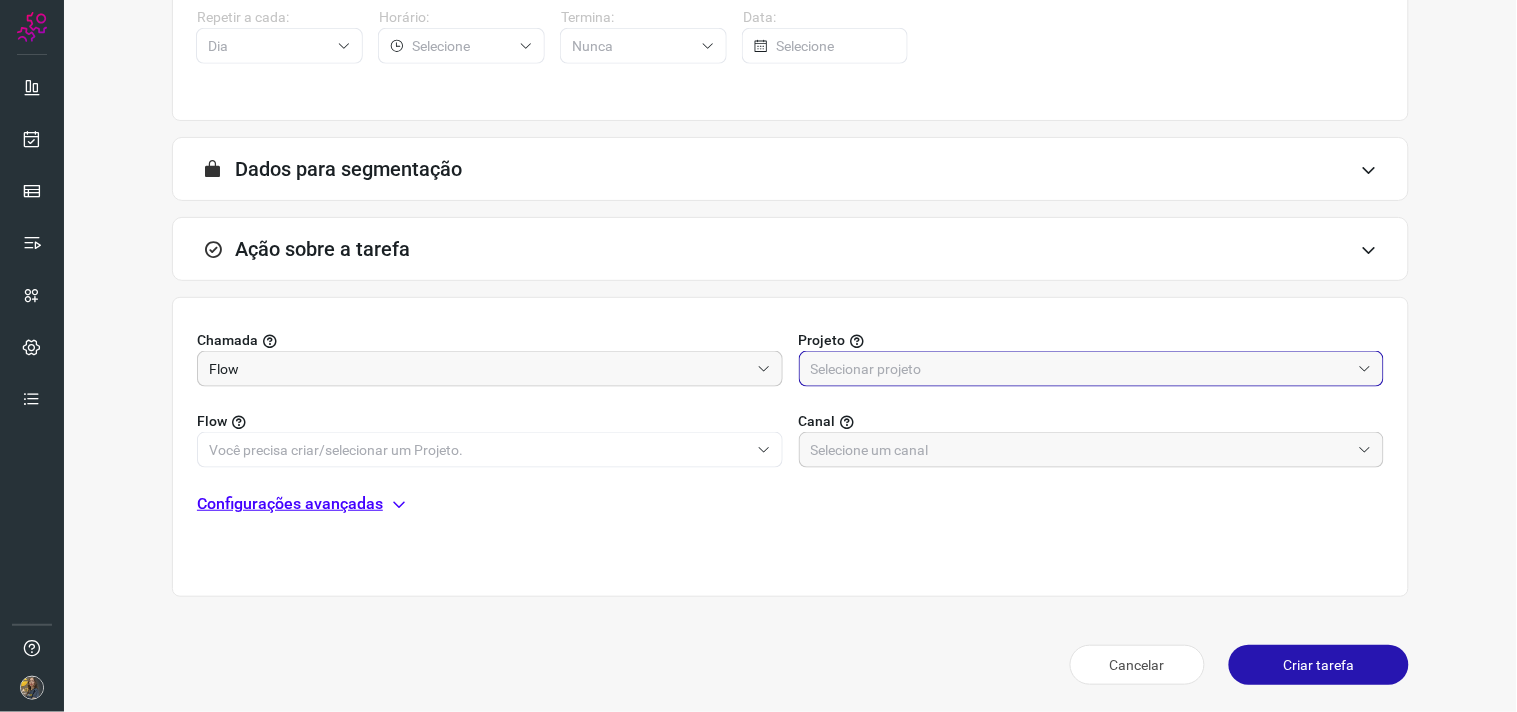 click at bounding box center [1081, 369] 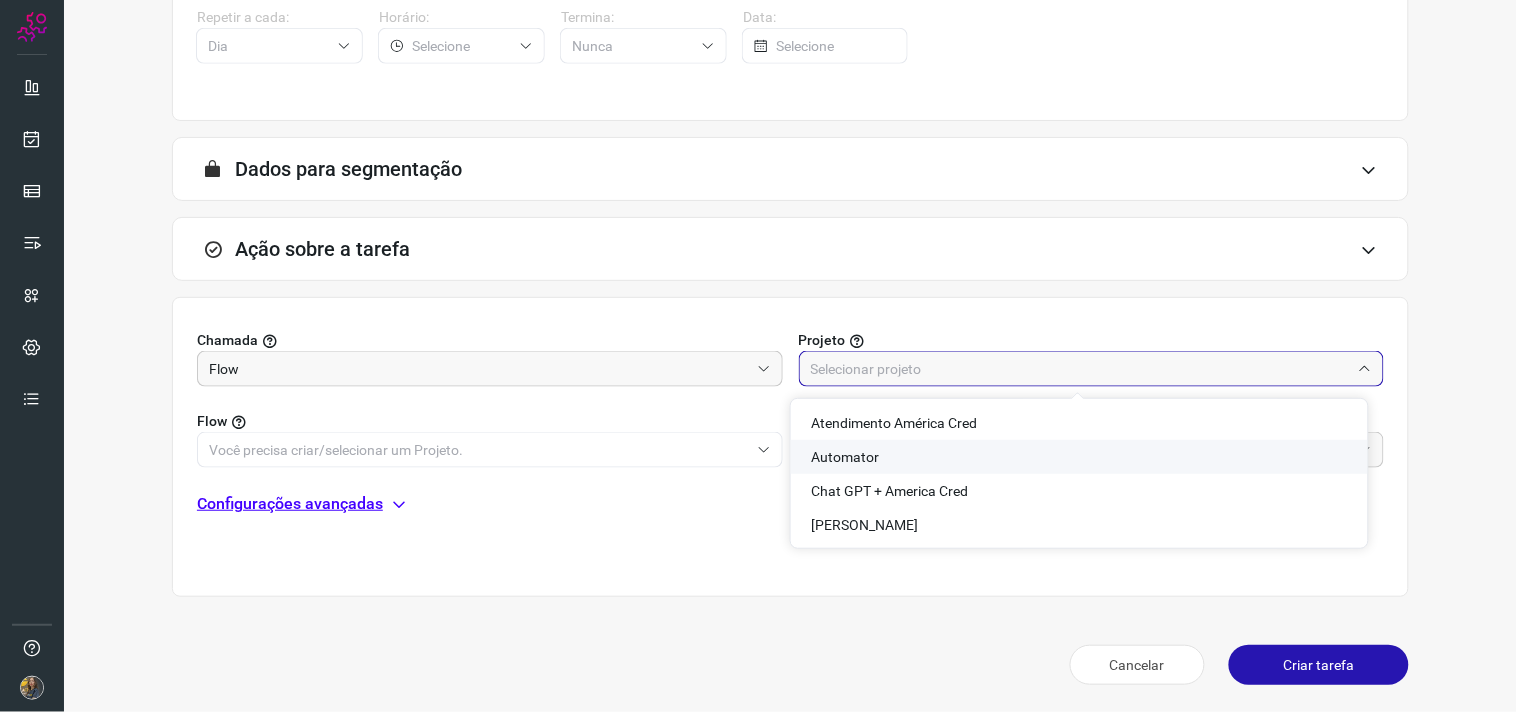 click on "Automator" 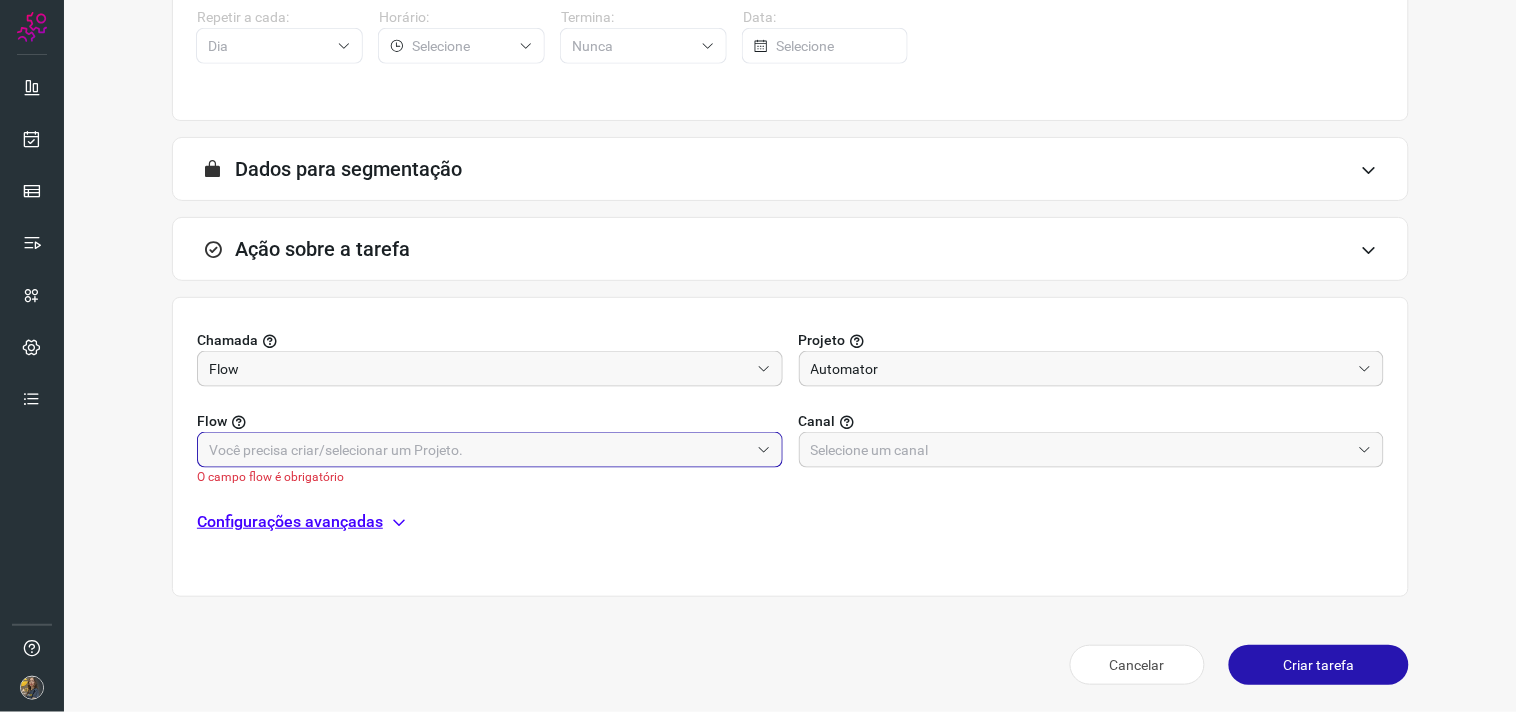 click at bounding box center [479, 450] 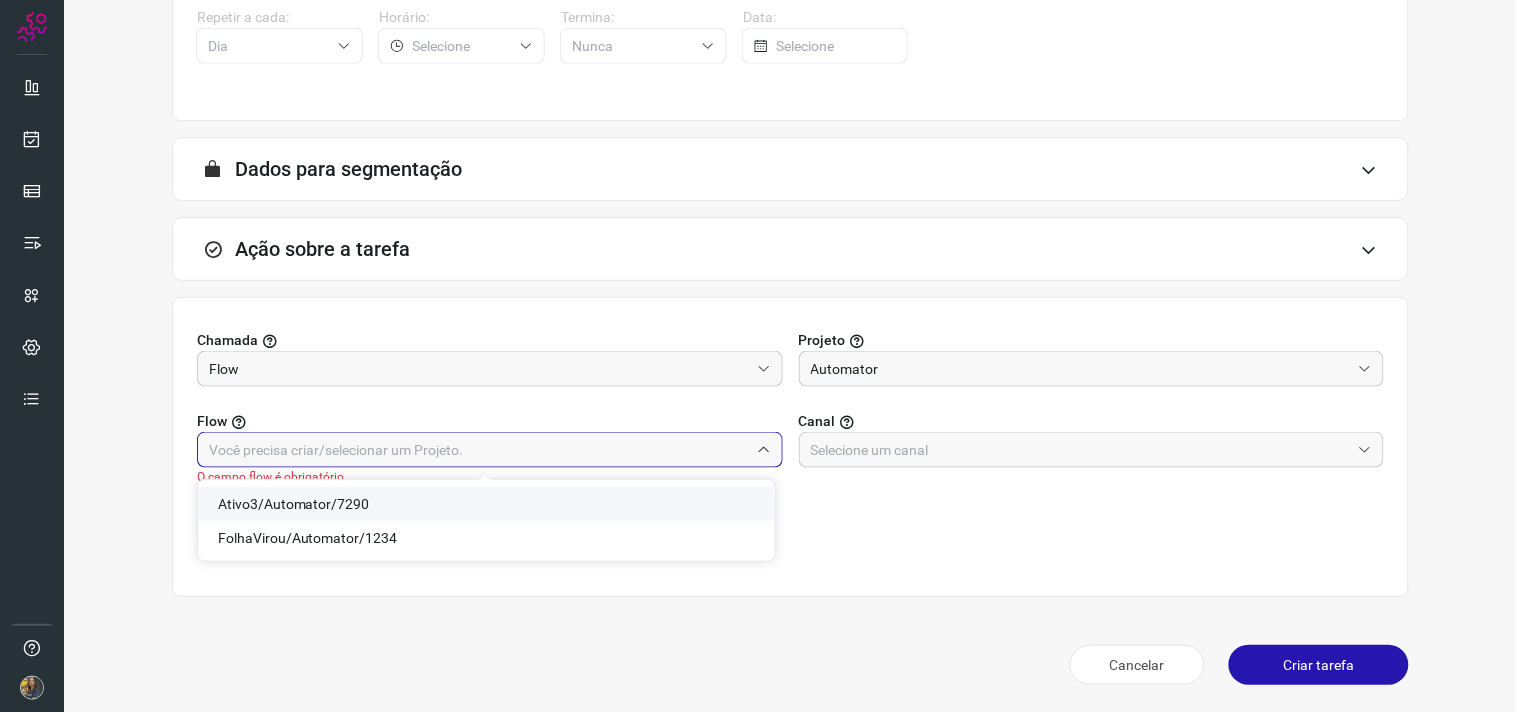 drag, startPoint x: 311, startPoint y: 492, endPoint x: 324, endPoint y: 495, distance: 13.341664 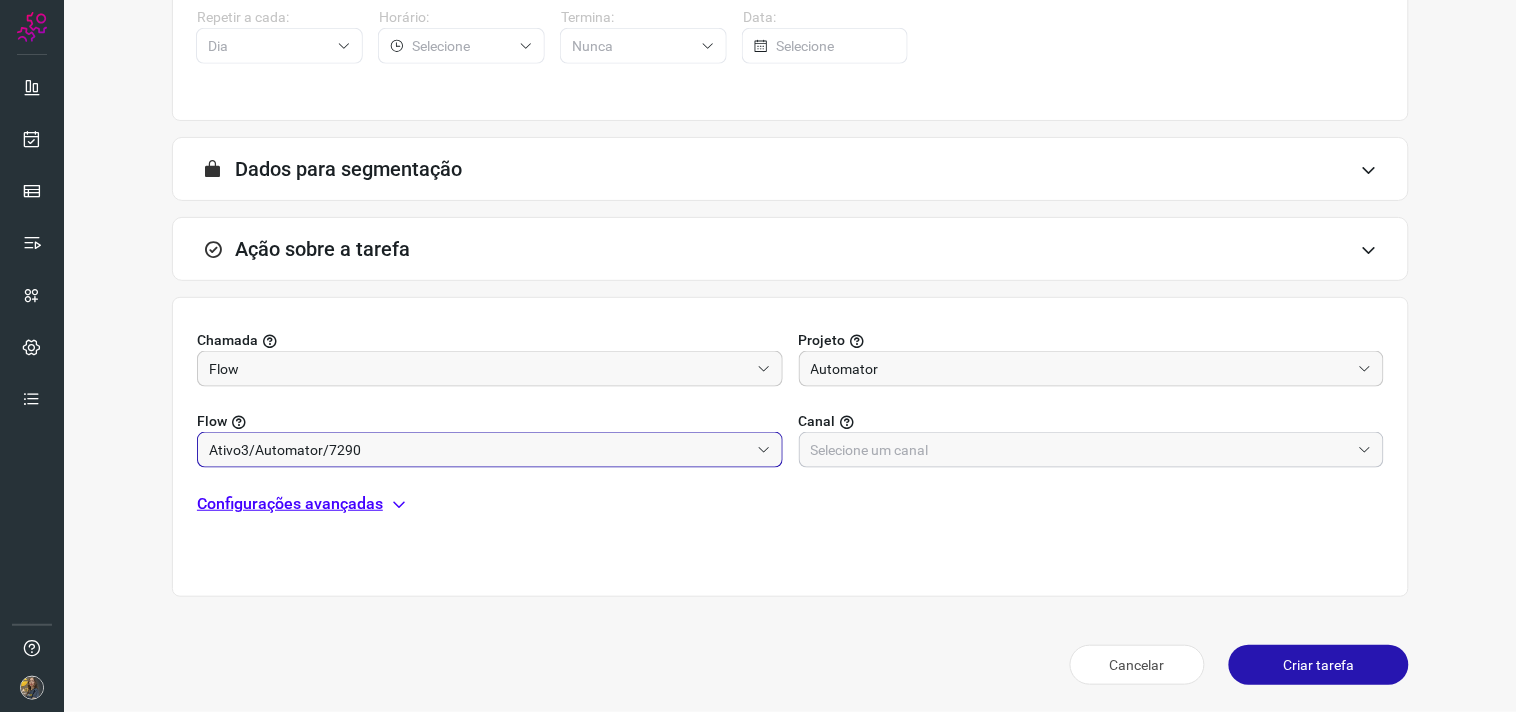click at bounding box center (1081, 450) 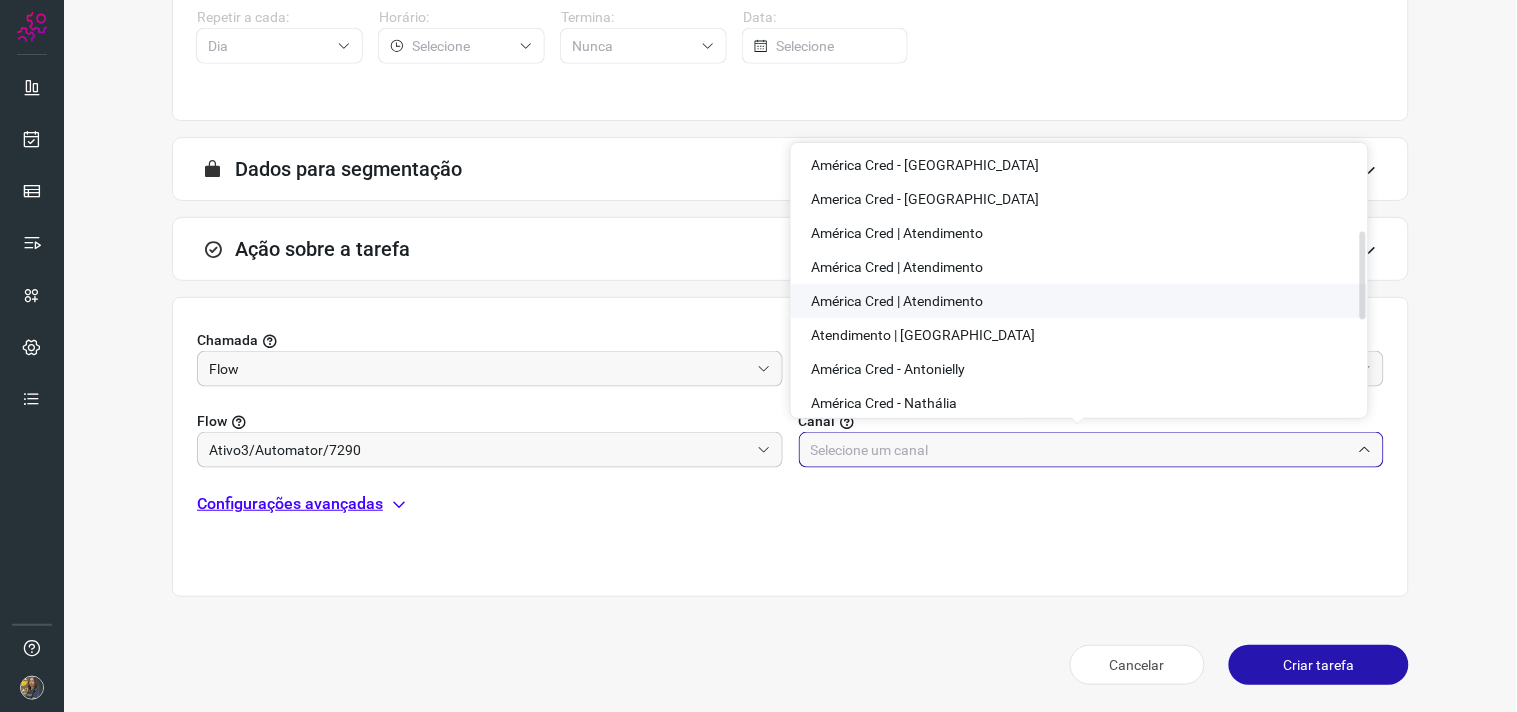 scroll, scrollTop: 333, scrollLeft: 0, axis: vertical 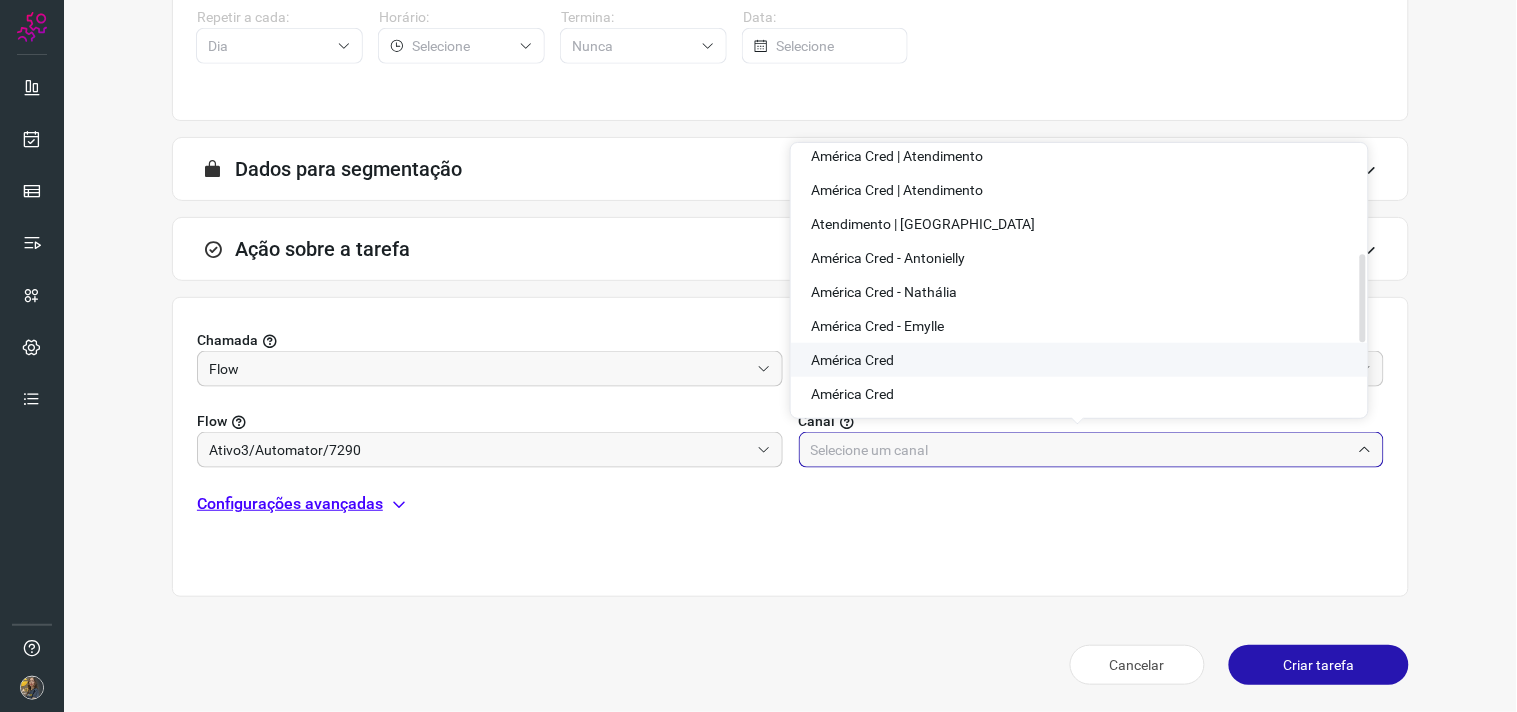 click on "América Cred" 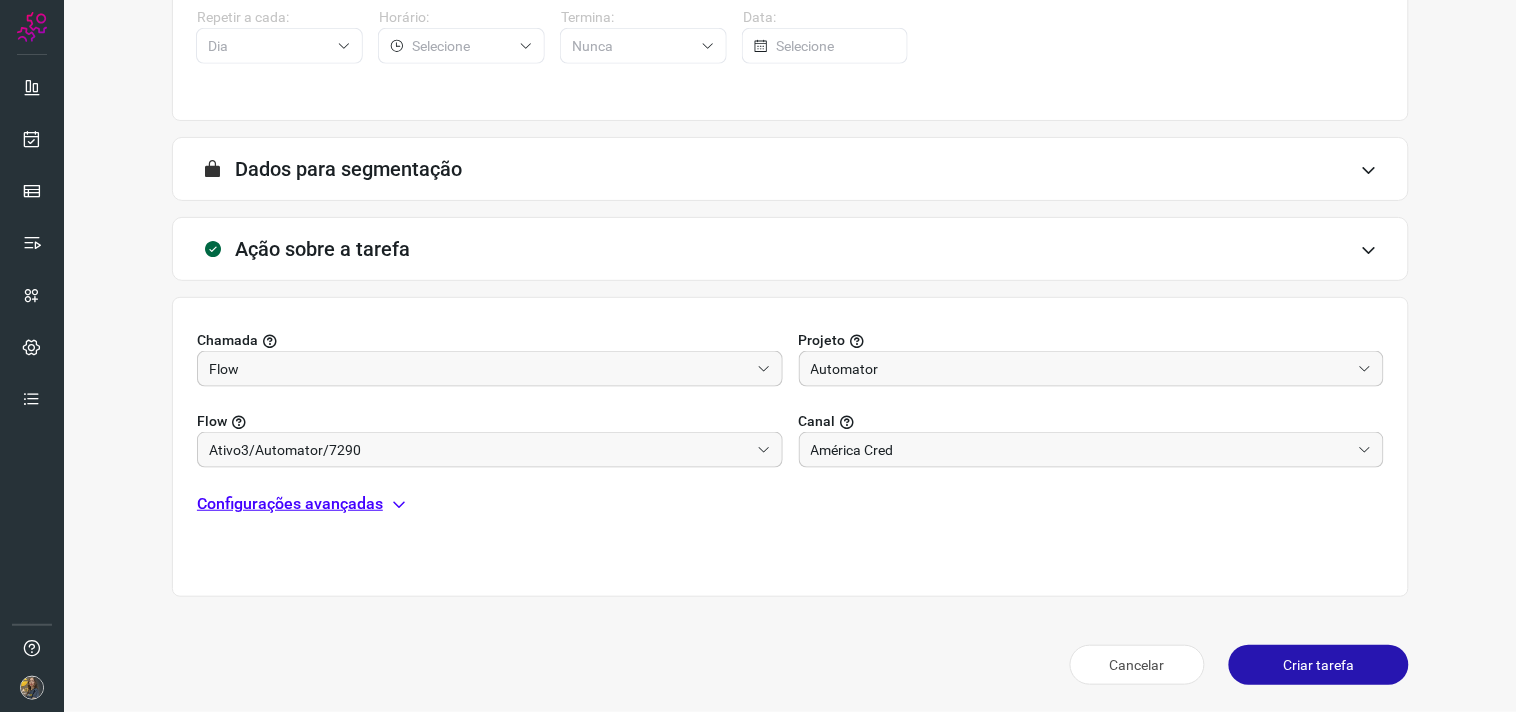 click on "Configurações avançadas" at bounding box center (290, 504) 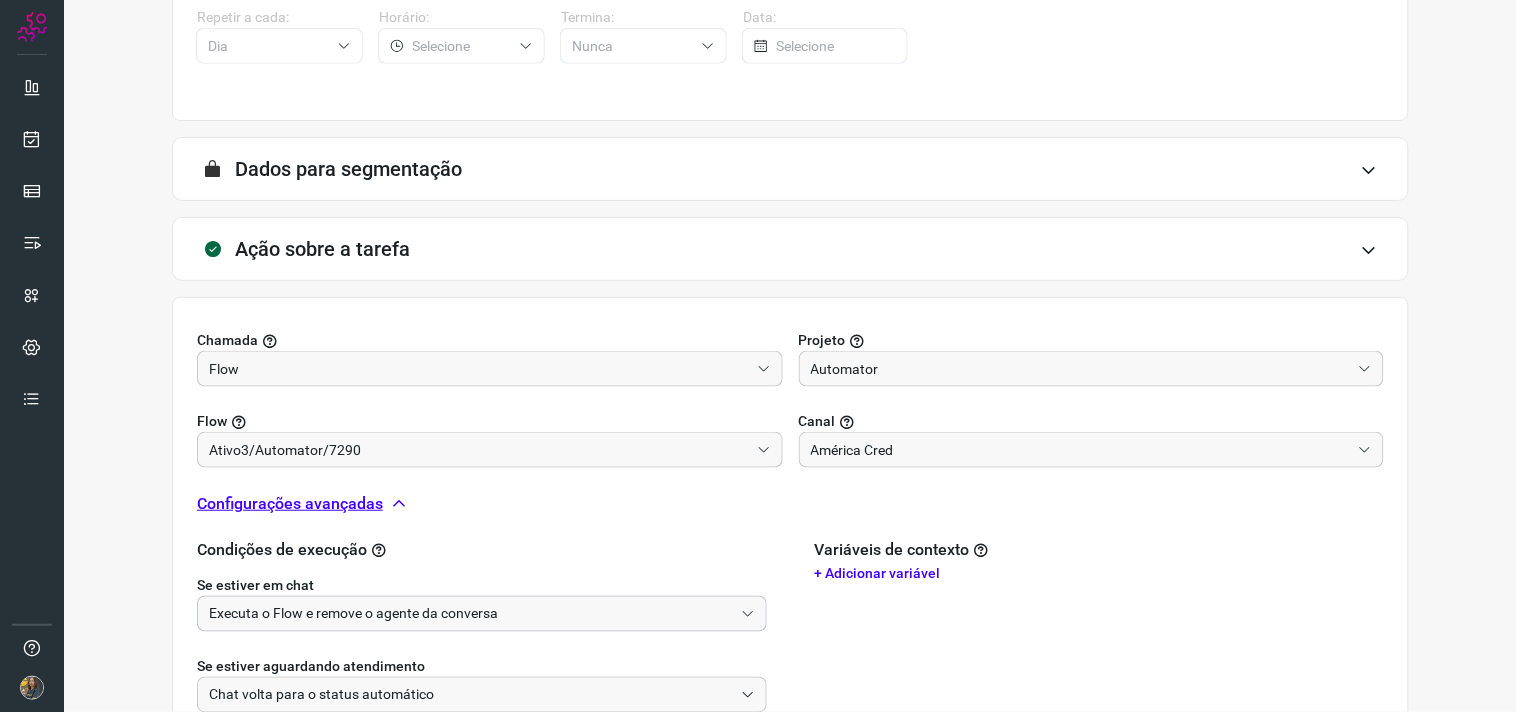 click on "Executa o Flow e remove o agente da conversa" at bounding box center [471, 614] 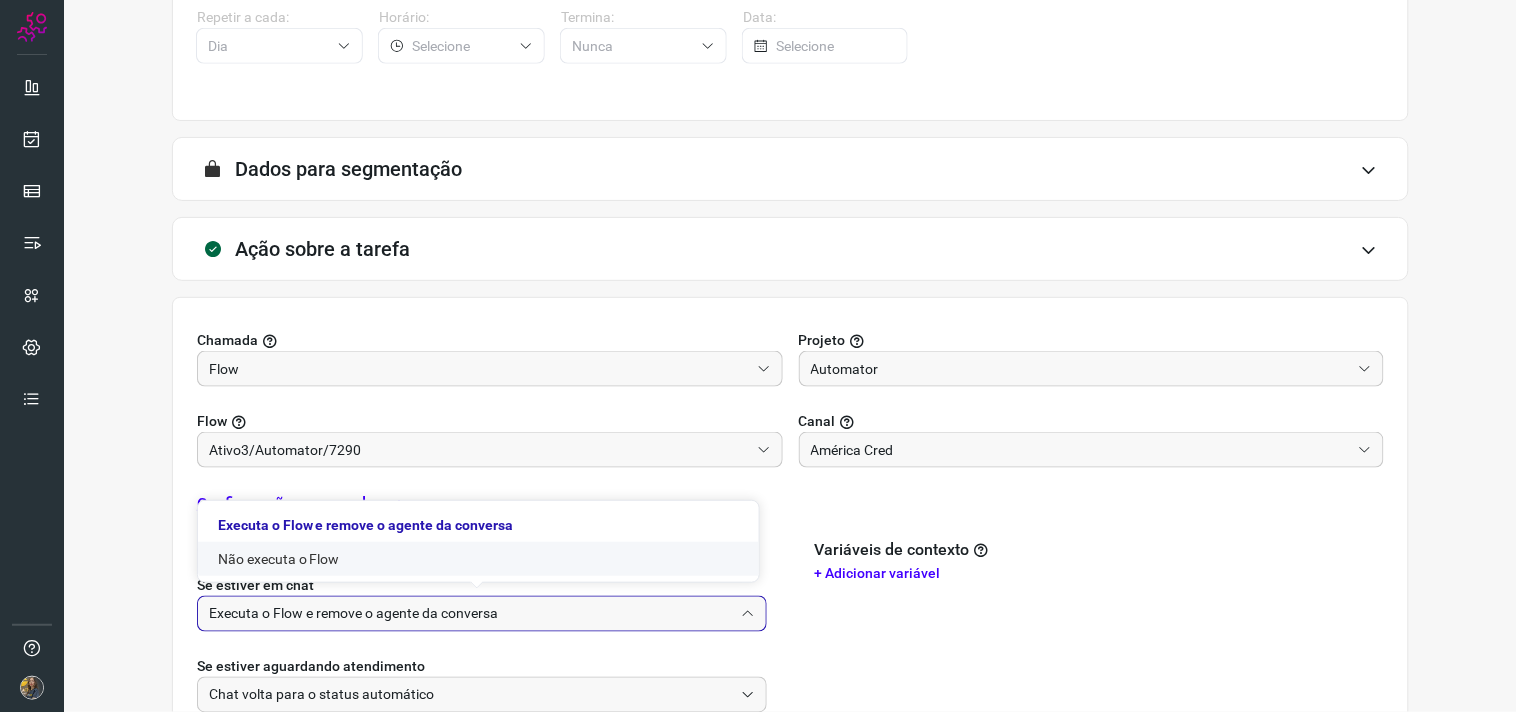click on "Não executa o Flow" 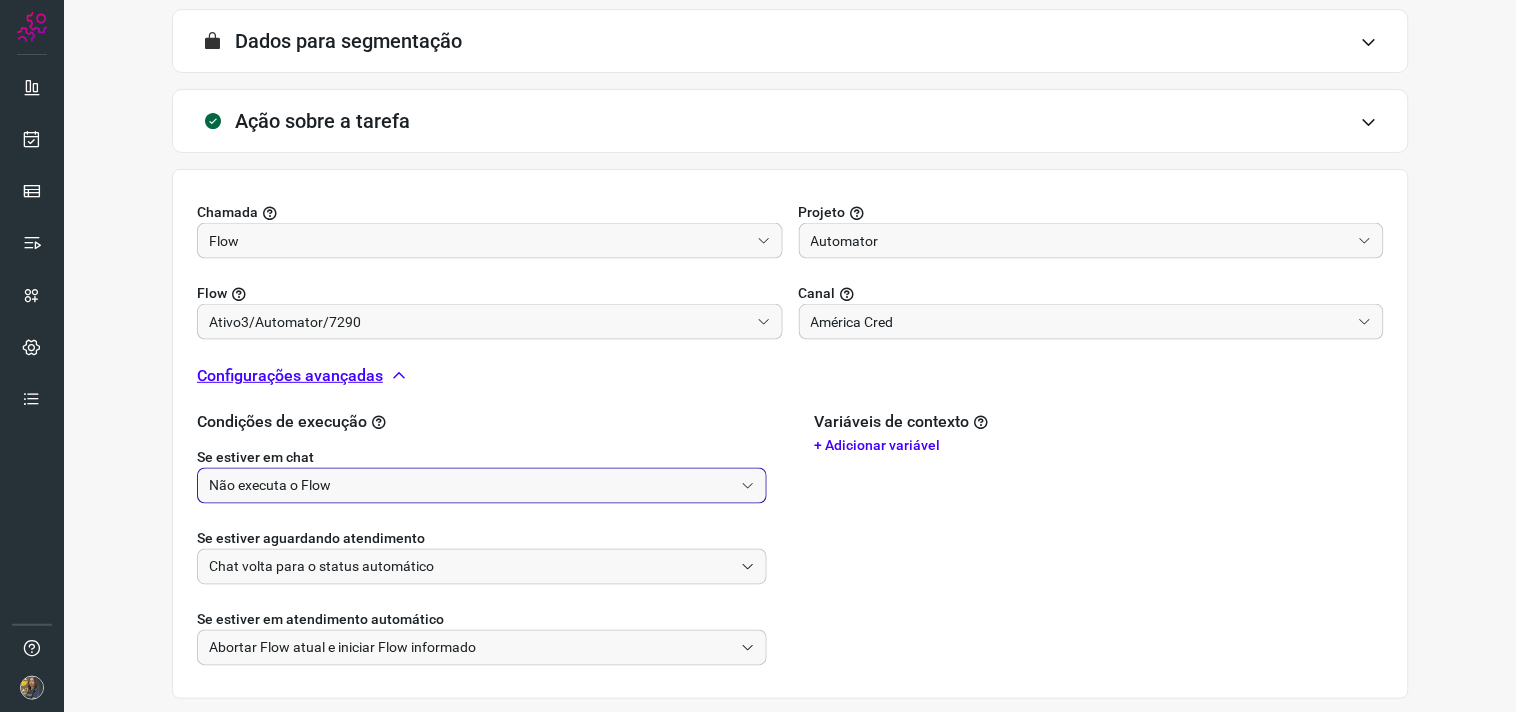 scroll, scrollTop: 628, scrollLeft: 0, axis: vertical 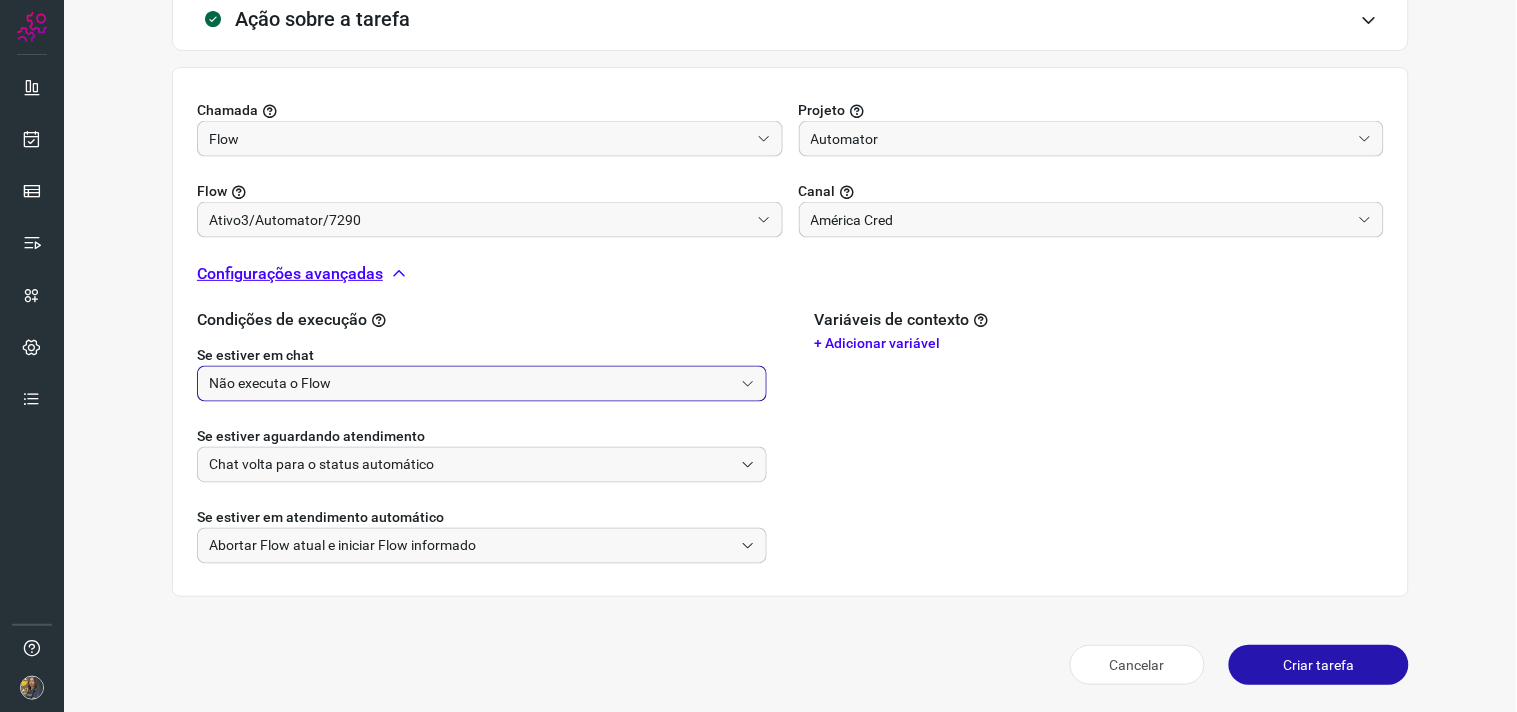 click on "Criar tarefa" at bounding box center [1319, 665] 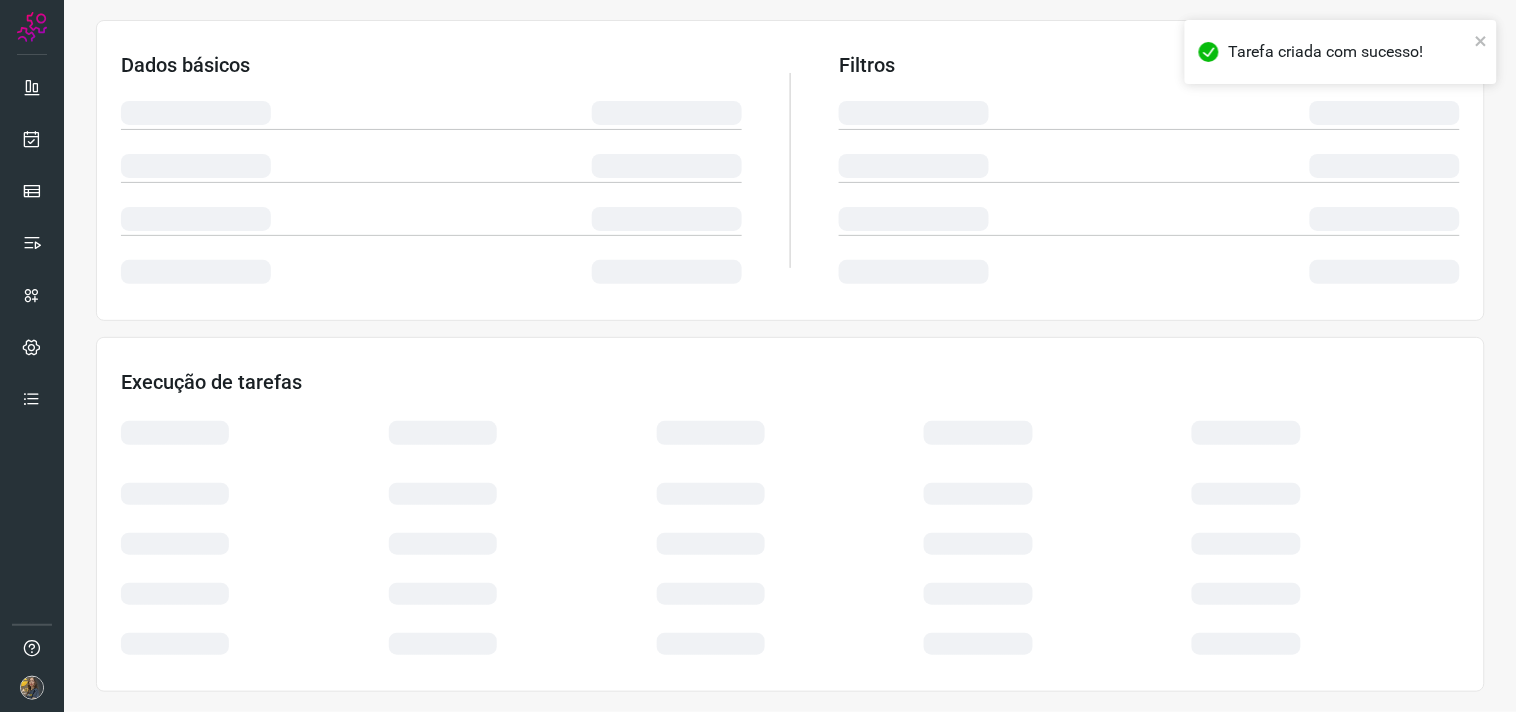 scroll, scrollTop: 321, scrollLeft: 0, axis: vertical 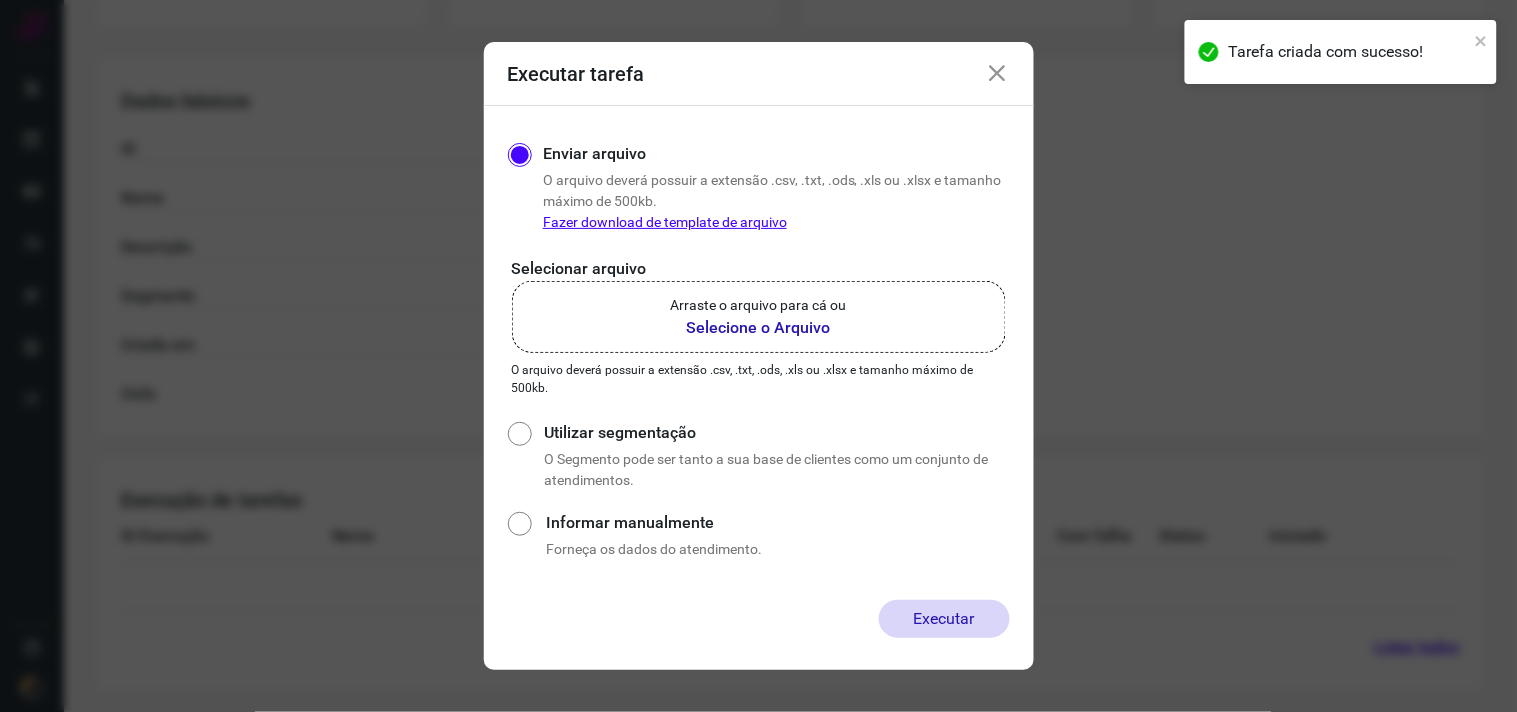 click on "Selecione o Arquivo" at bounding box center (759, 328) 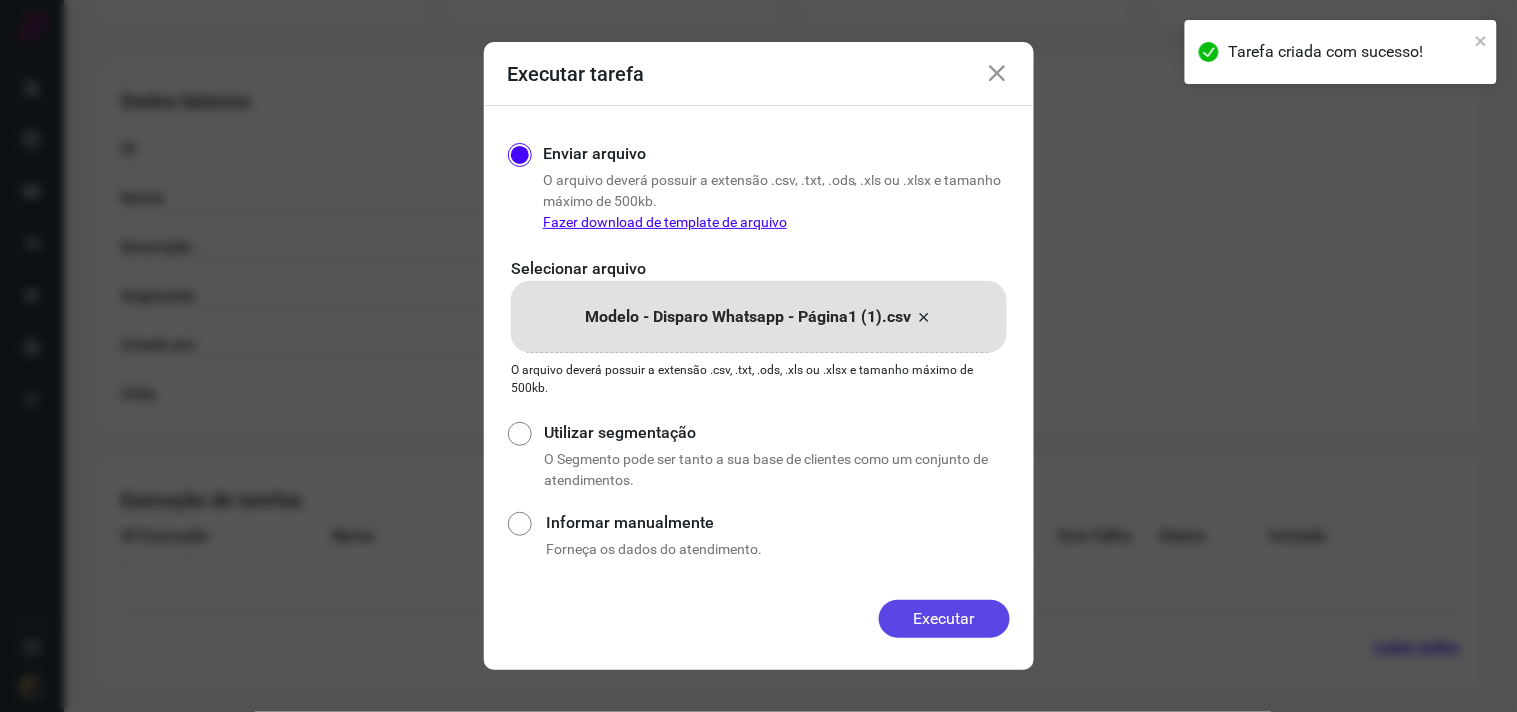 click on "Executar" at bounding box center [944, 619] 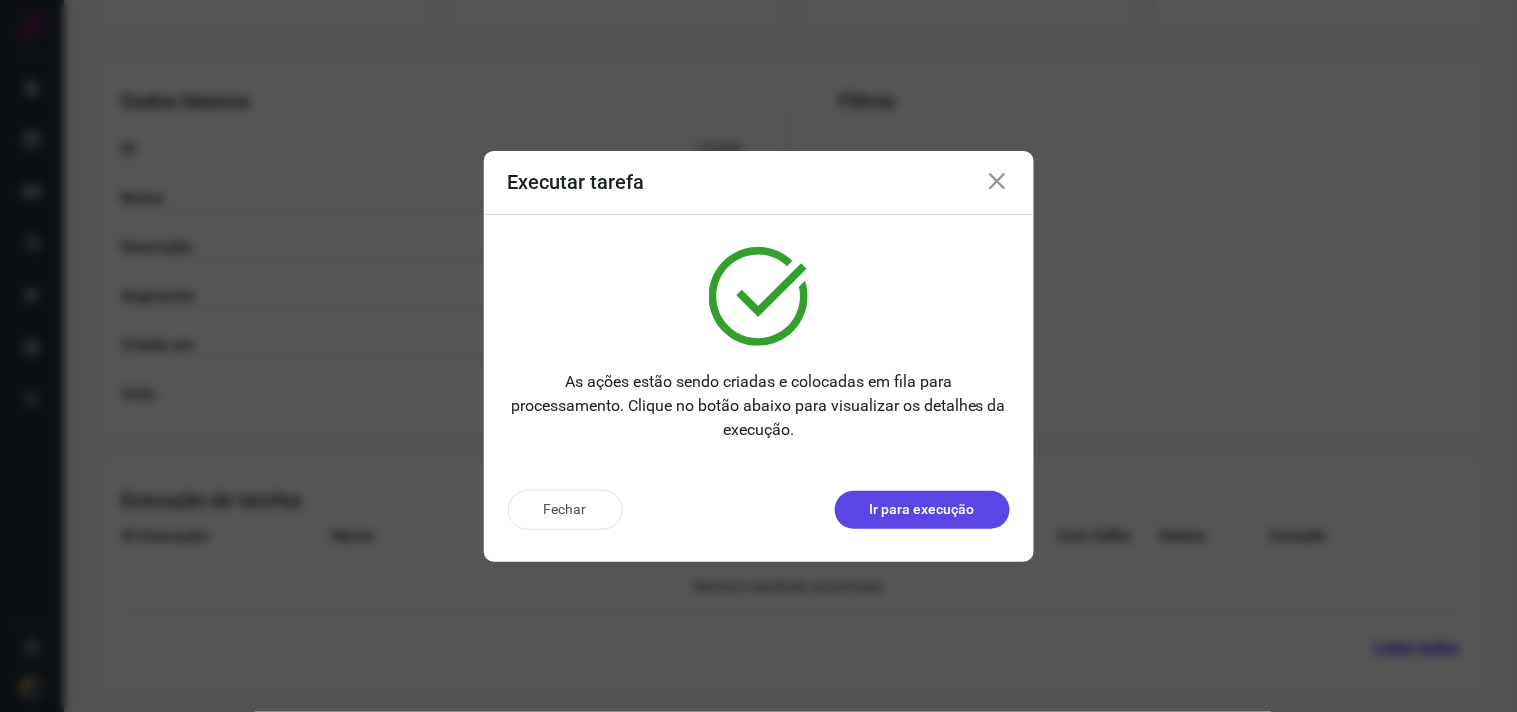 click on "Ir para execução" at bounding box center [922, 509] 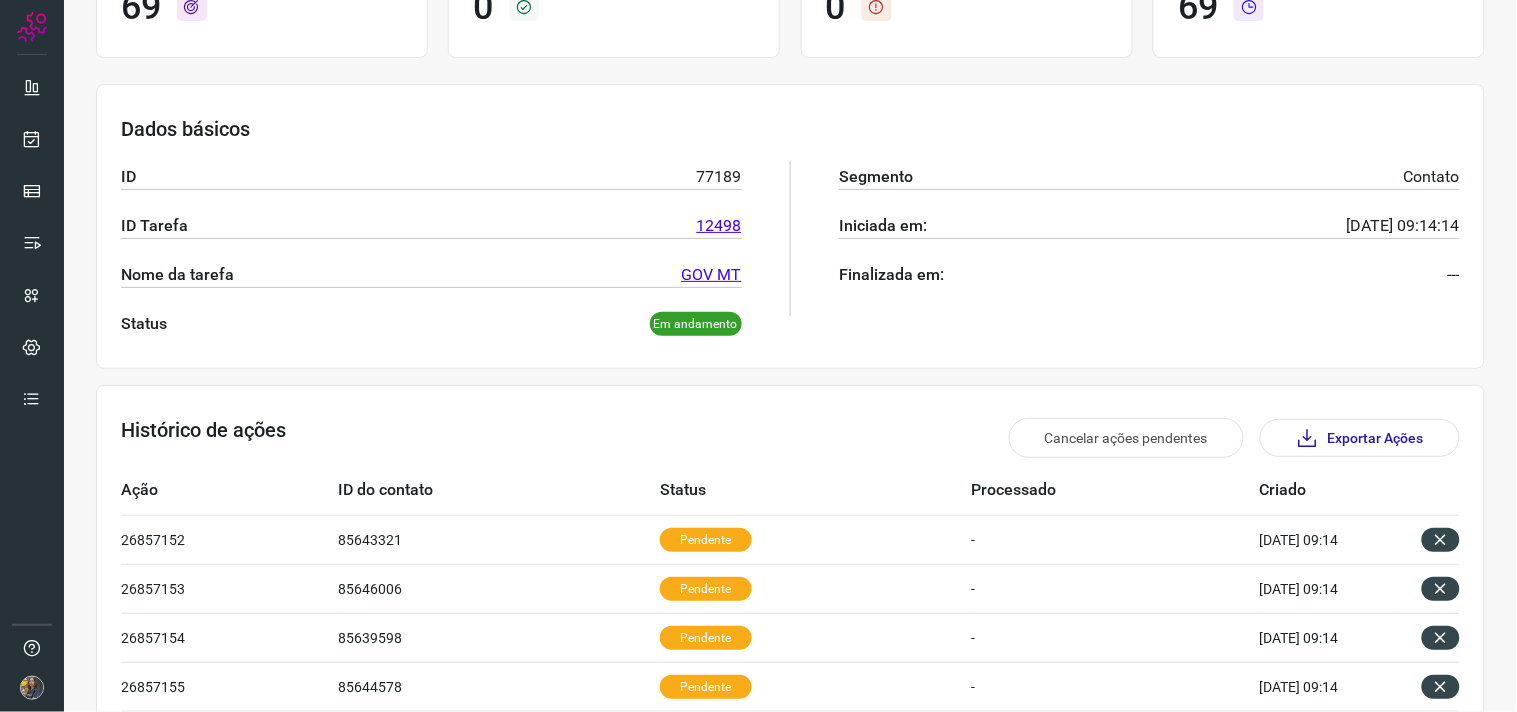scroll, scrollTop: 0, scrollLeft: 0, axis: both 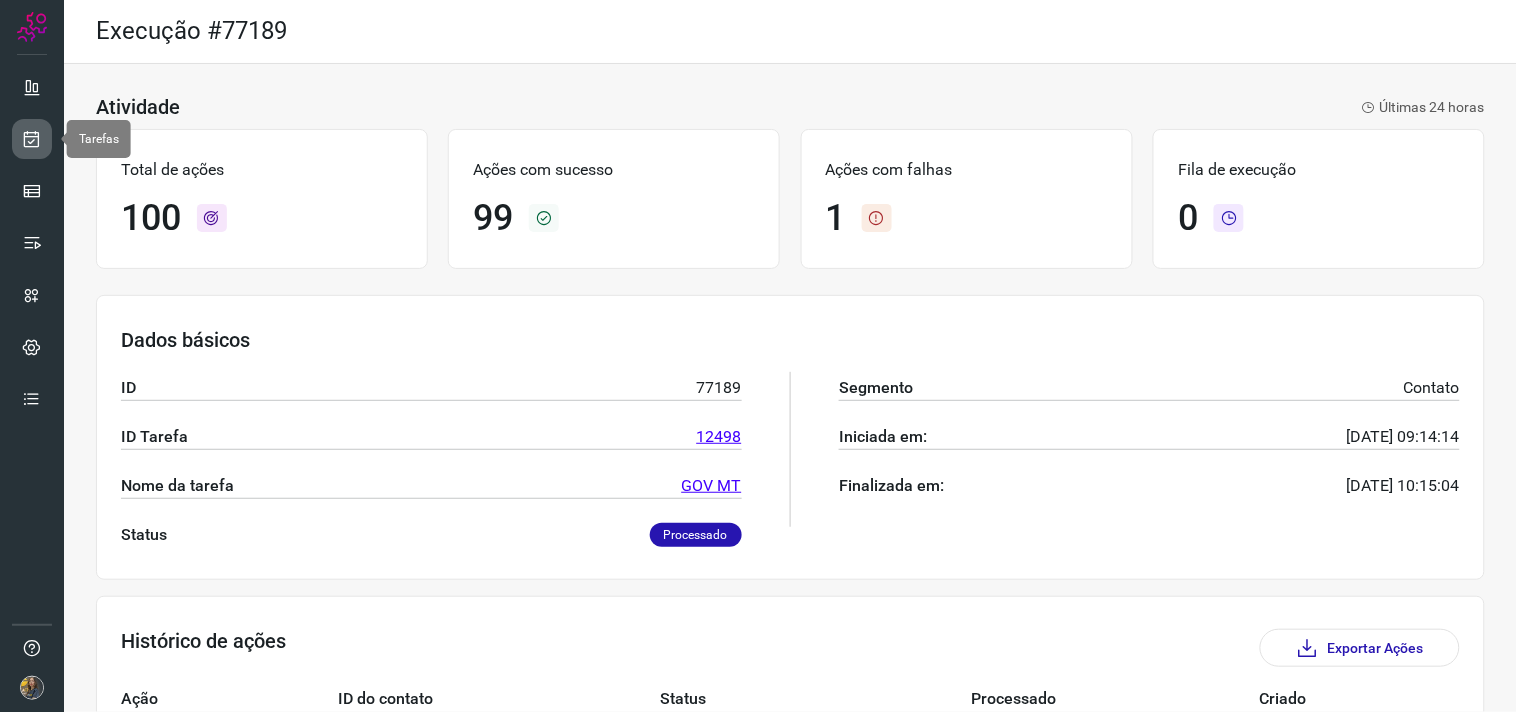 click at bounding box center (32, 139) 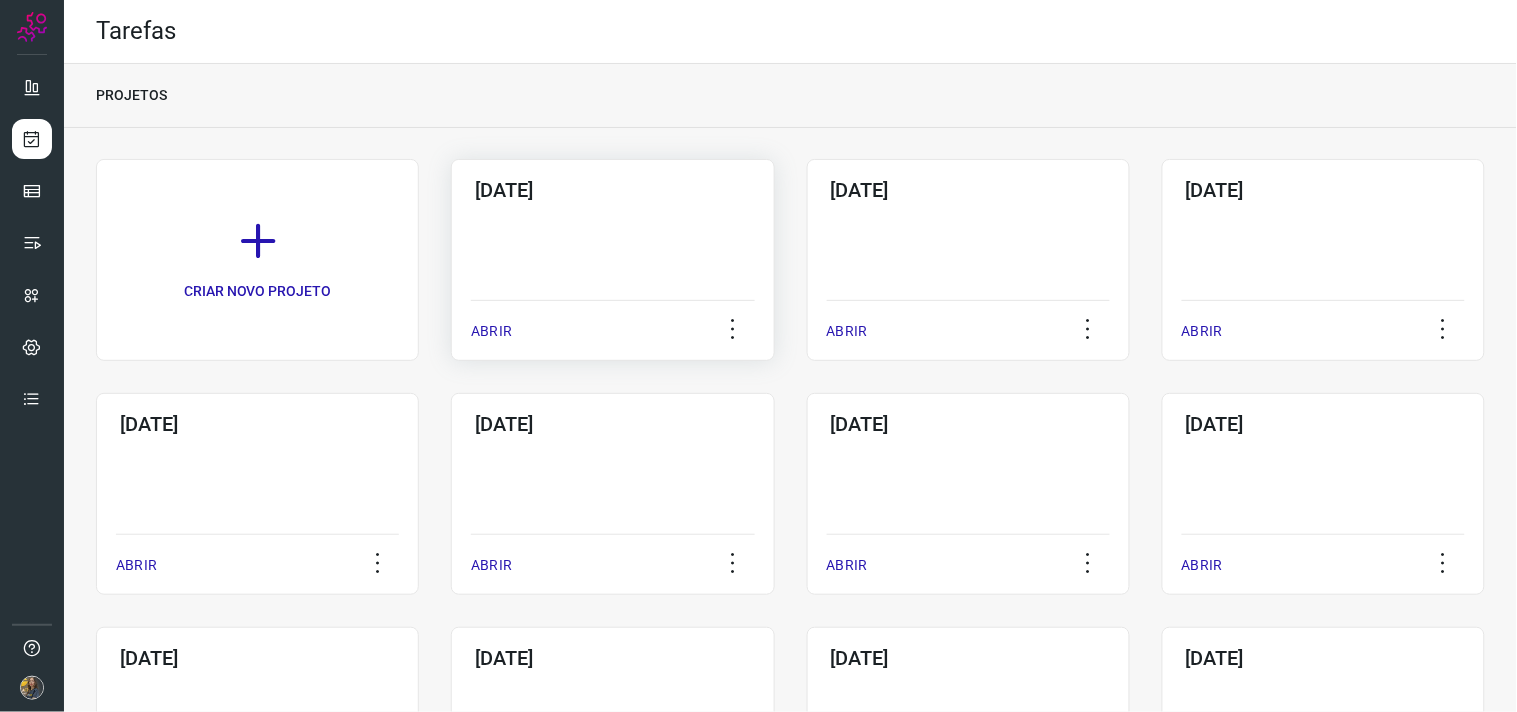 click on "10/07/2025  ABRIR" 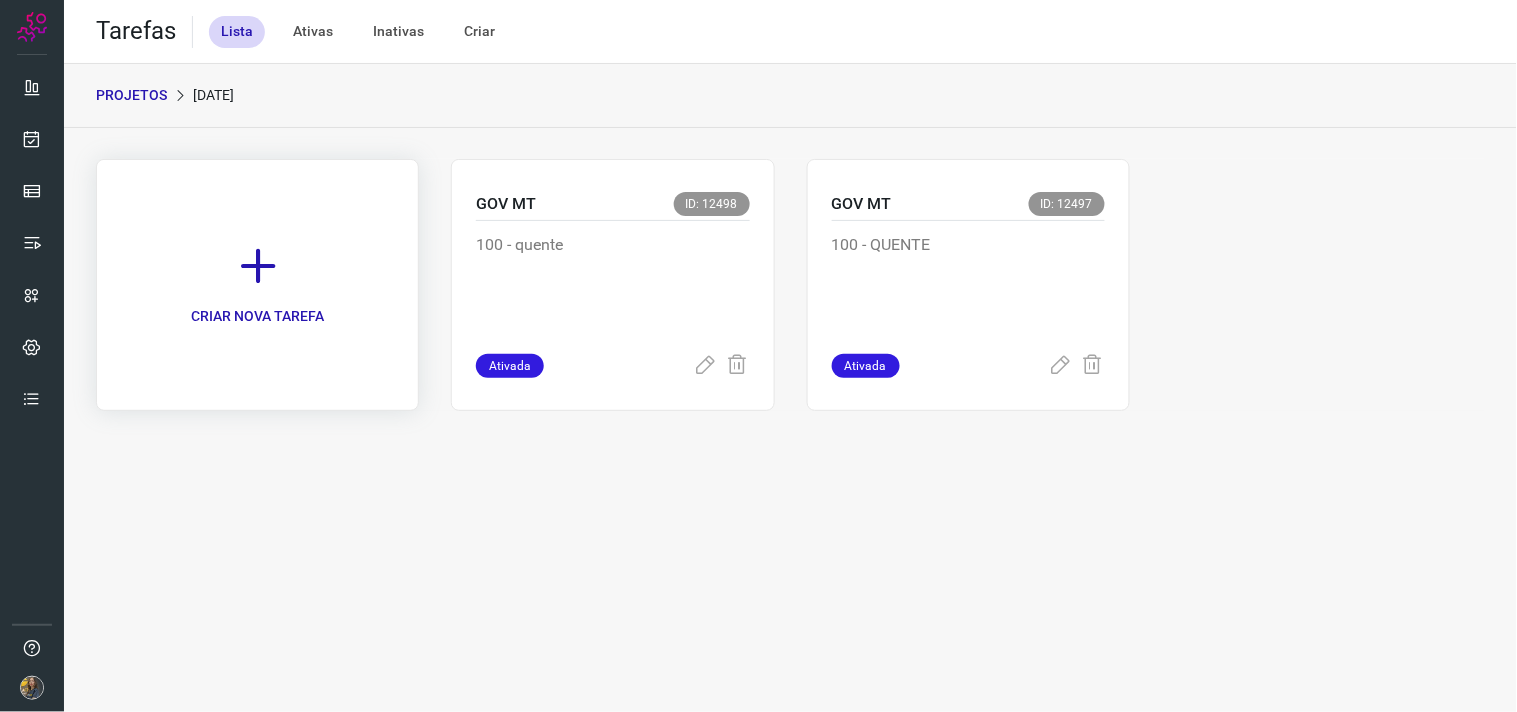 click on "CRIAR NOVA TAREFA" at bounding box center (257, 285) 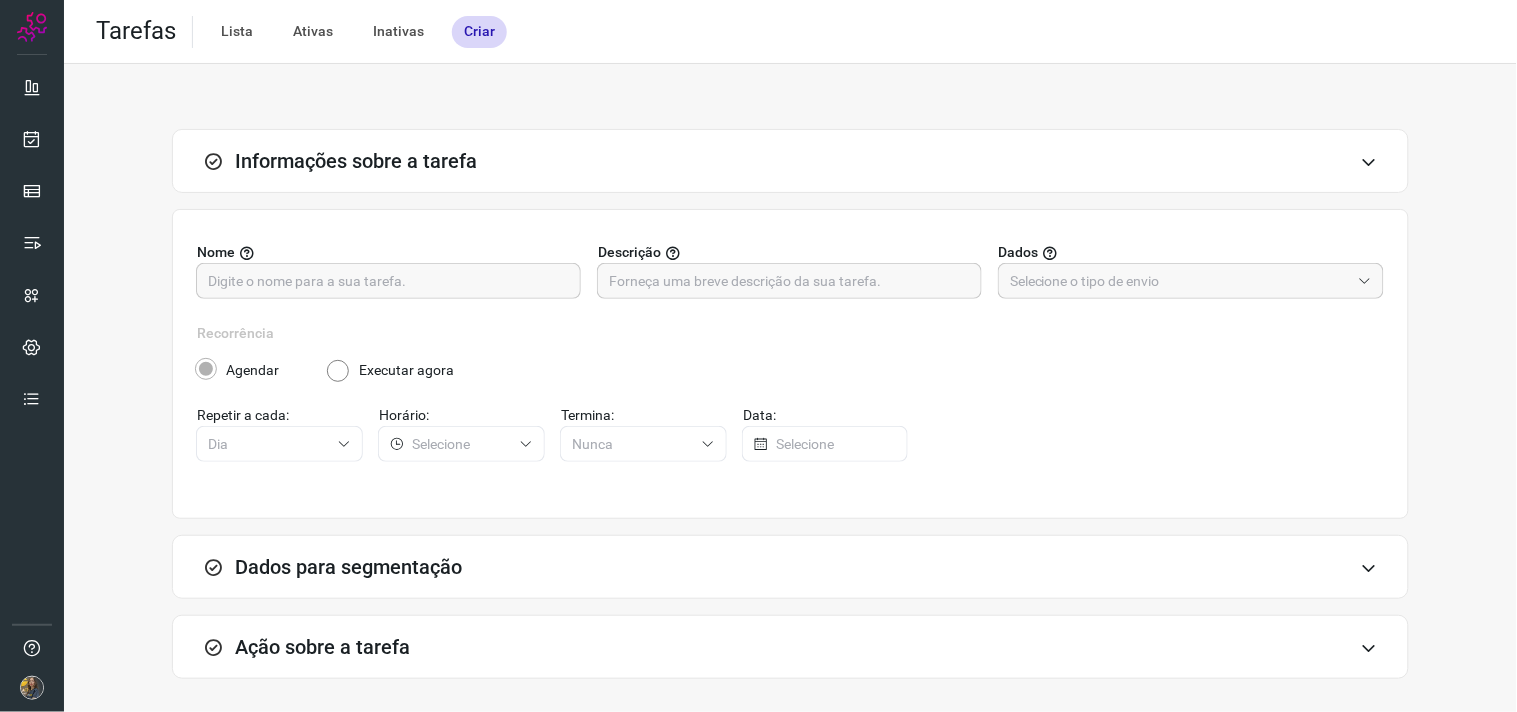 click on "Nome Descrição Dados" at bounding box center (790, 282) 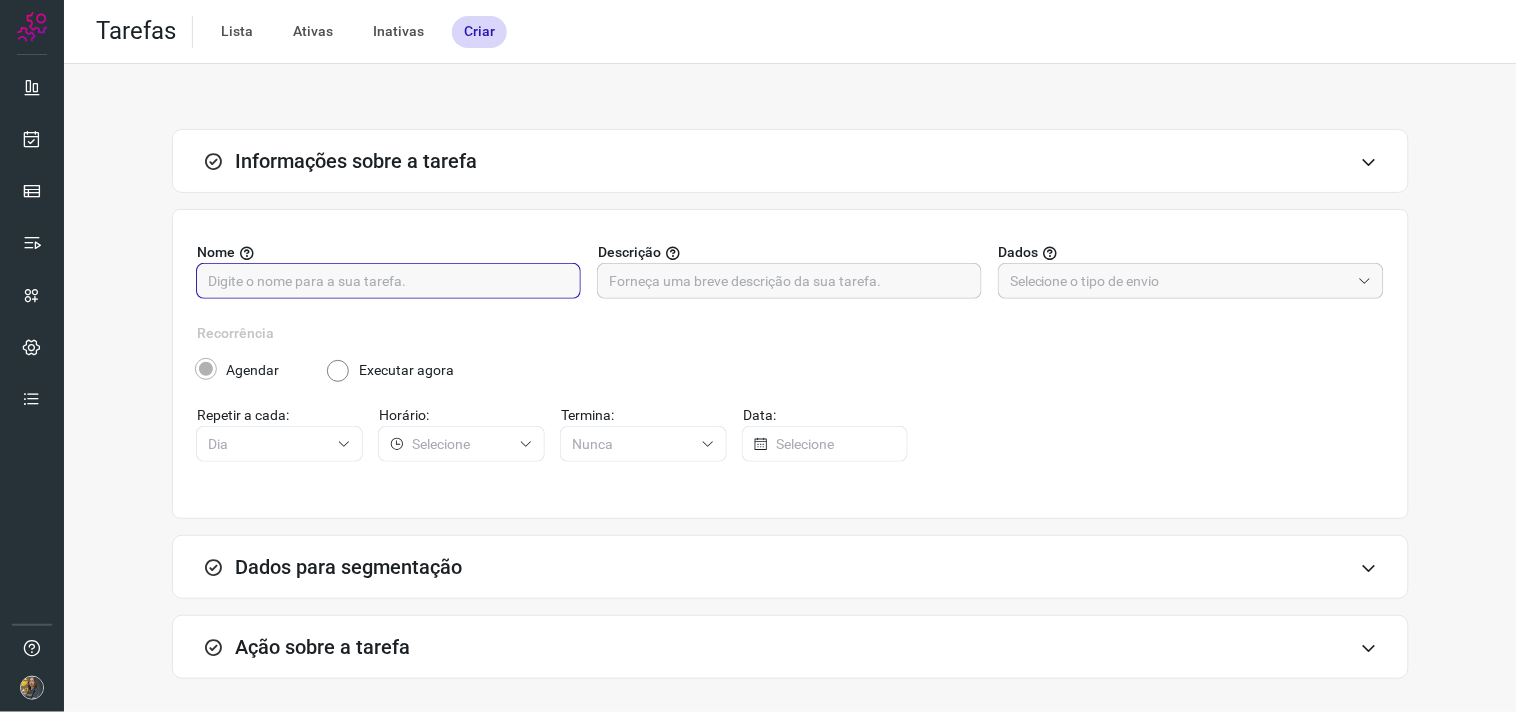 click at bounding box center [388, 281] 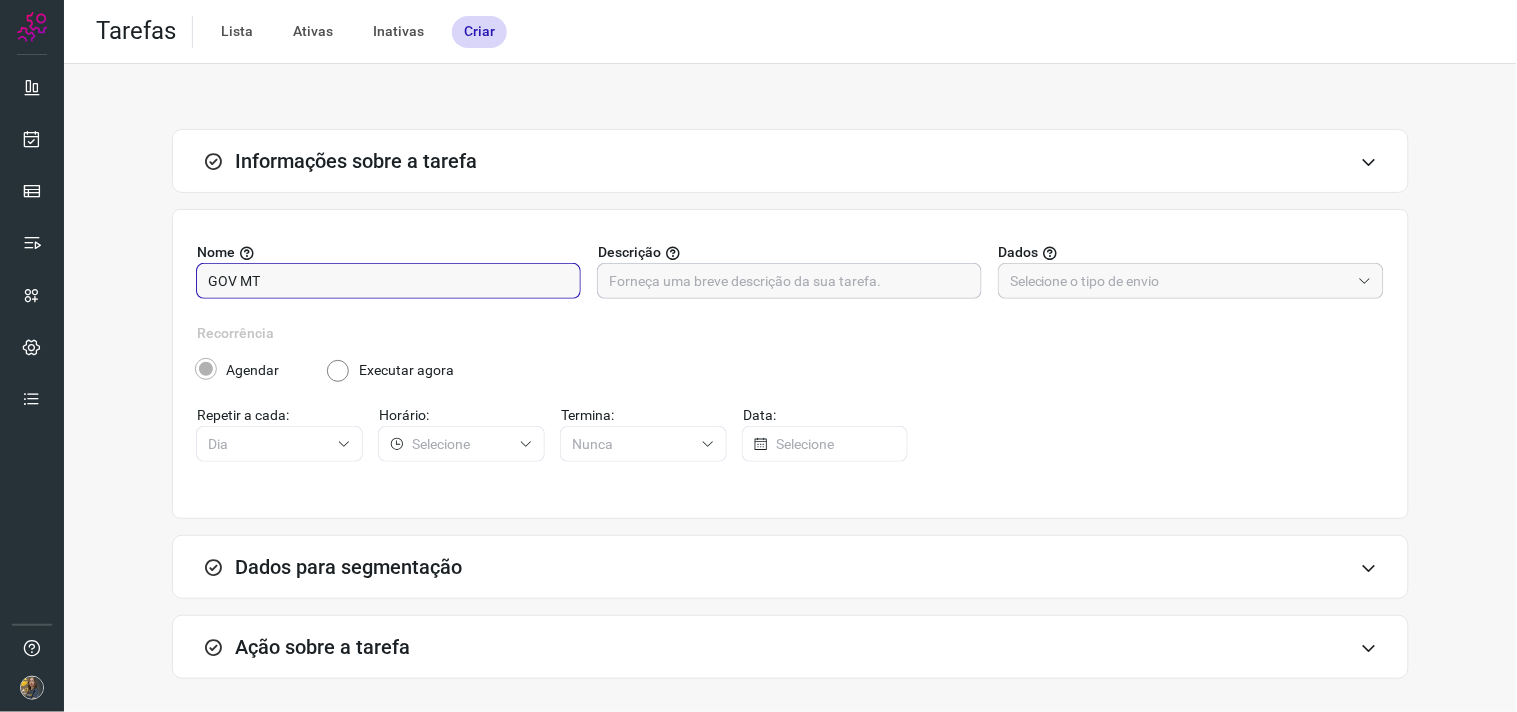 type on "GOV MT" 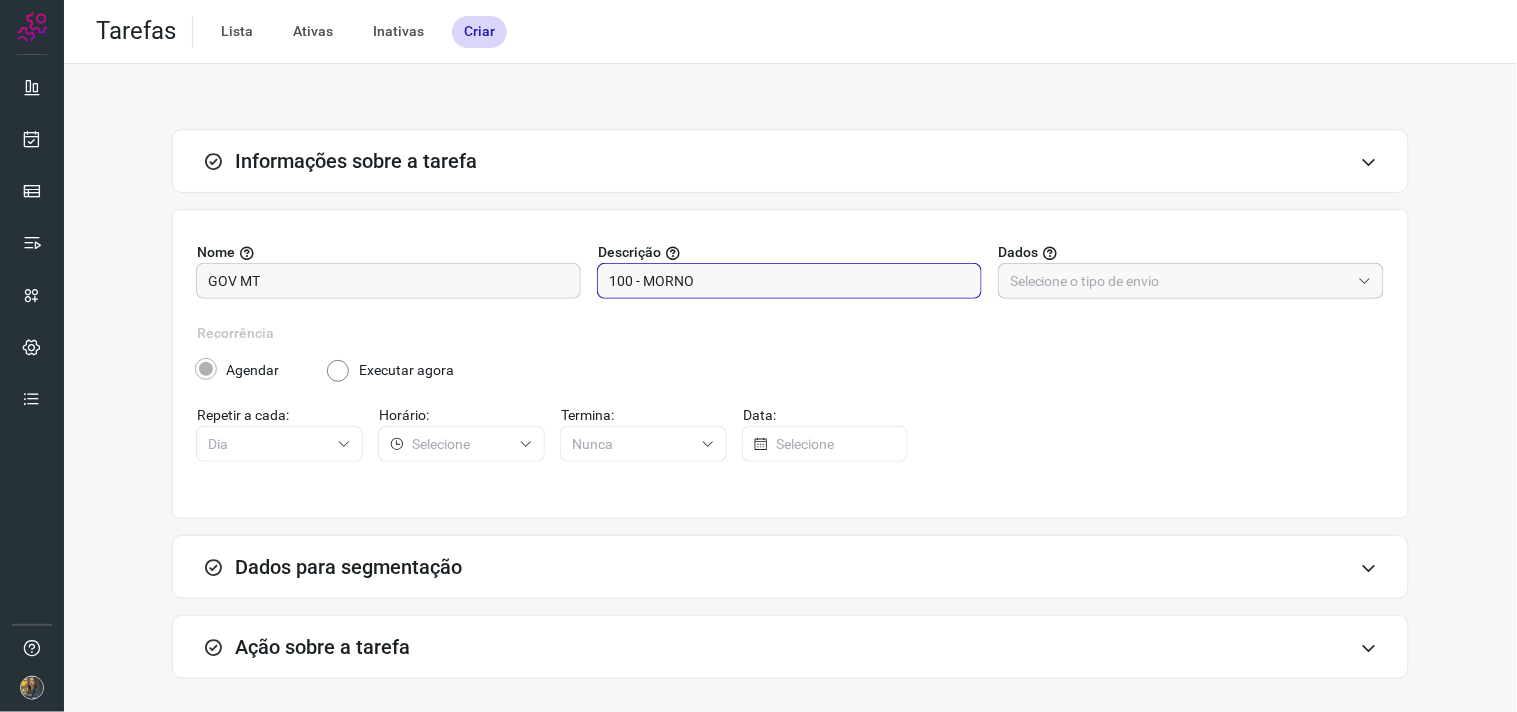 type on "100 - MORNO" 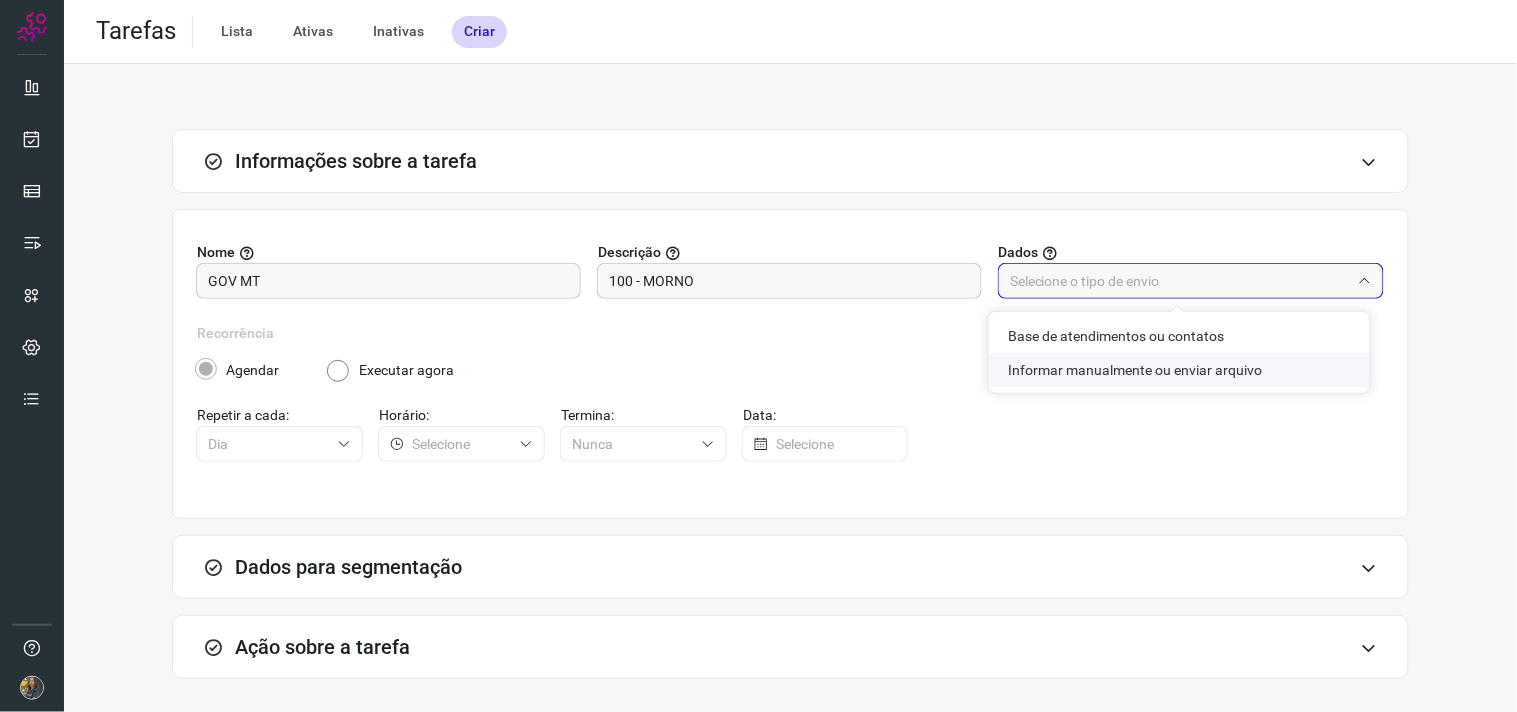 click on "Informar manualmente ou enviar arquivo" 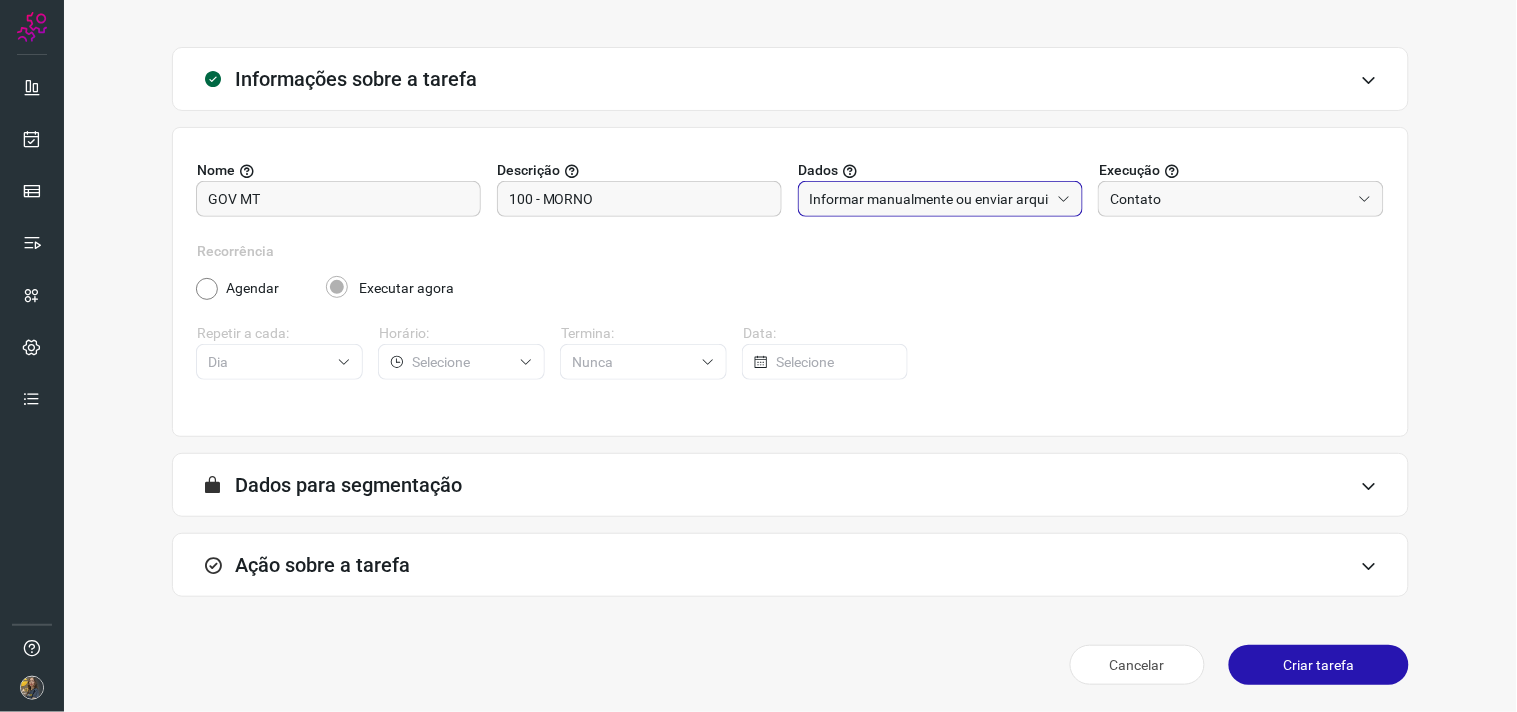 click on "Ação sobre a tarefa" at bounding box center [790, 565] 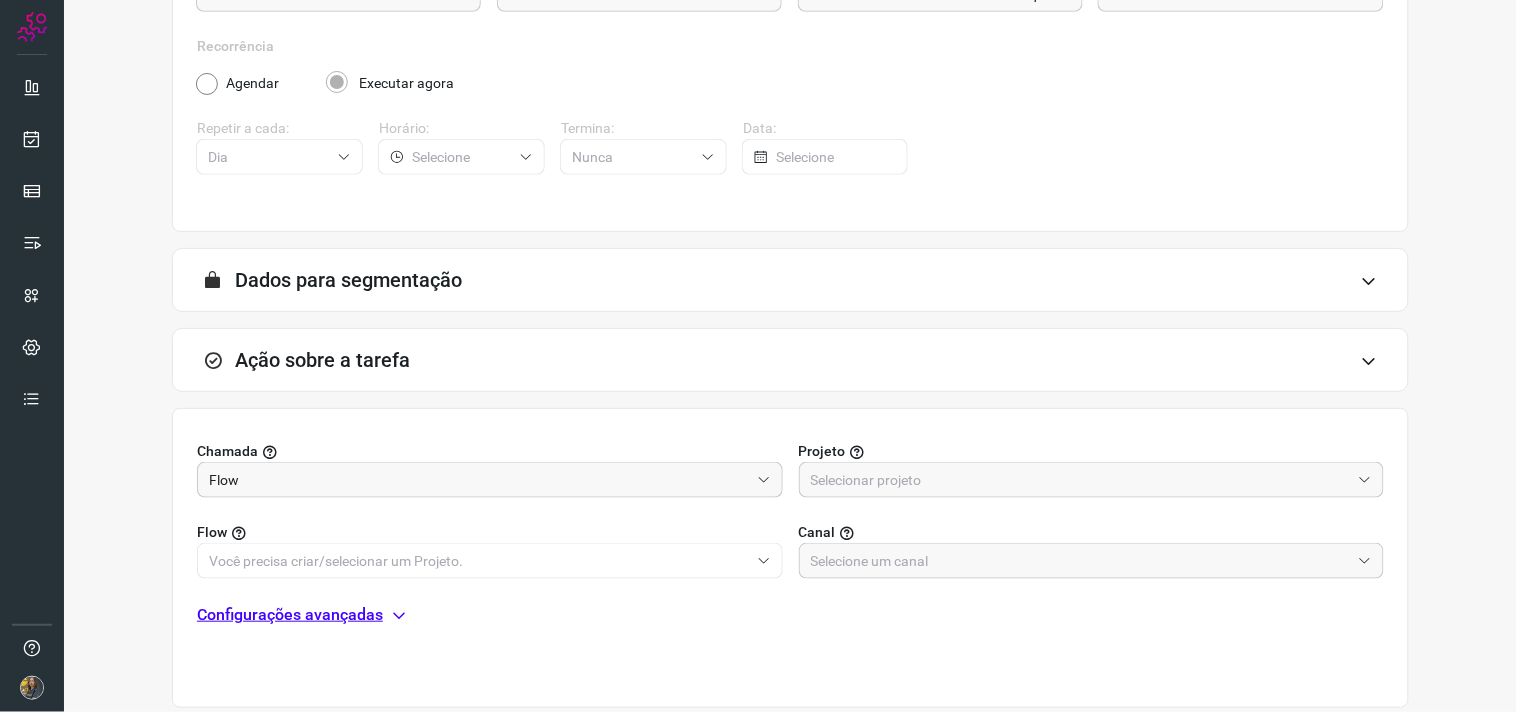 scroll, scrollTop: 398, scrollLeft: 0, axis: vertical 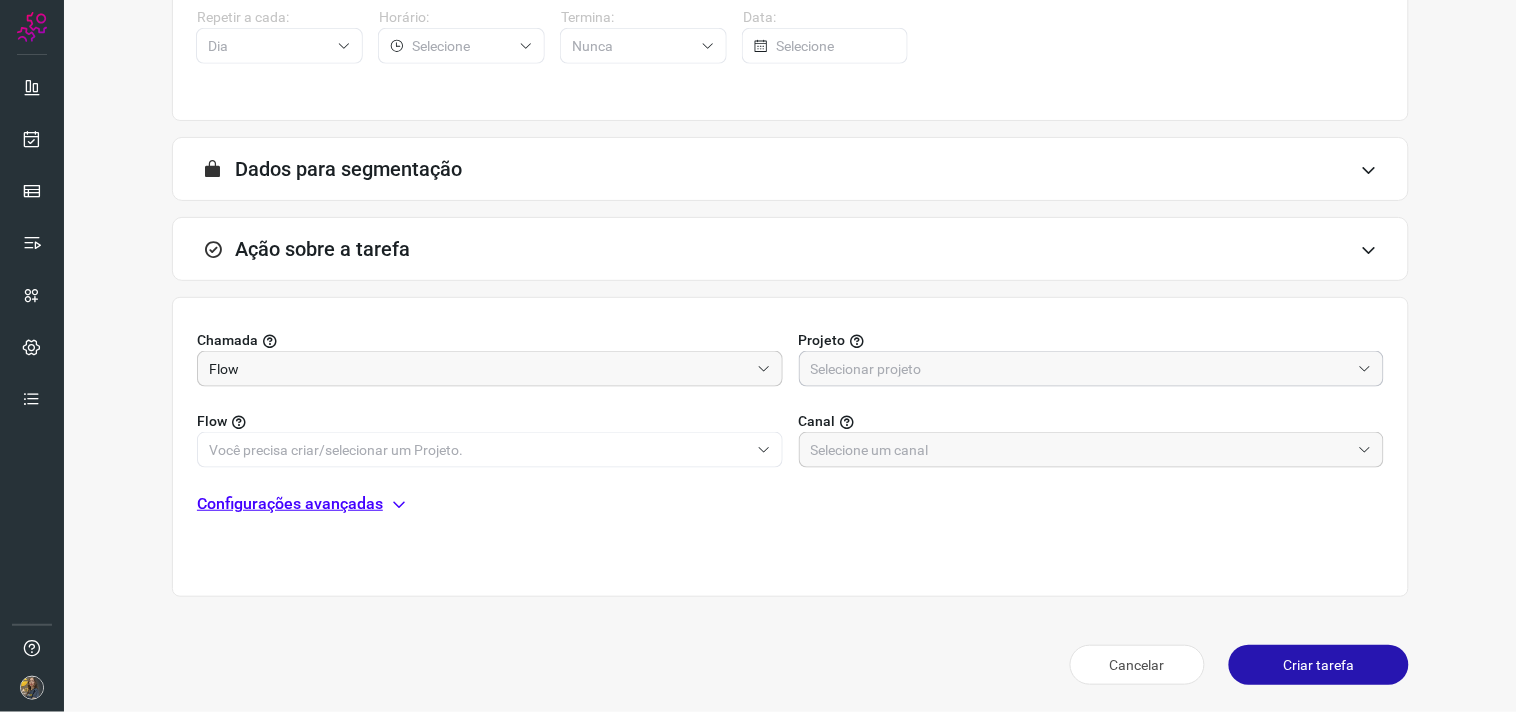 drag, startPoint x: 882, startPoint y: 341, endPoint x: 888, endPoint y: 366, distance: 25.70992 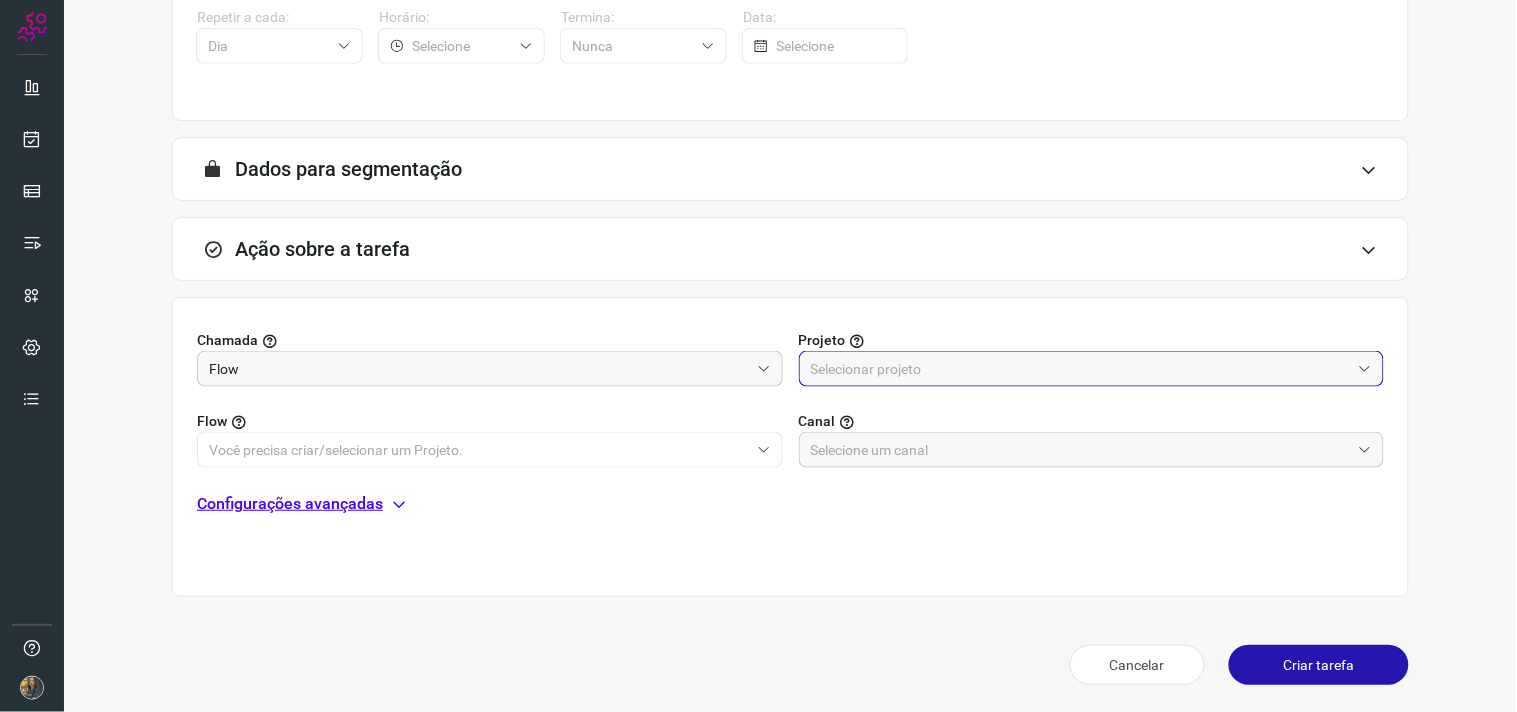 click at bounding box center (1081, 369) 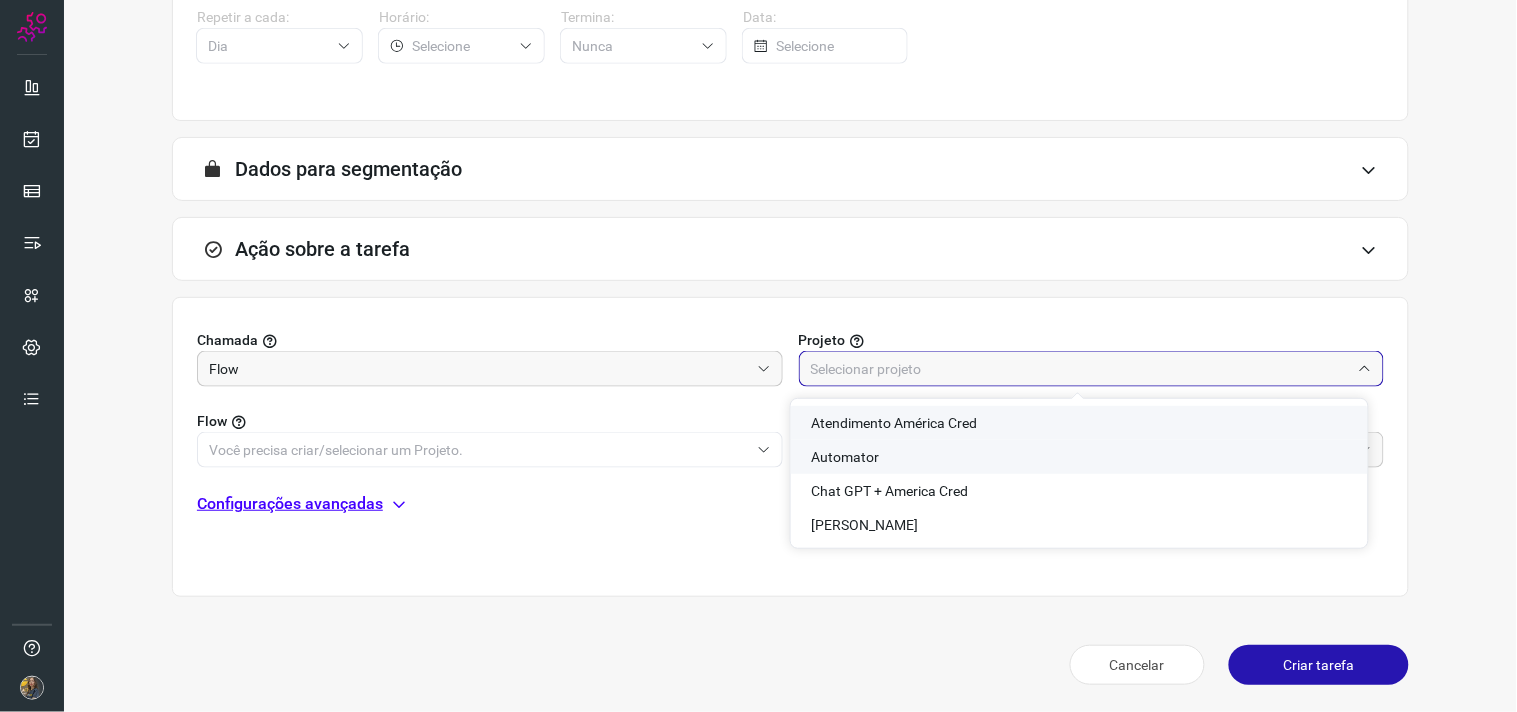 click on "Automator" 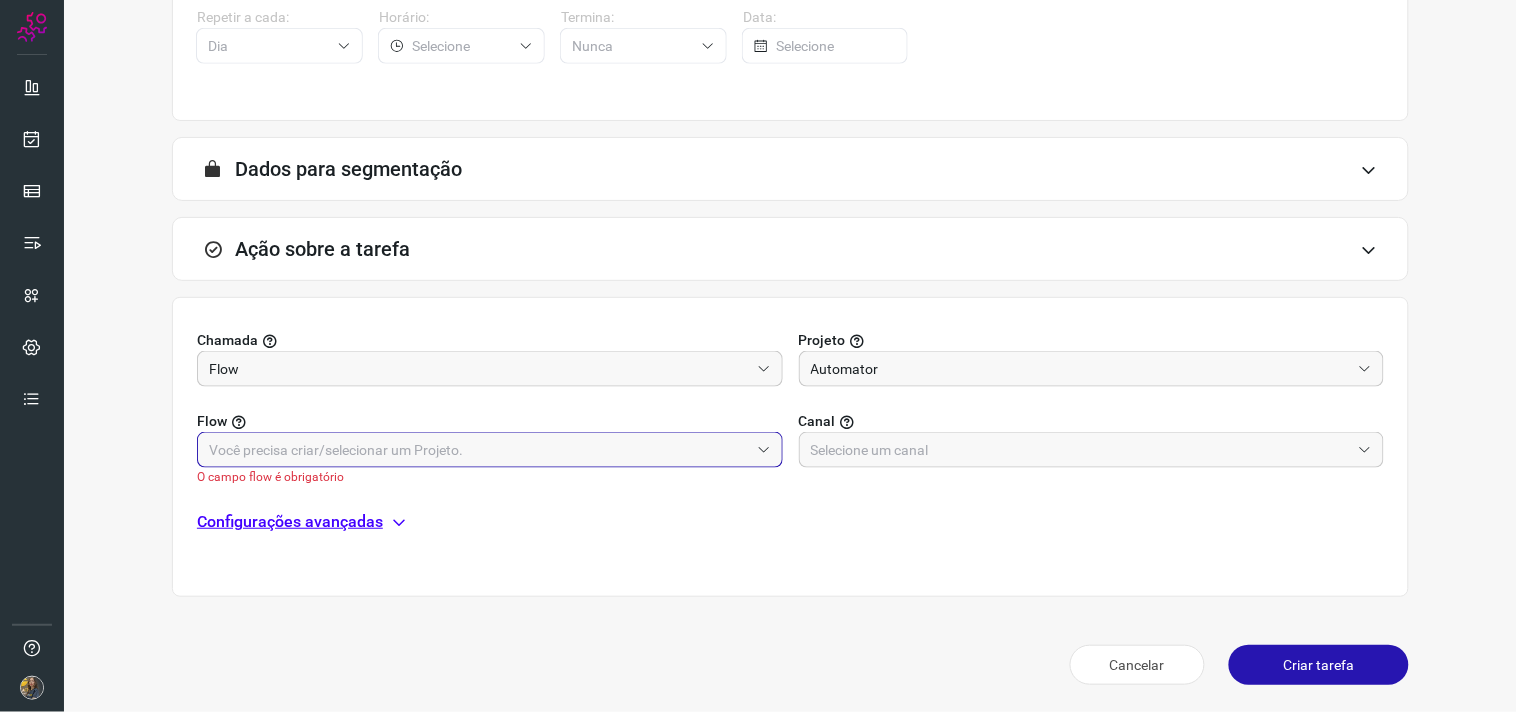 click at bounding box center (479, 450) 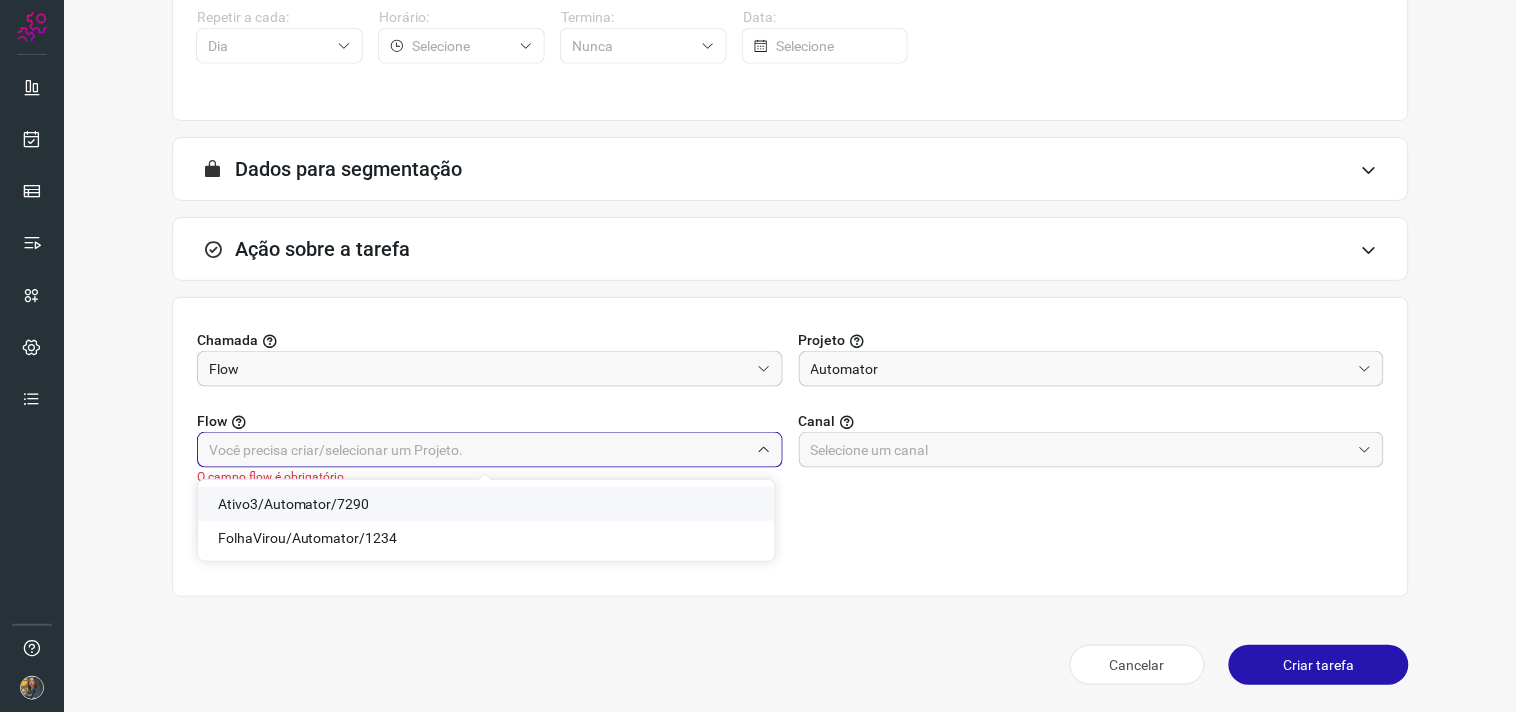 click on "Ativo3/Automator/7290" 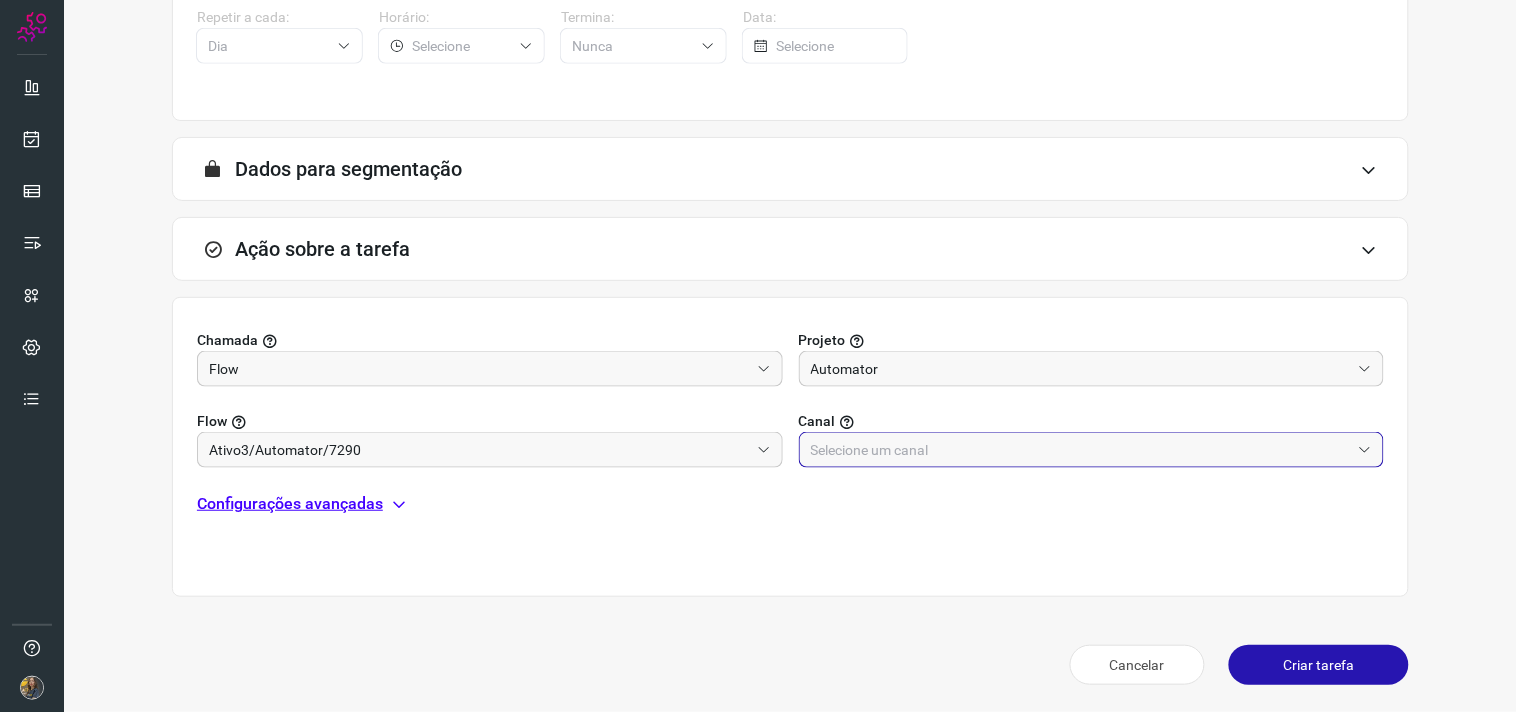 click at bounding box center (1081, 450) 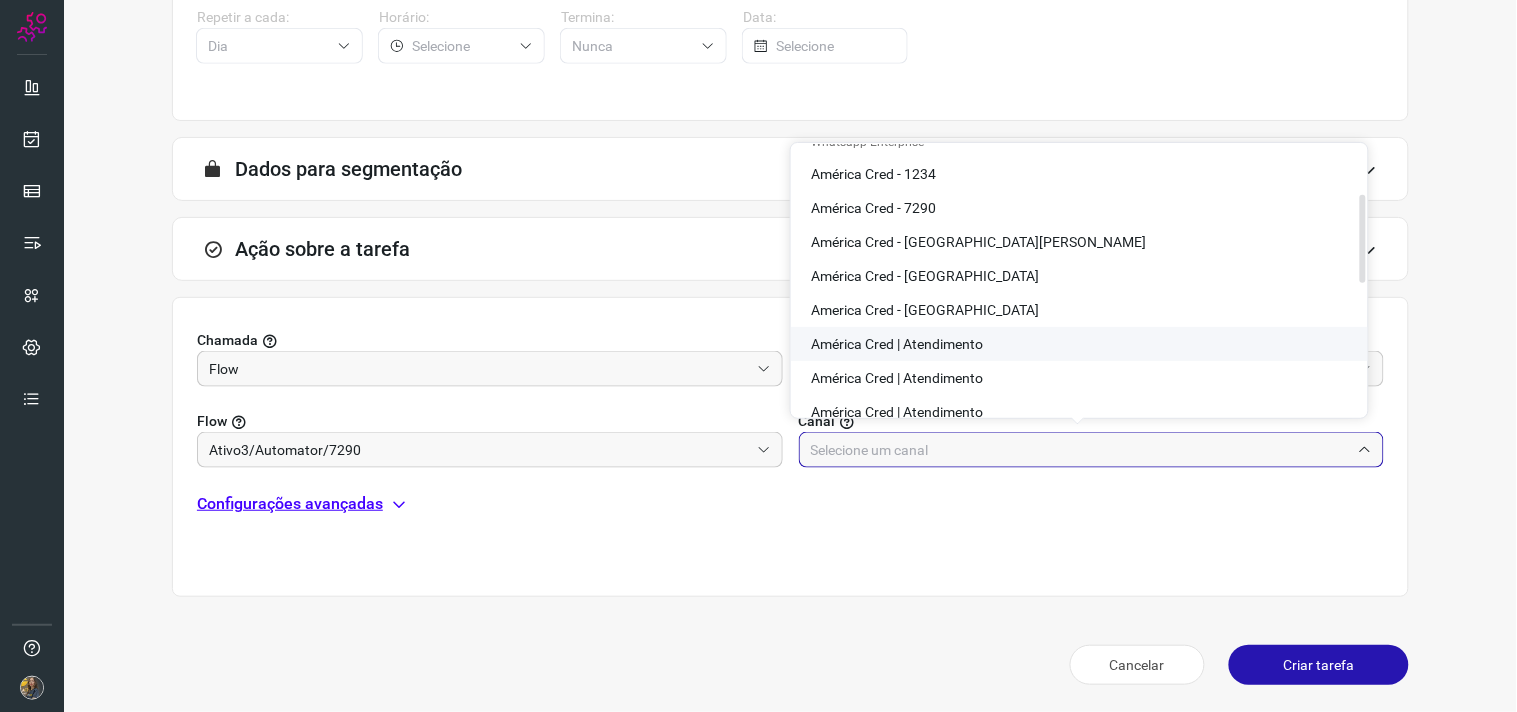 scroll, scrollTop: 333, scrollLeft: 0, axis: vertical 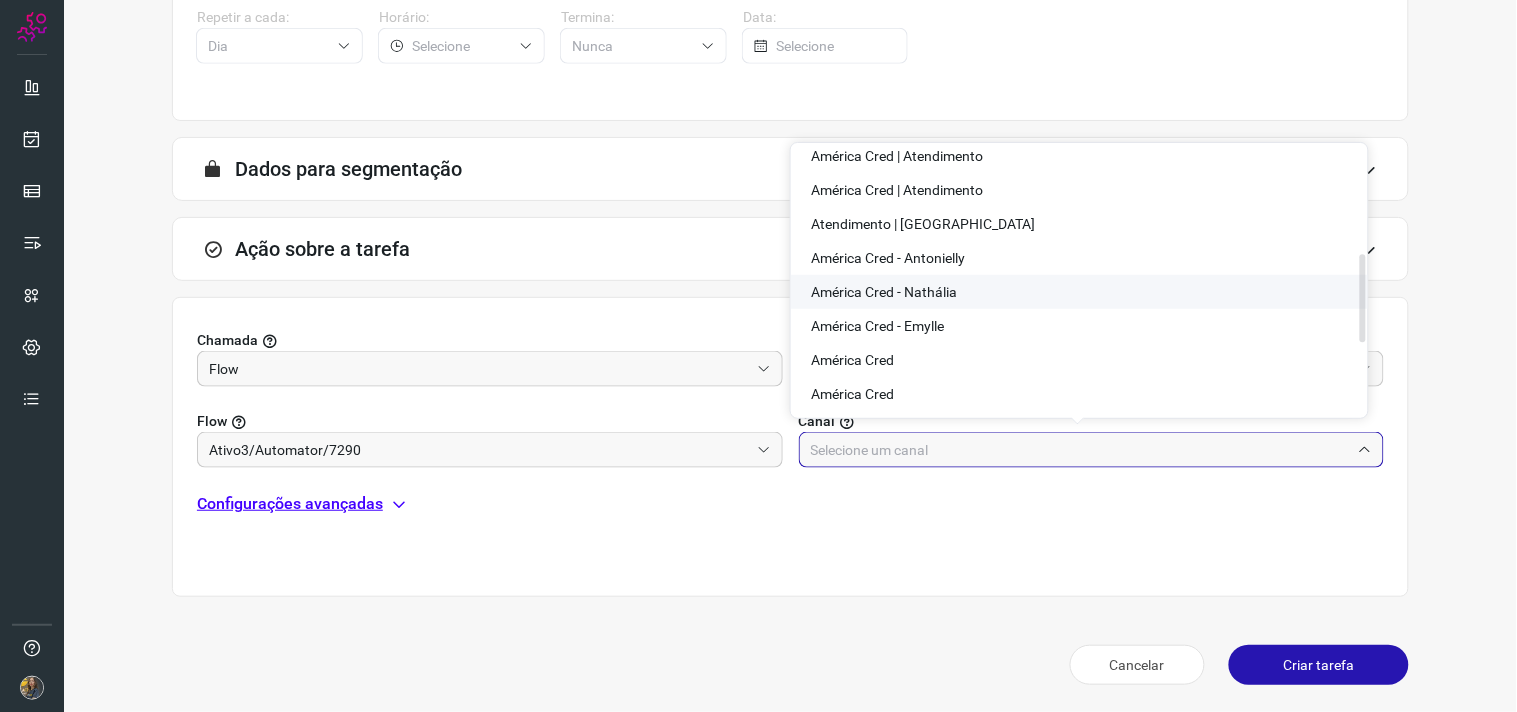 click on "América Cred - Nathália" 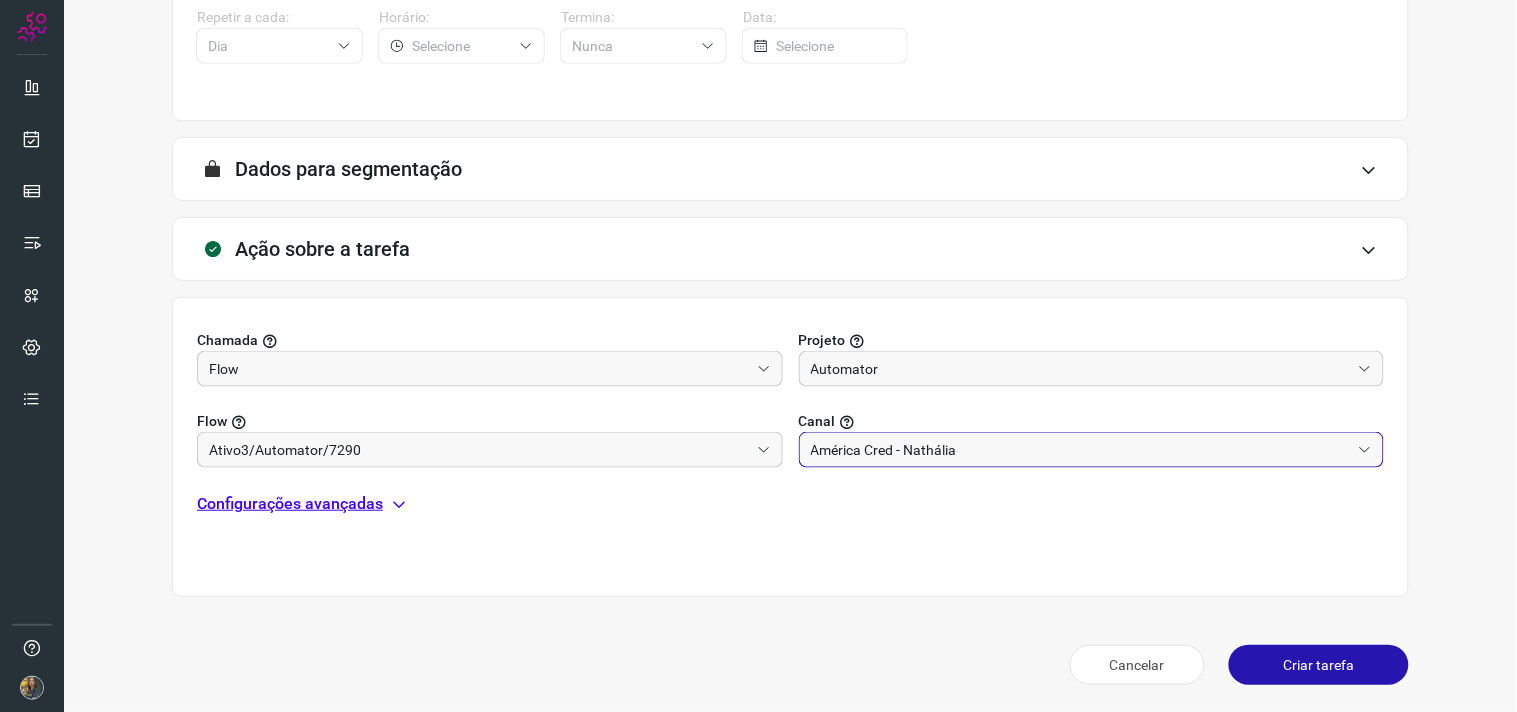 click on "Configurações avançadas" at bounding box center (290, 504) 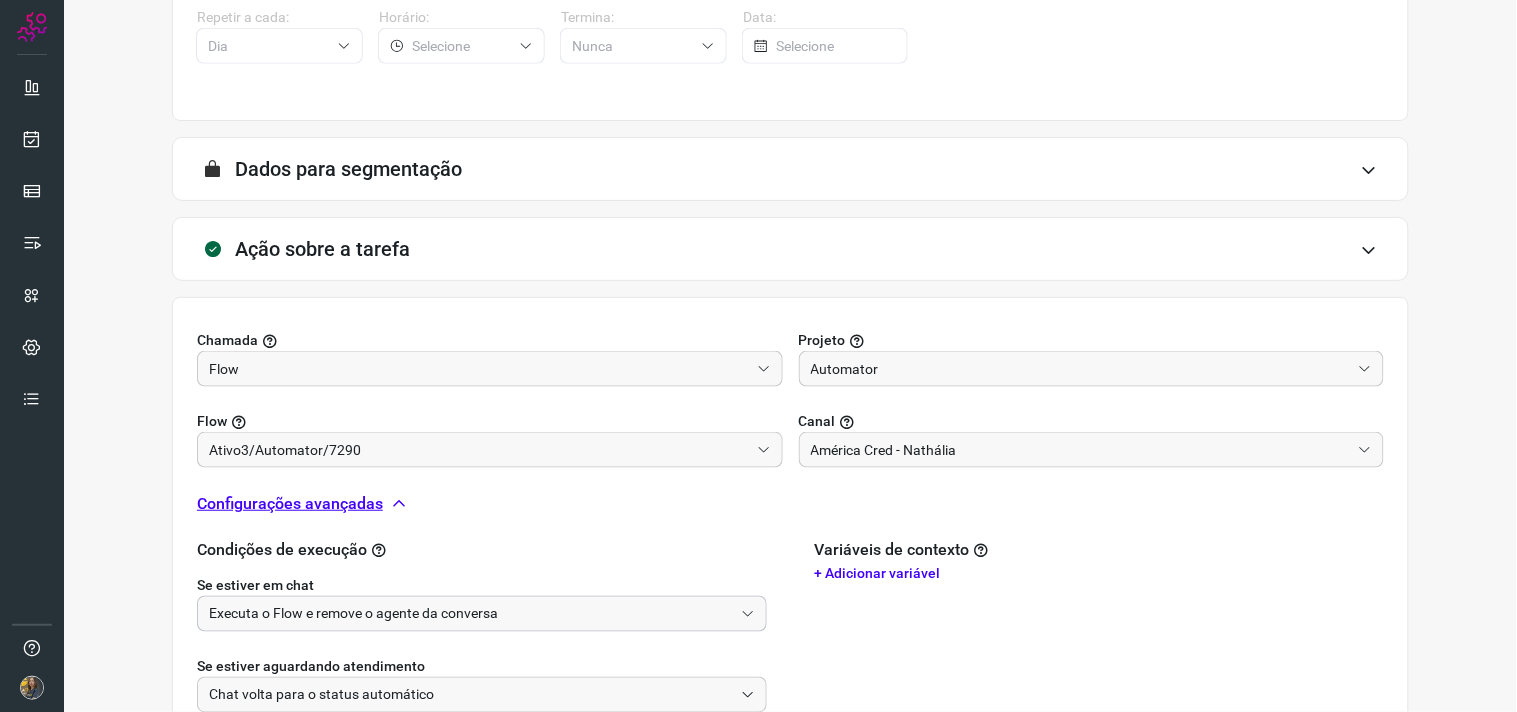click on "Executa o Flow e remove o agente da conversa" 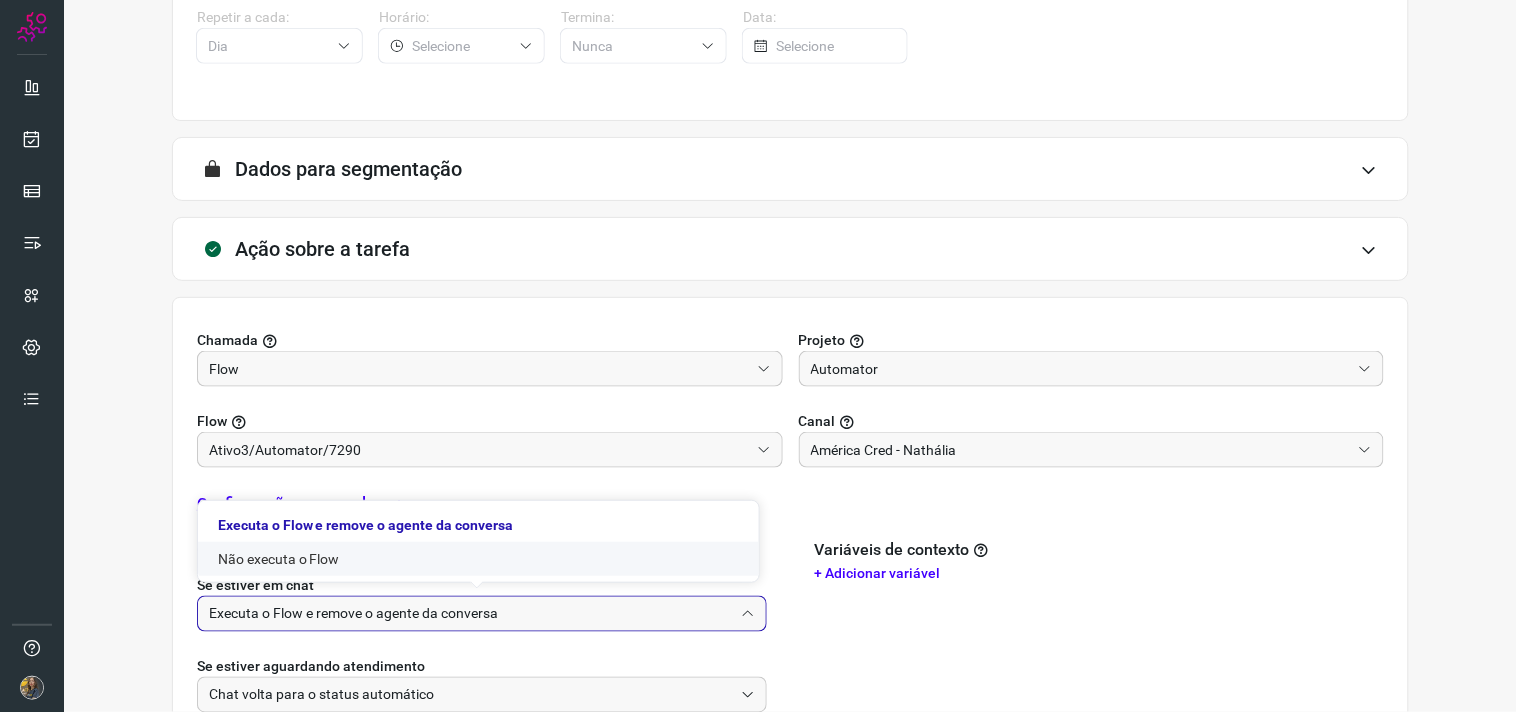 click on "Não executa o Flow" 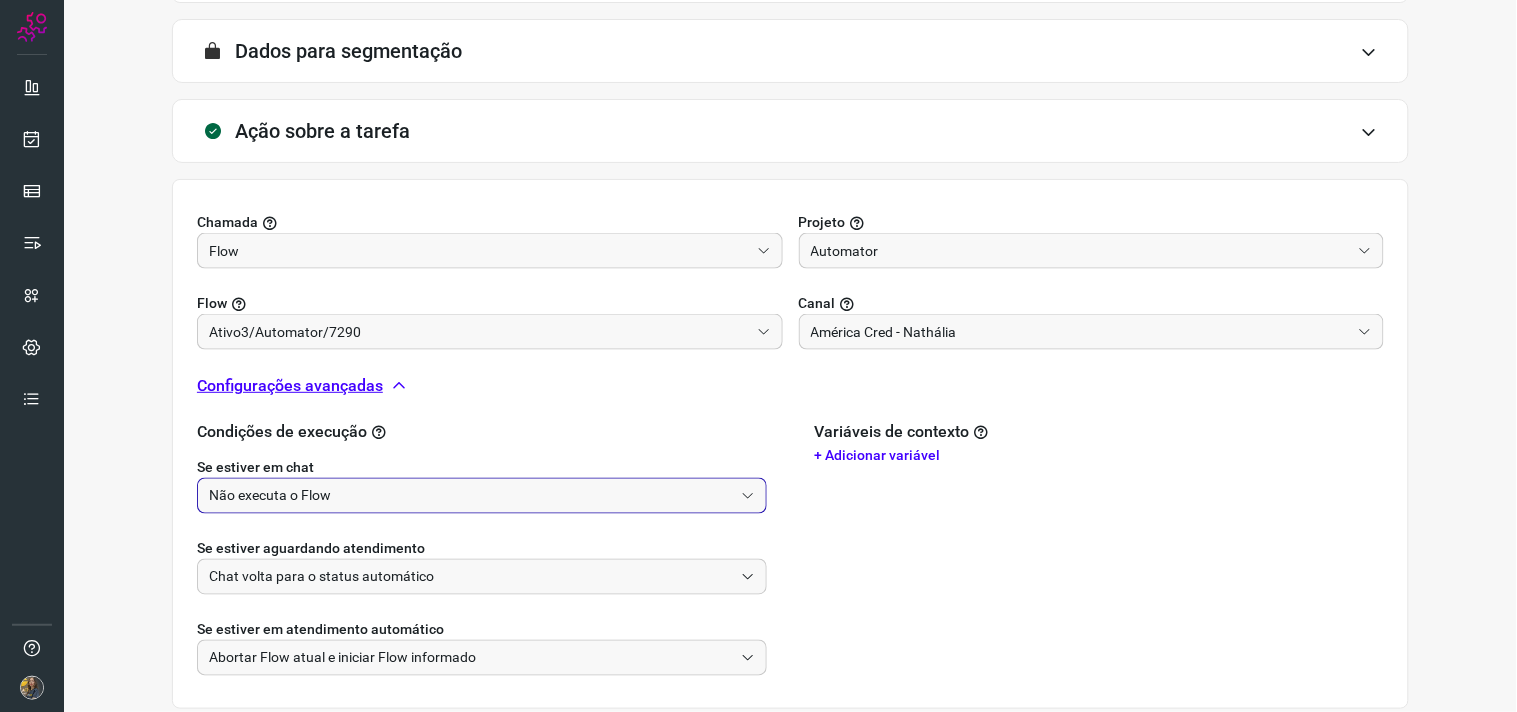 scroll, scrollTop: 628, scrollLeft: 0, axis: vertical 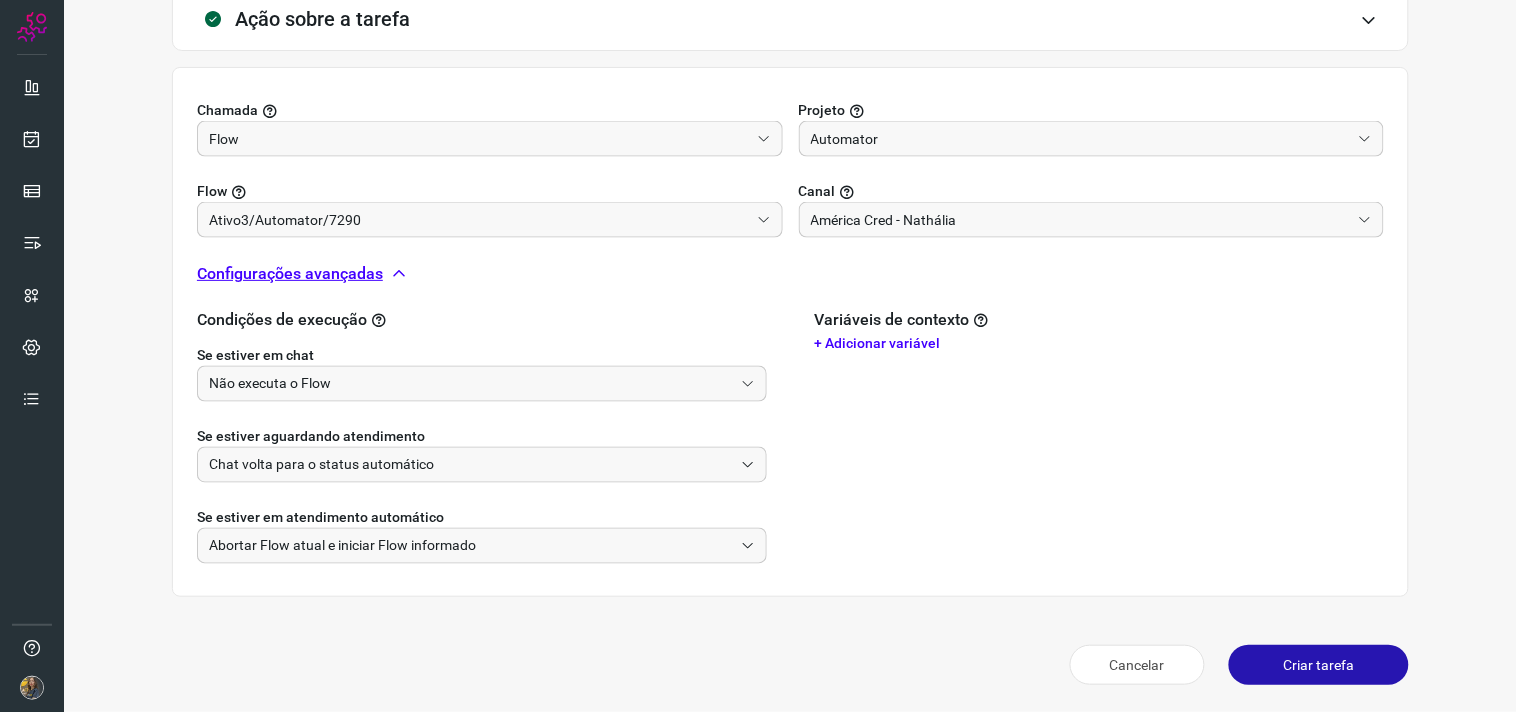 click on "Criar tarefa" at bounding box center (1319, 665) 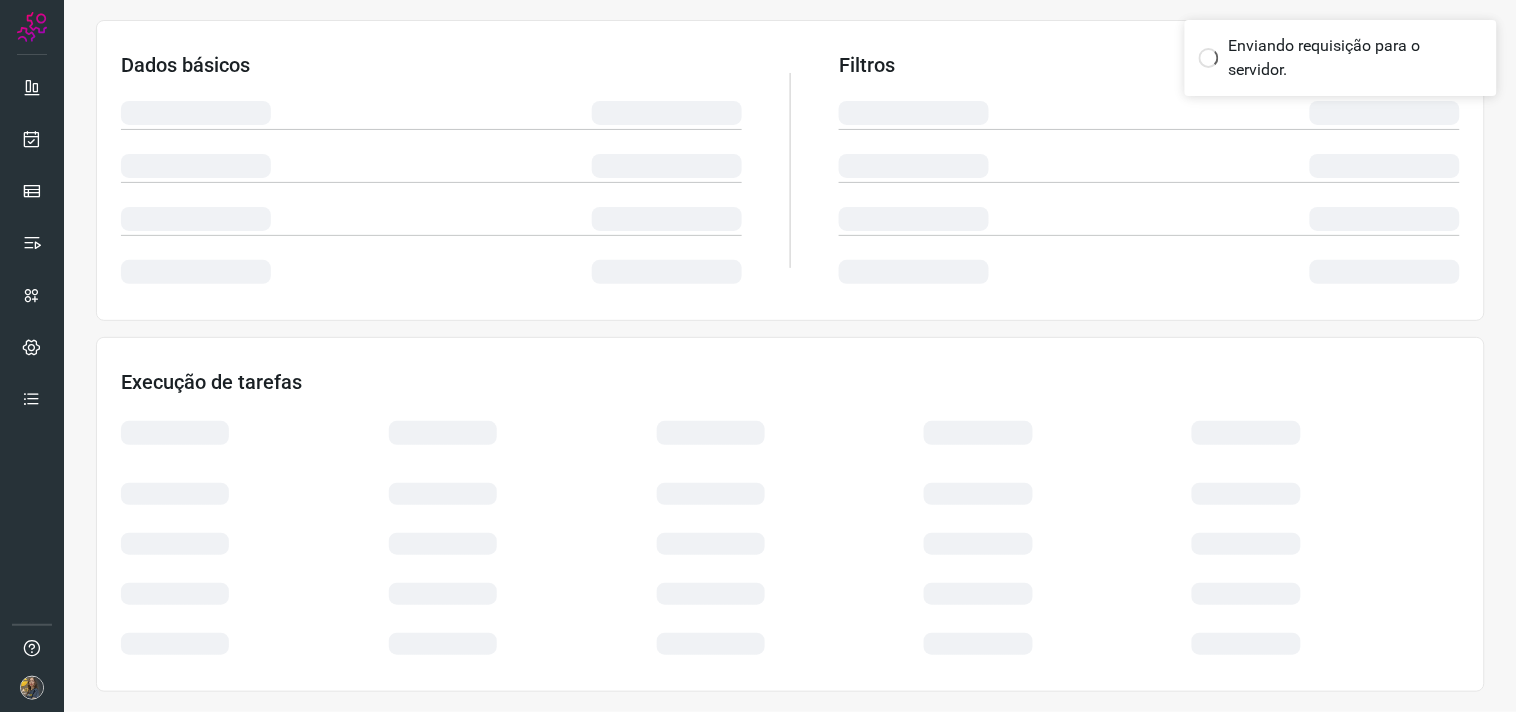 scroll, scrollTop: 321, scrollLeft: 0, axis: vertical 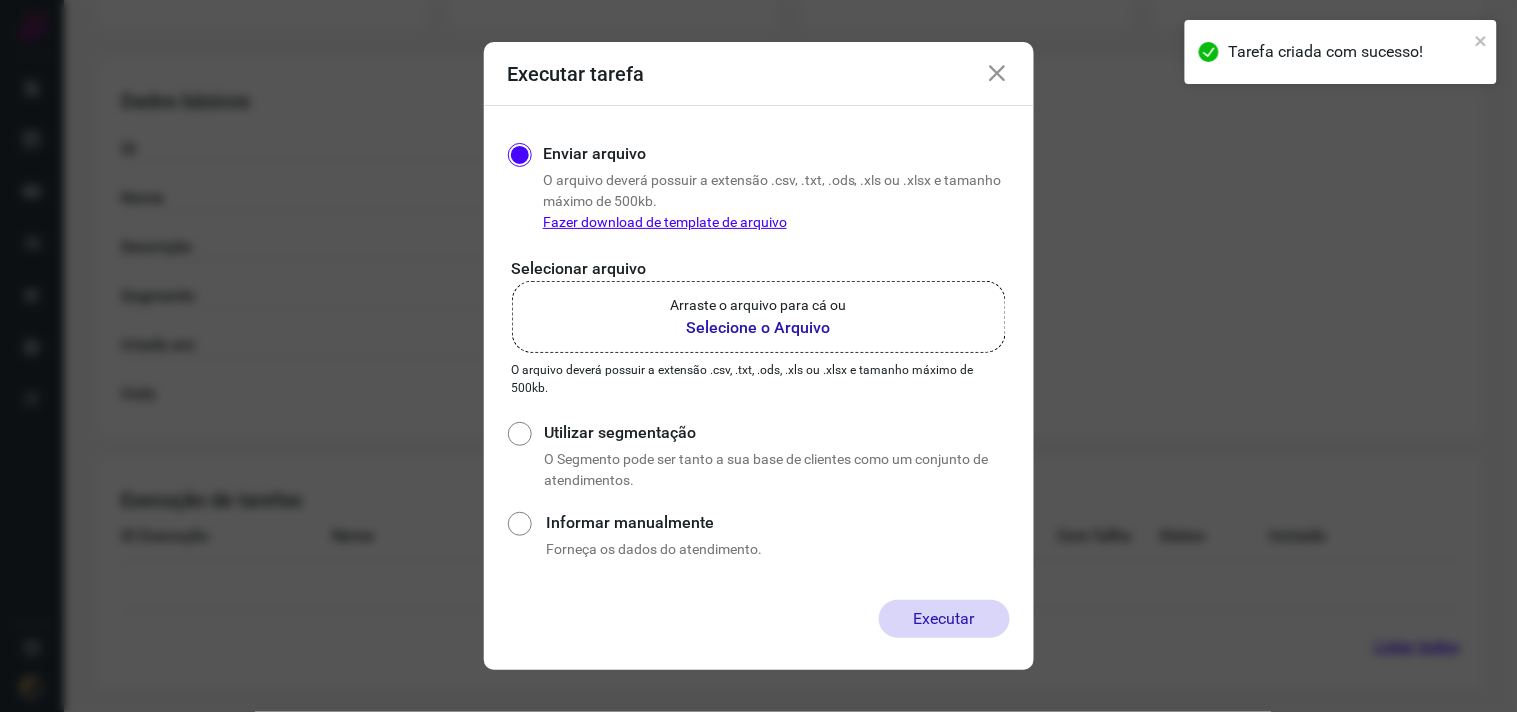 click on "Selecione o Arquivo" at bounding box center [759, 328] 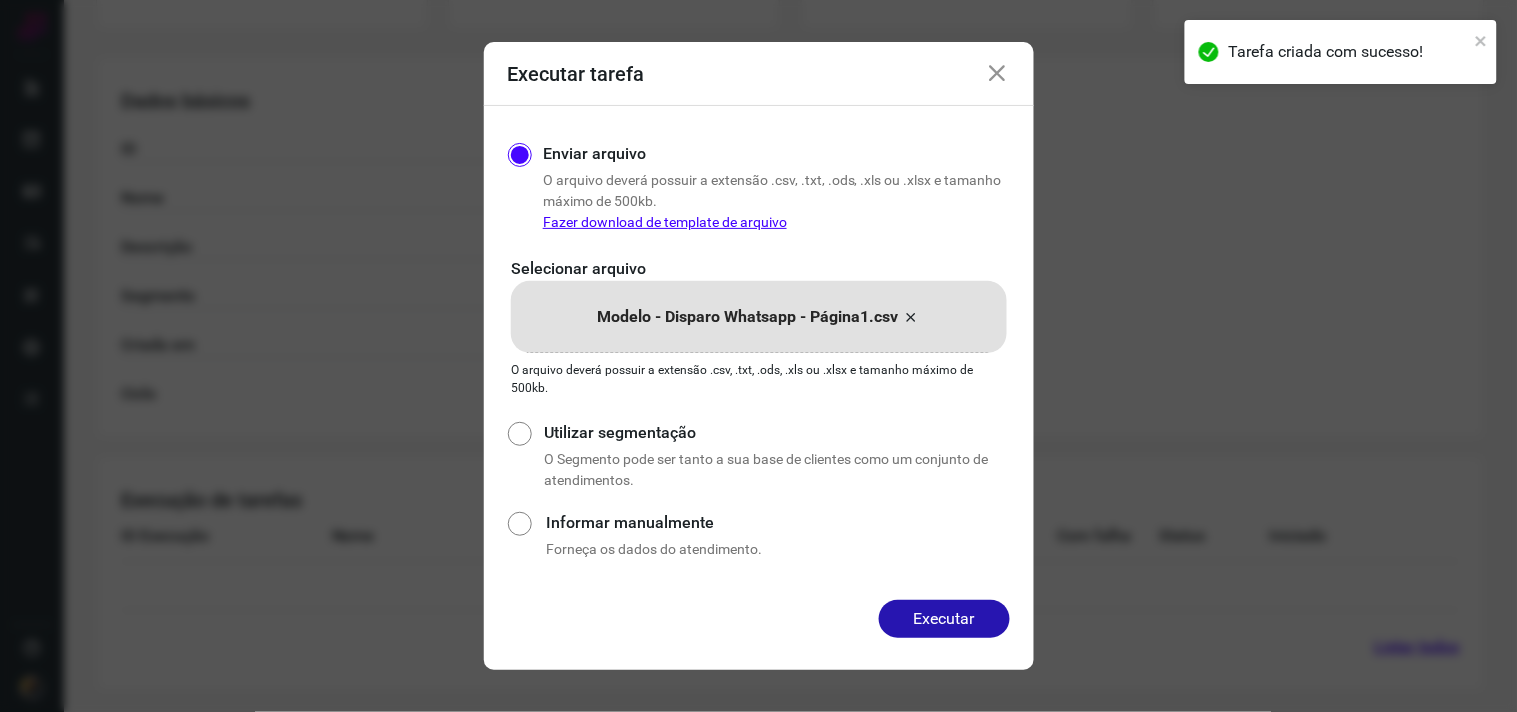 click on "Executar" at bounding box center (944, 619) 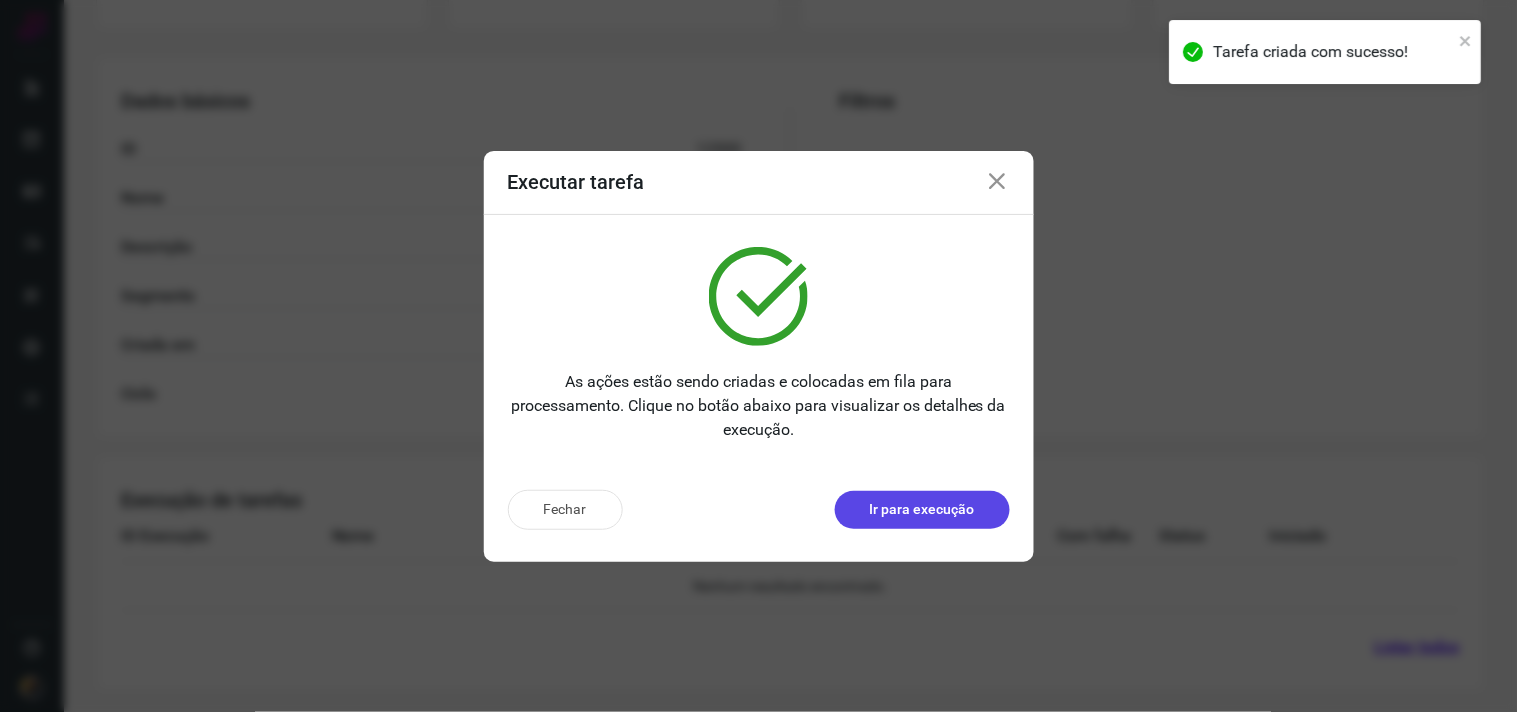 click on "Ir para execução" at bounding box center (922, 510) 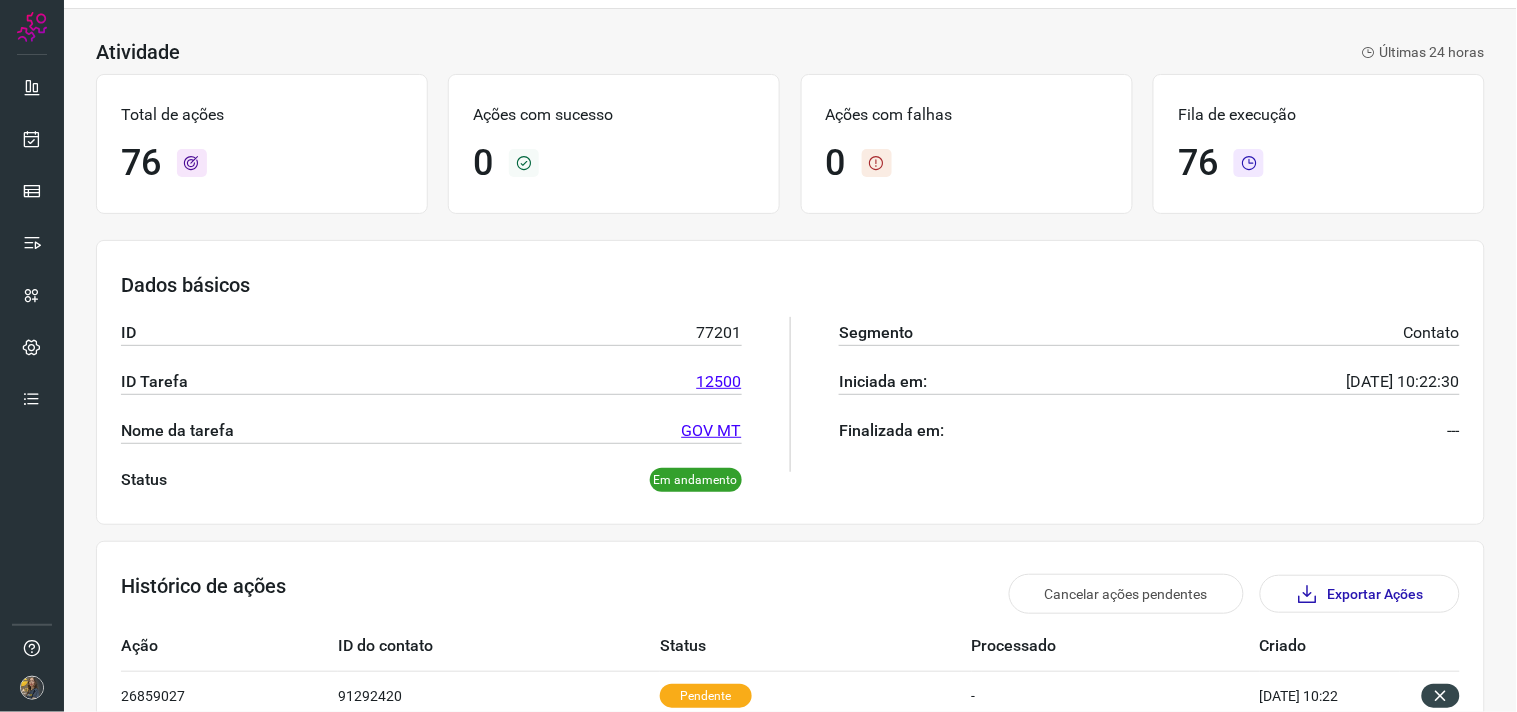 scroll, scrollTop: 0, scrollLeft: 0, axis: both 